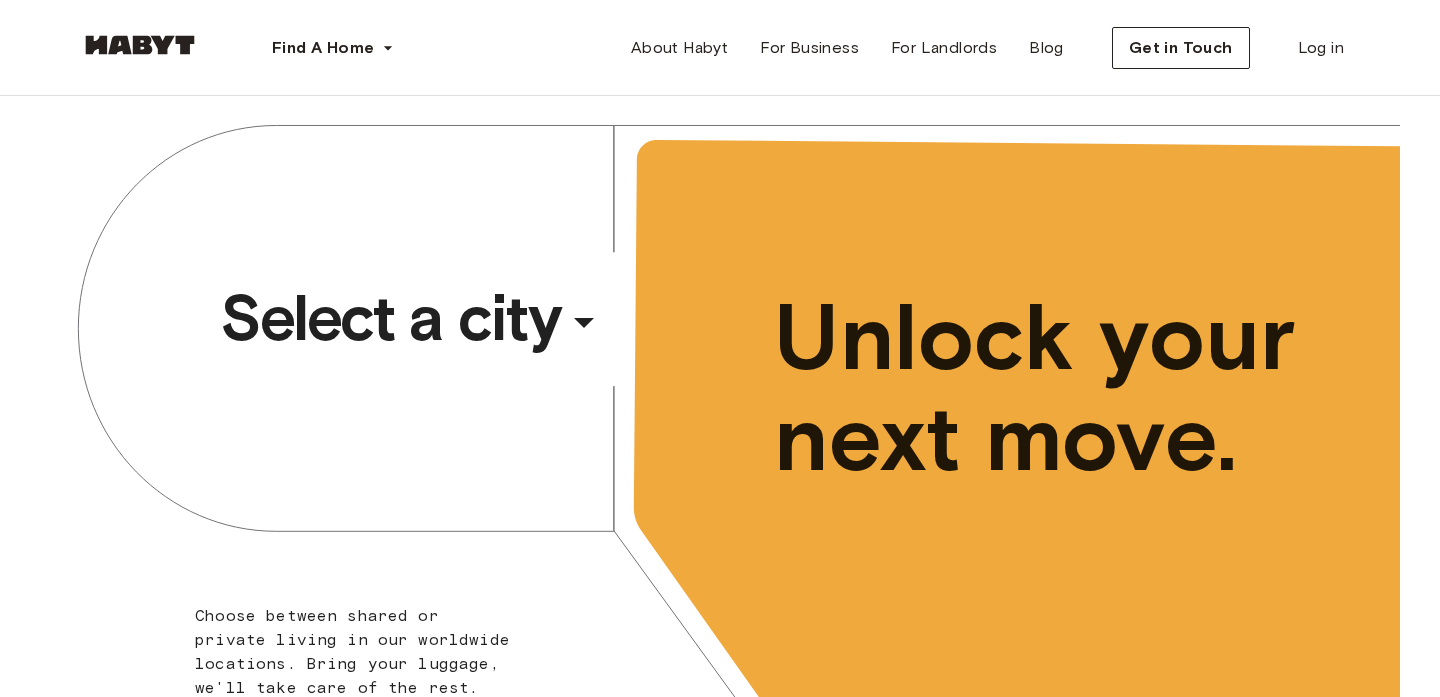 scroll, scrollTop: 0, scrollLeft: 0, axis: both 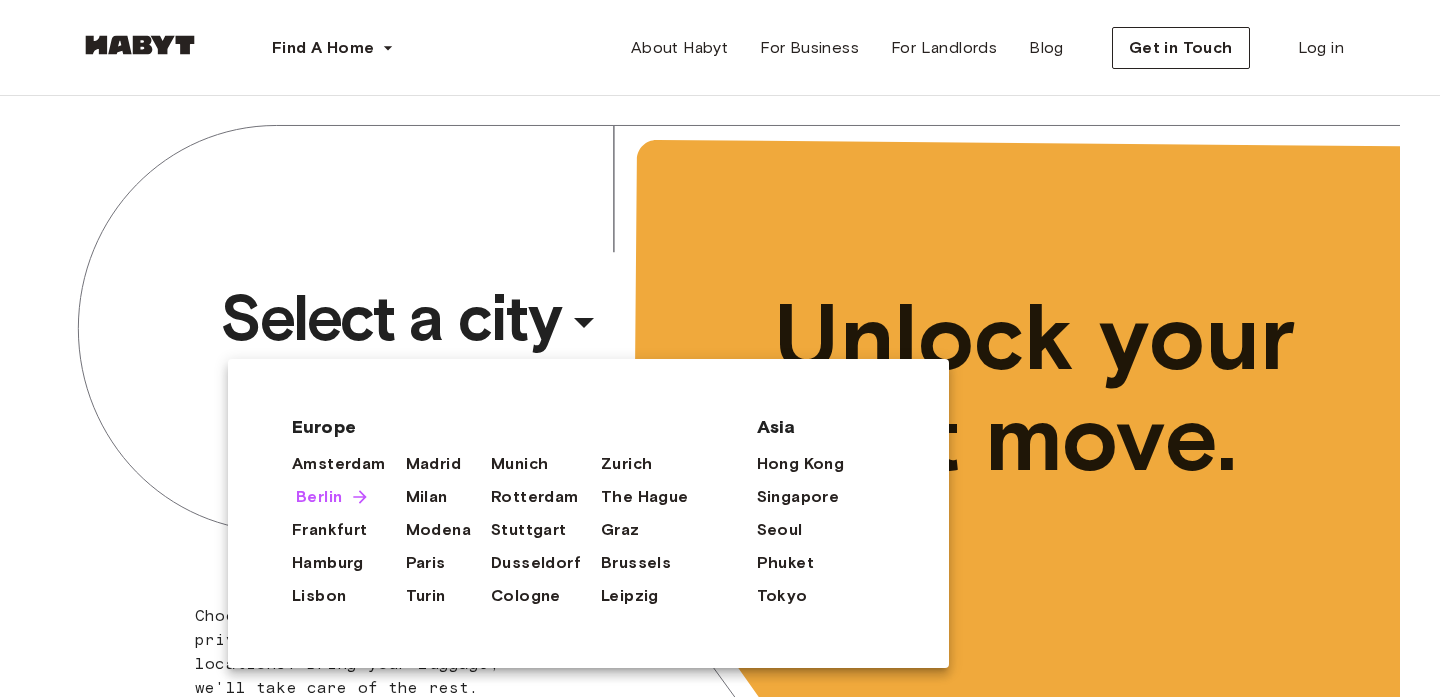 click on "Berlin" at bounding box center [319, 497] 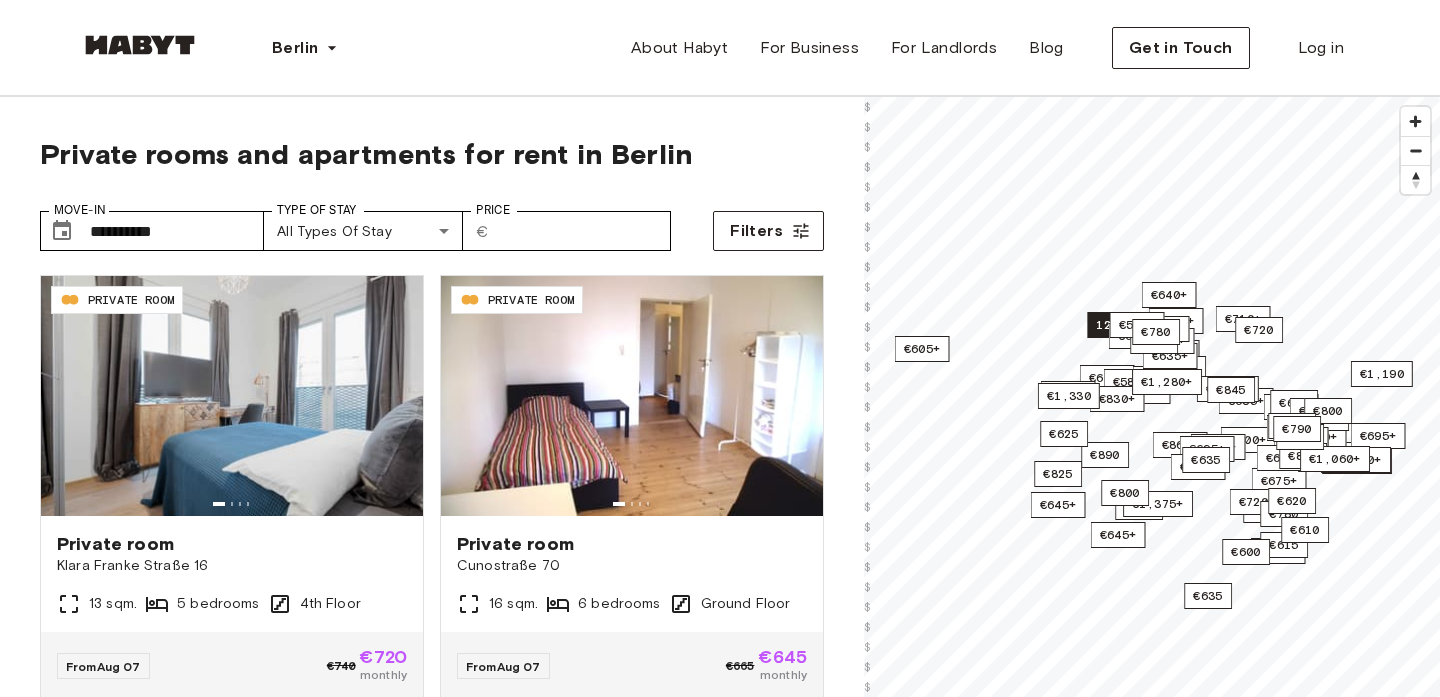 scroll, scrollTop: -4, scrollLeft: 0, axis: vertical 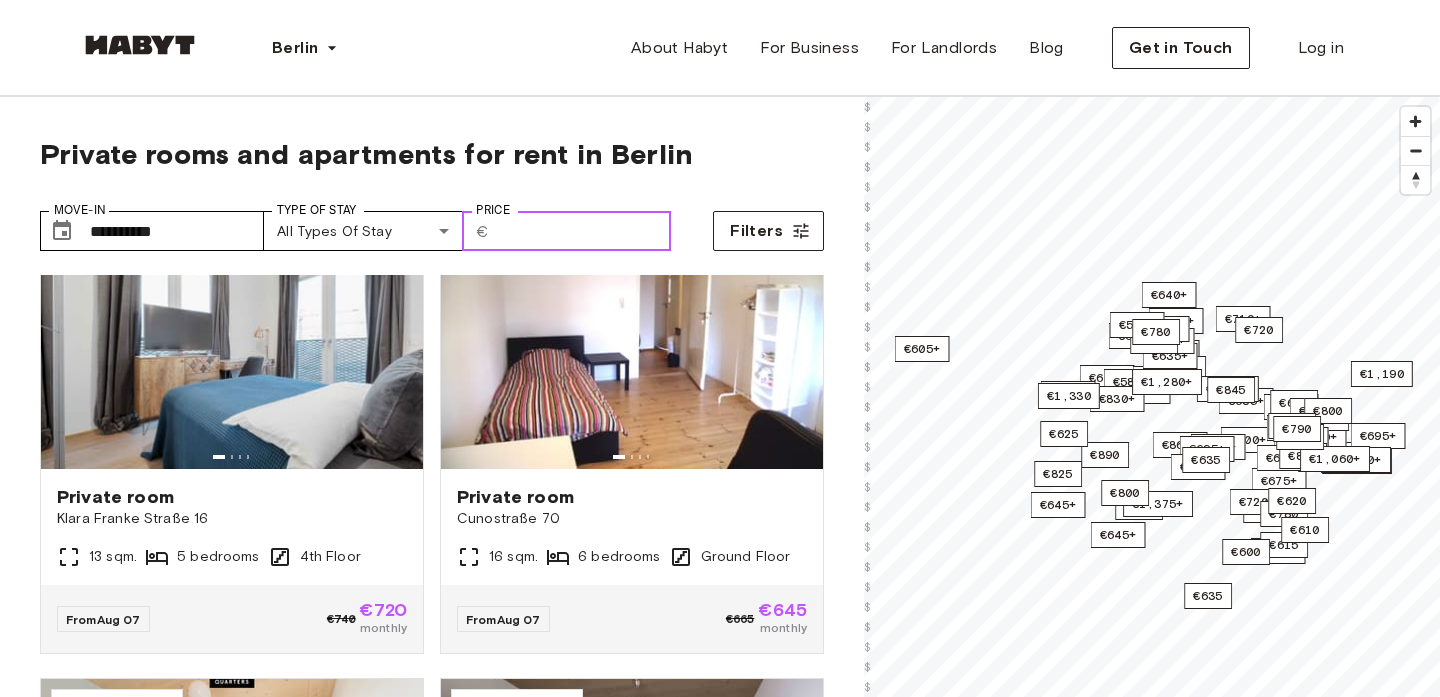 click on "Price" at bounding box center [584, 231] 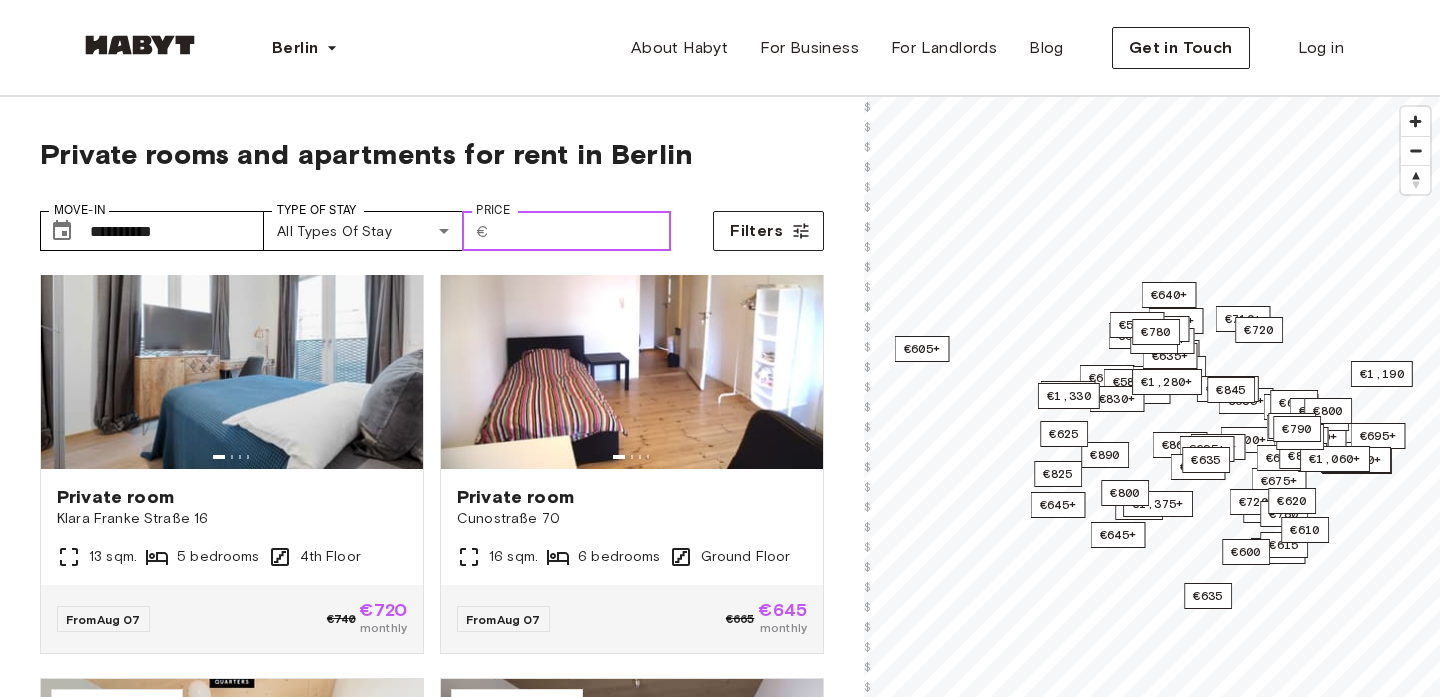 scroll, scrollTop: 0, scrollLeft: 0, axis: both 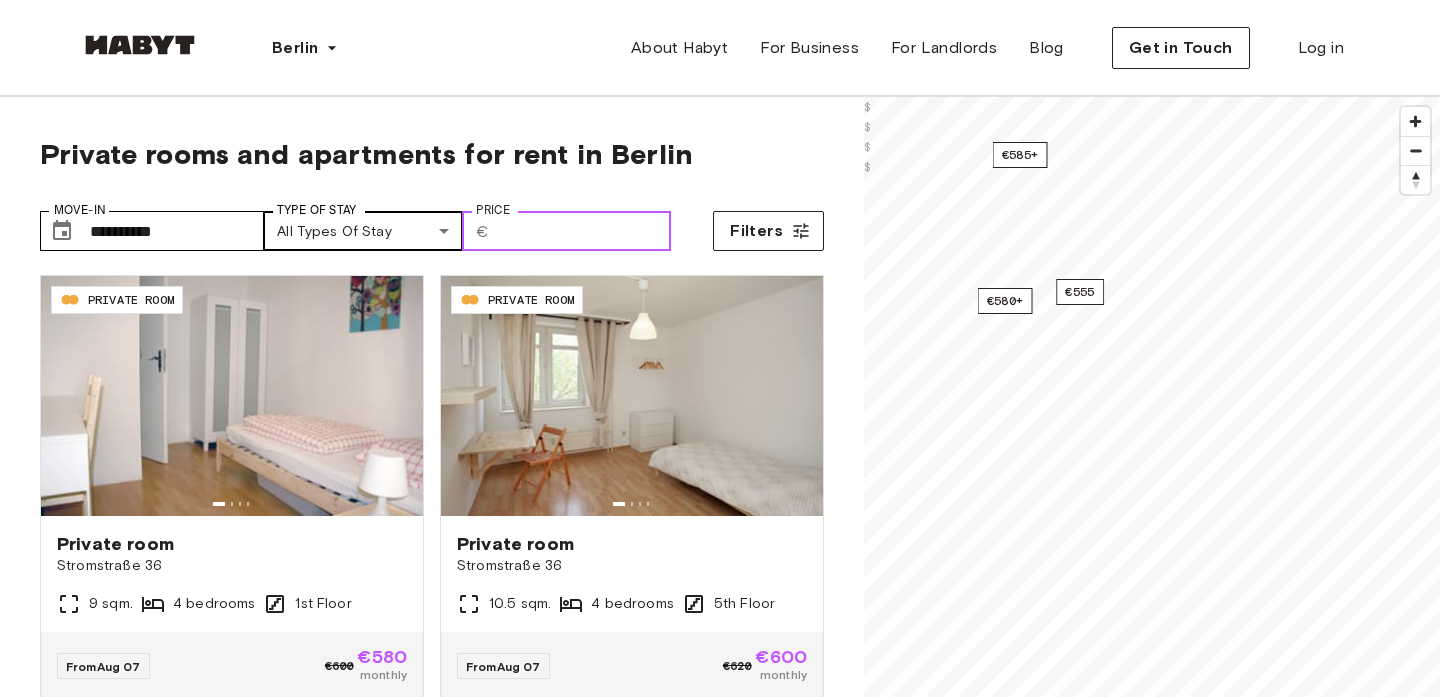 type on "***" 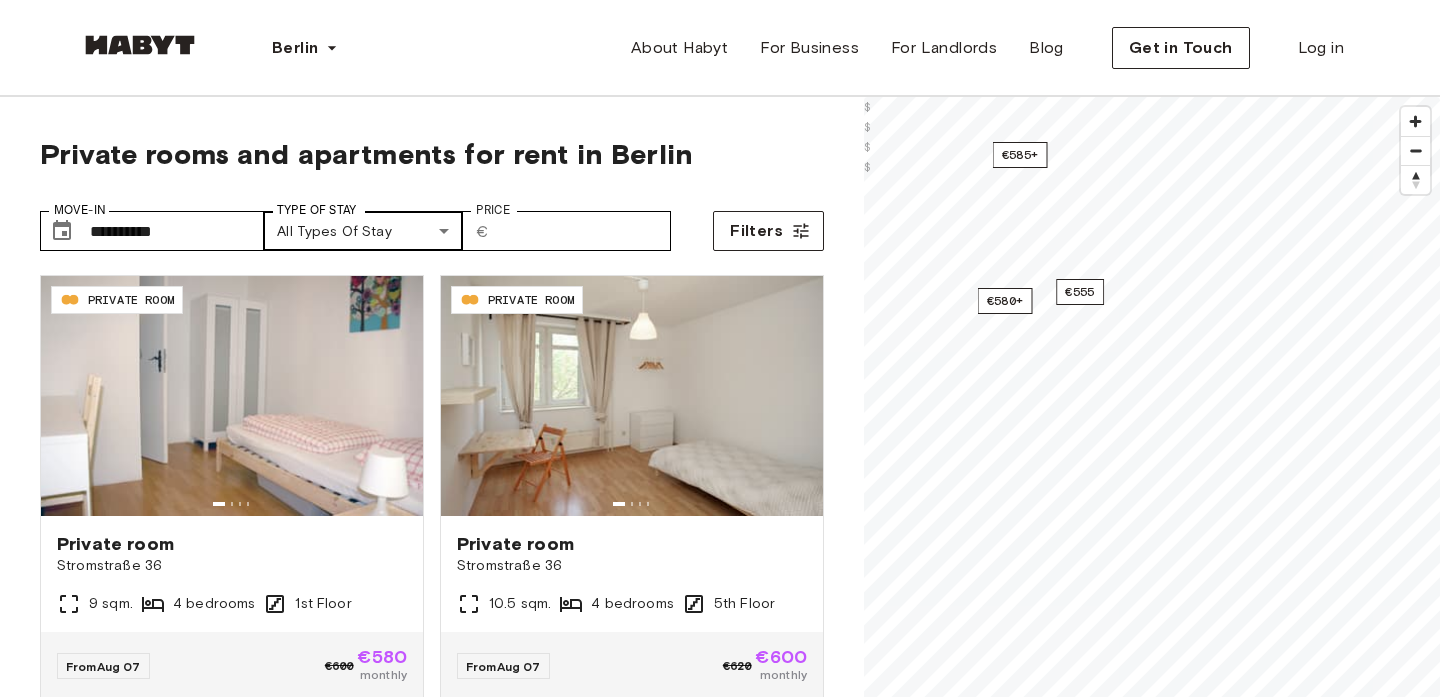 click on "**********" at bounding box center [720, 2356] 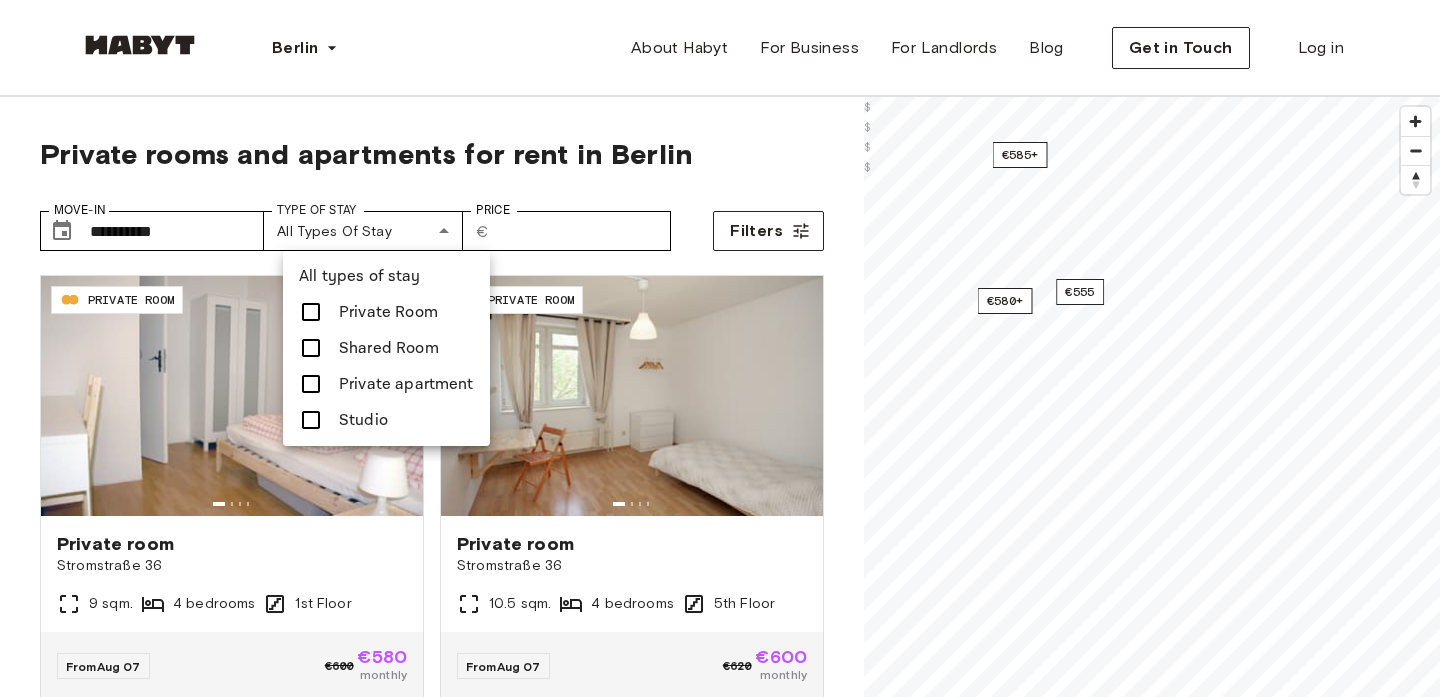 click at bounding box center [720, 348] 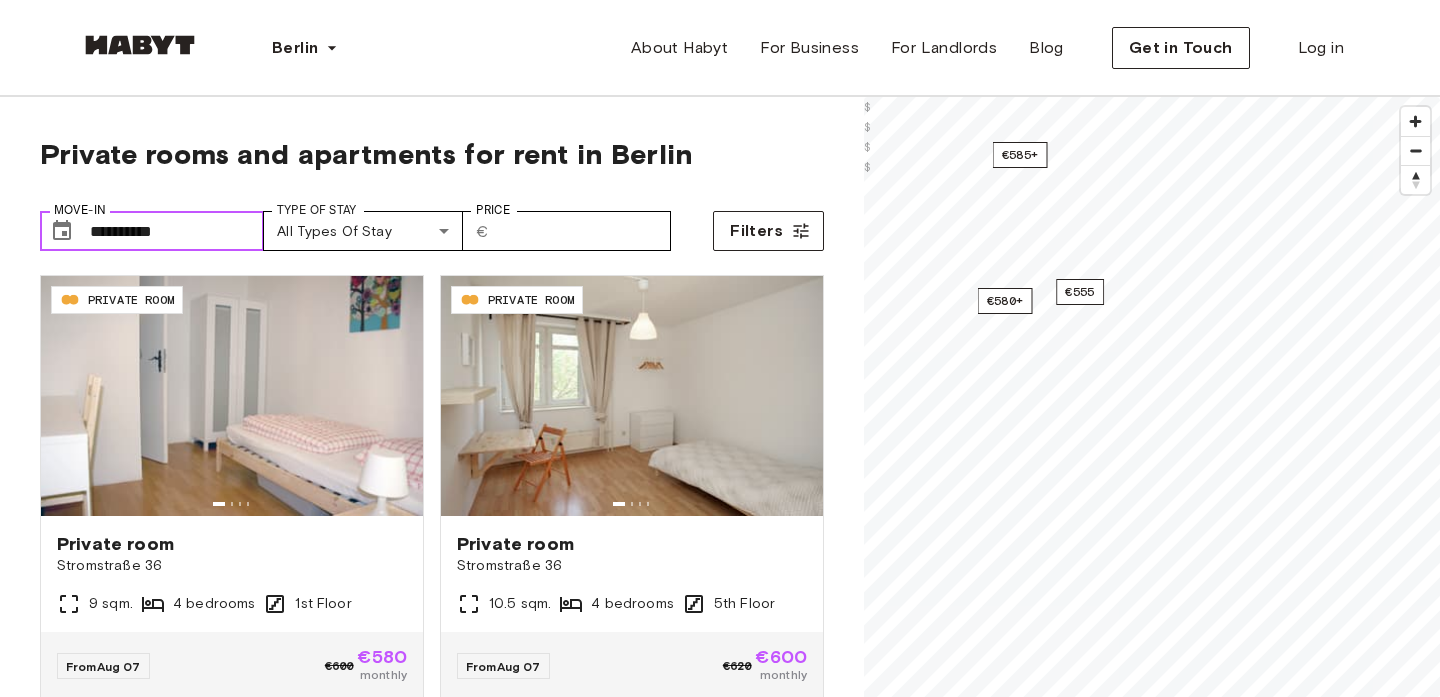 click on "**********" at bounding box center [177, 231] 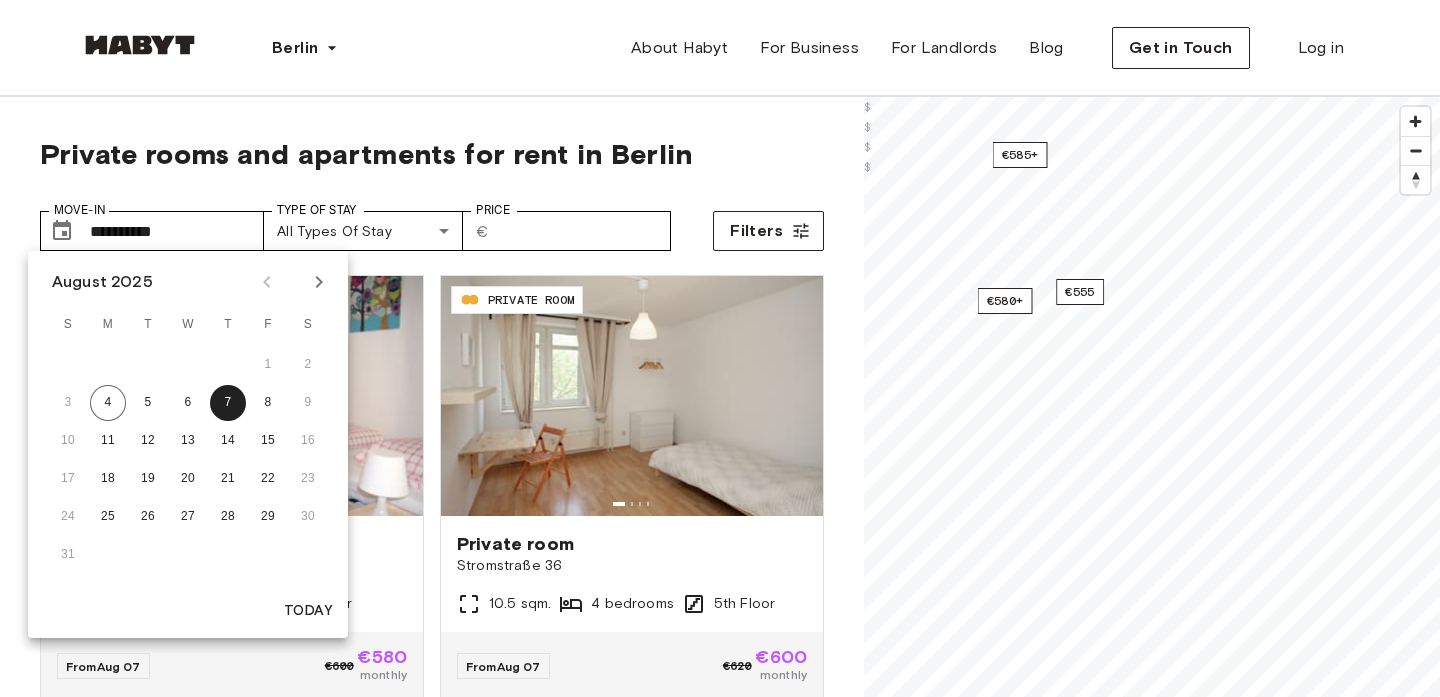 click 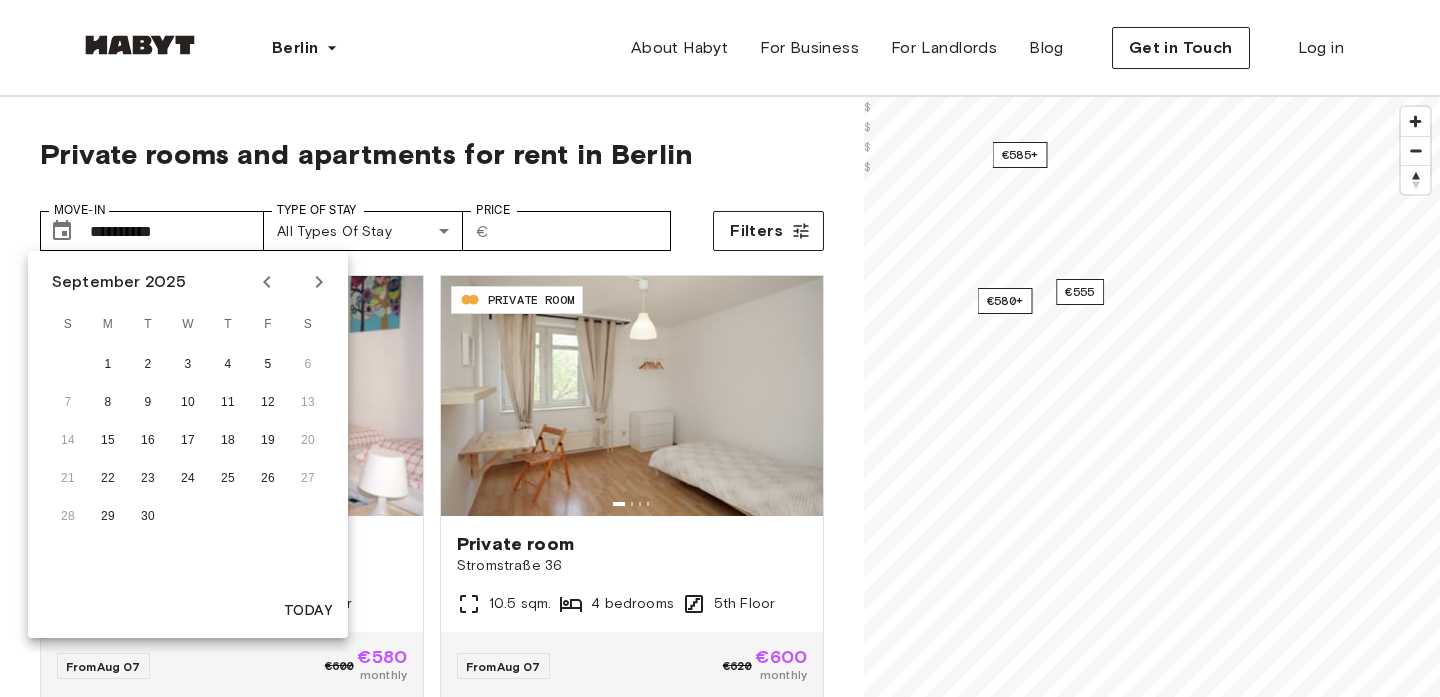 click 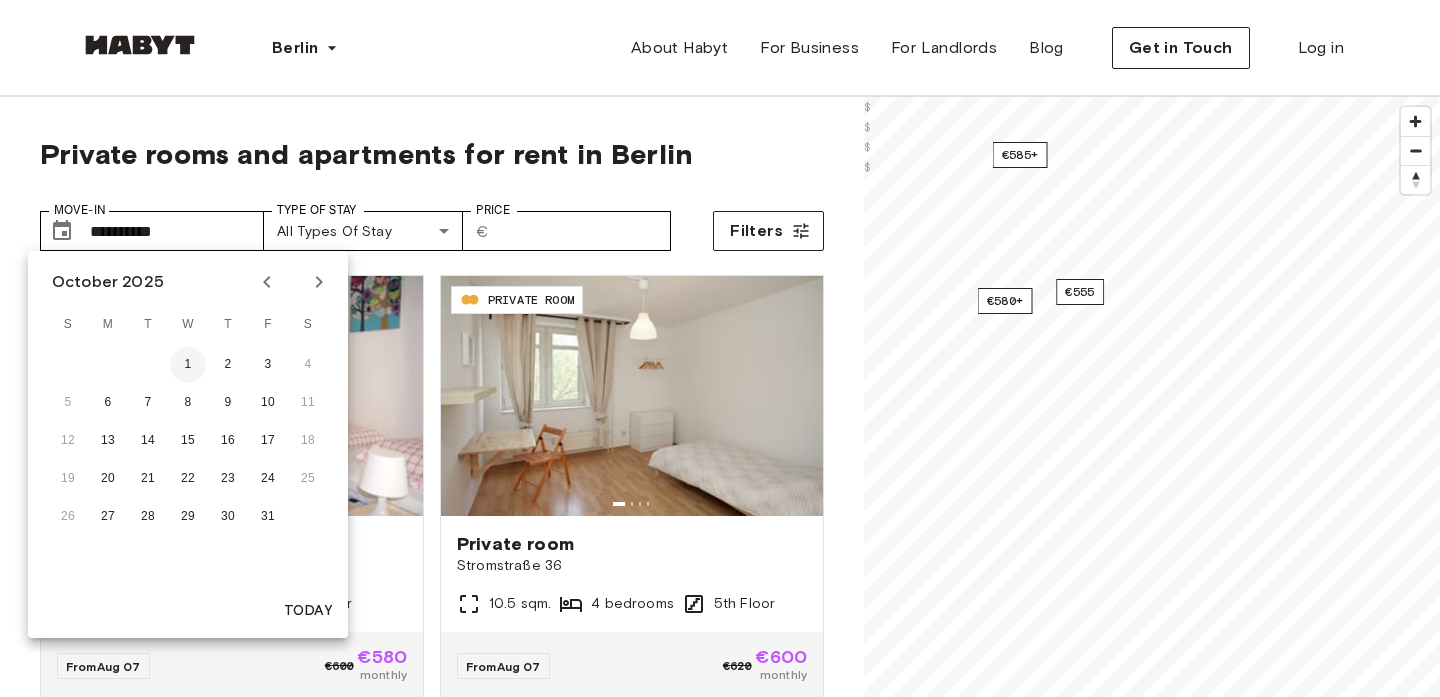 click on "1" at bounding box center (188, 365) 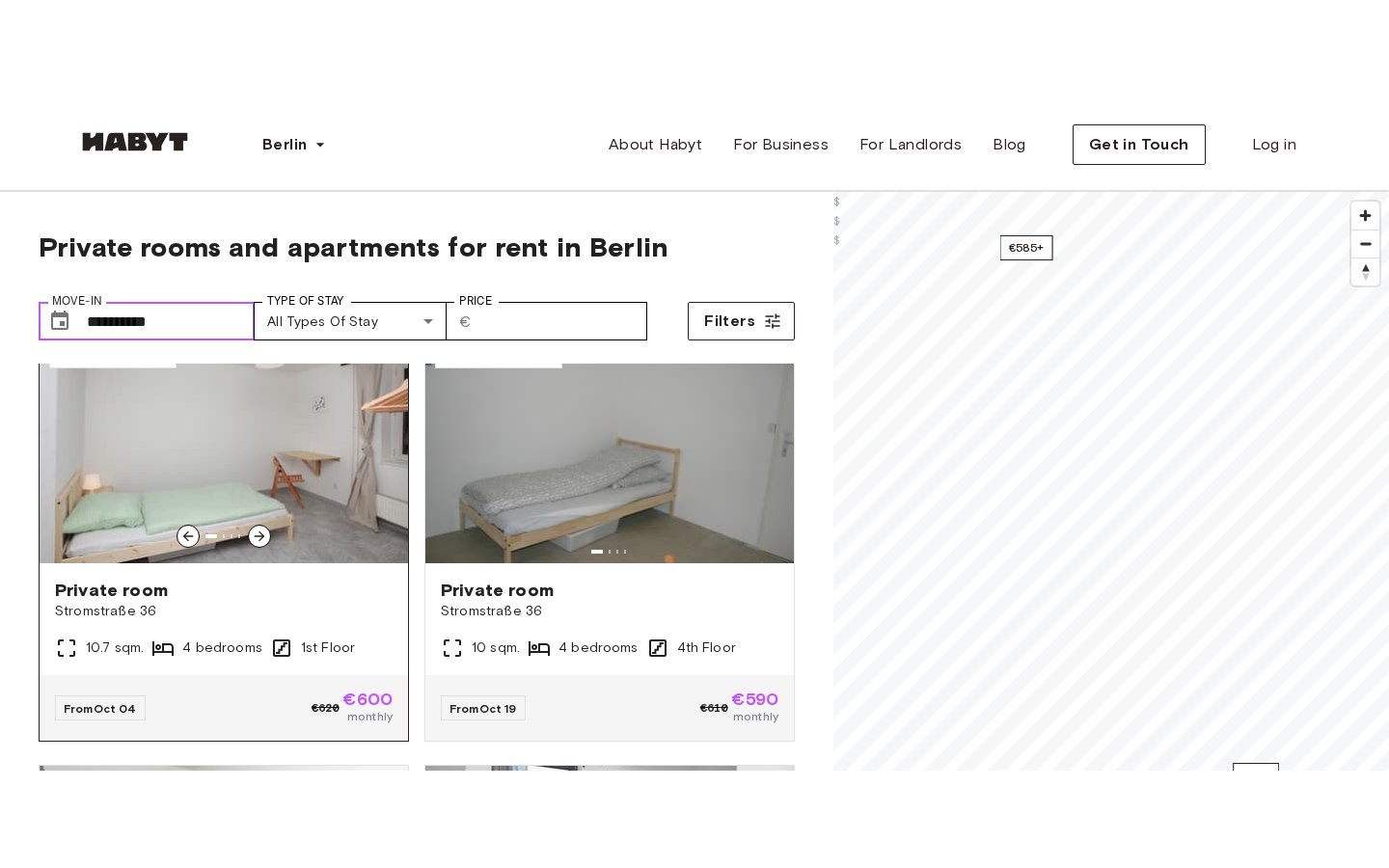scroll, scrollTop: 32, scrollLeft: 0, axis: vertical 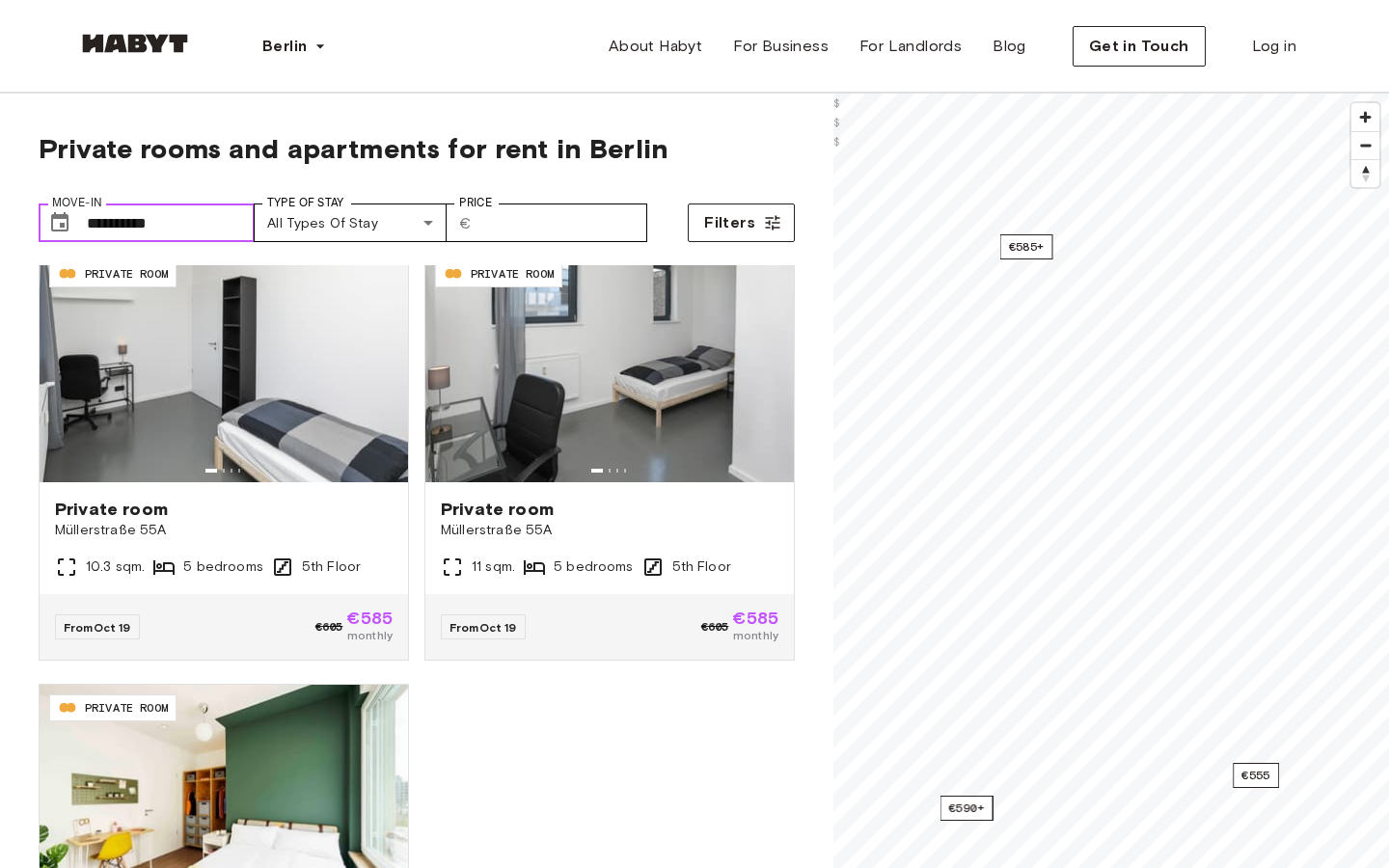 click on "**********" at bounding box center [171, 223] 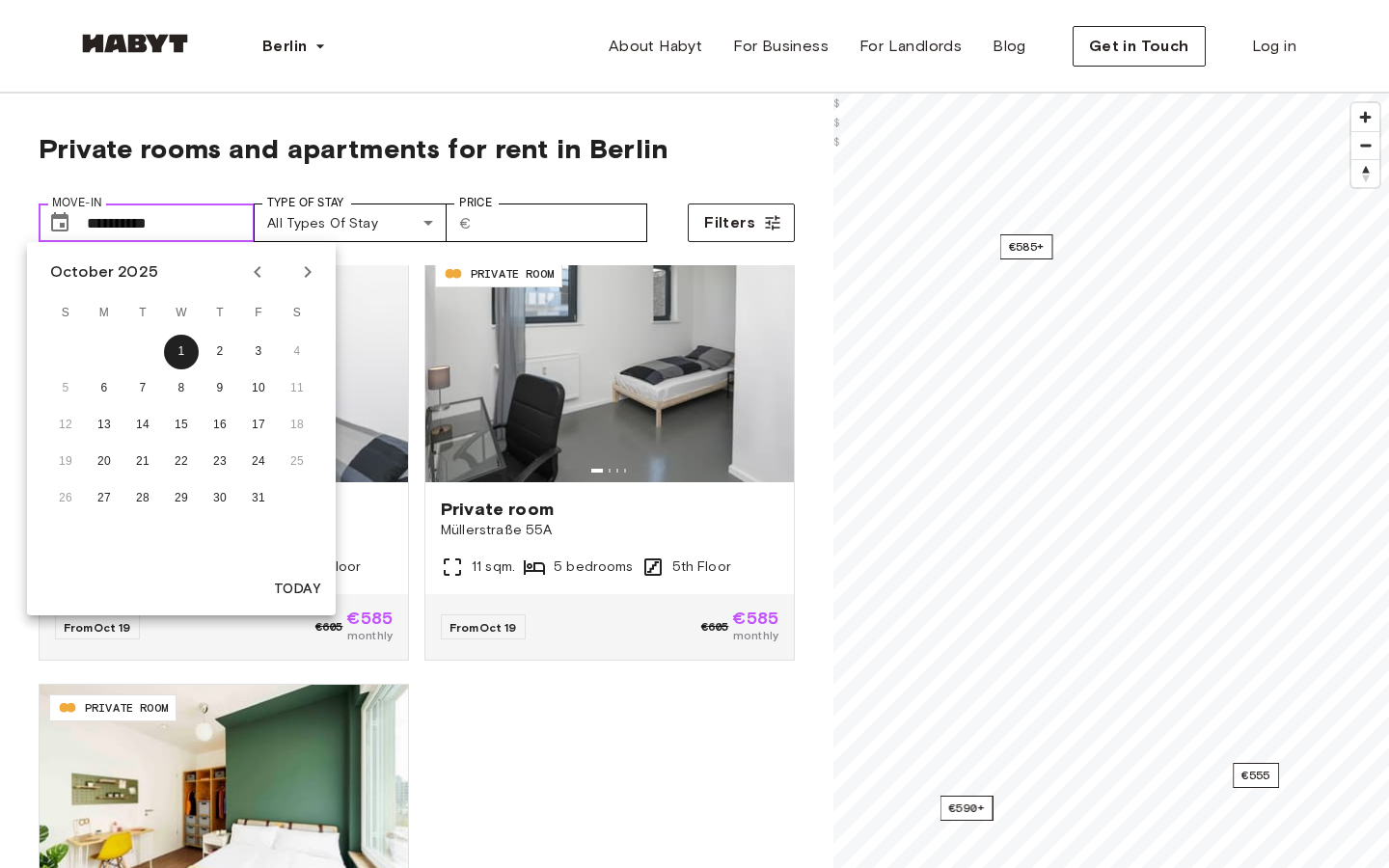 drag, startPoint x: 103, startPoint y: 221, endPoint x: 76, endPoint y: 221, distance: 27 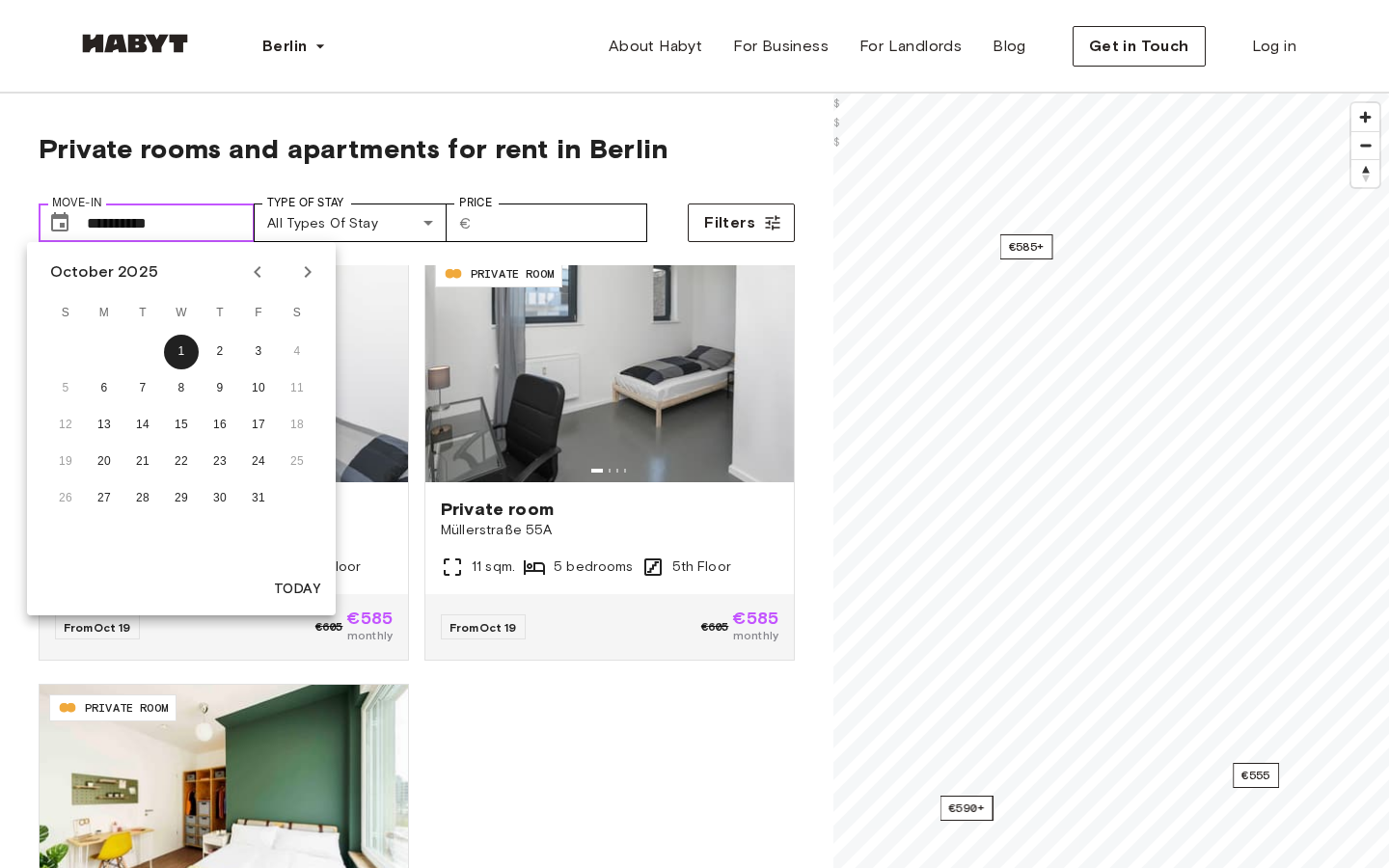 click on "**********" at bounding box center [147, 223] 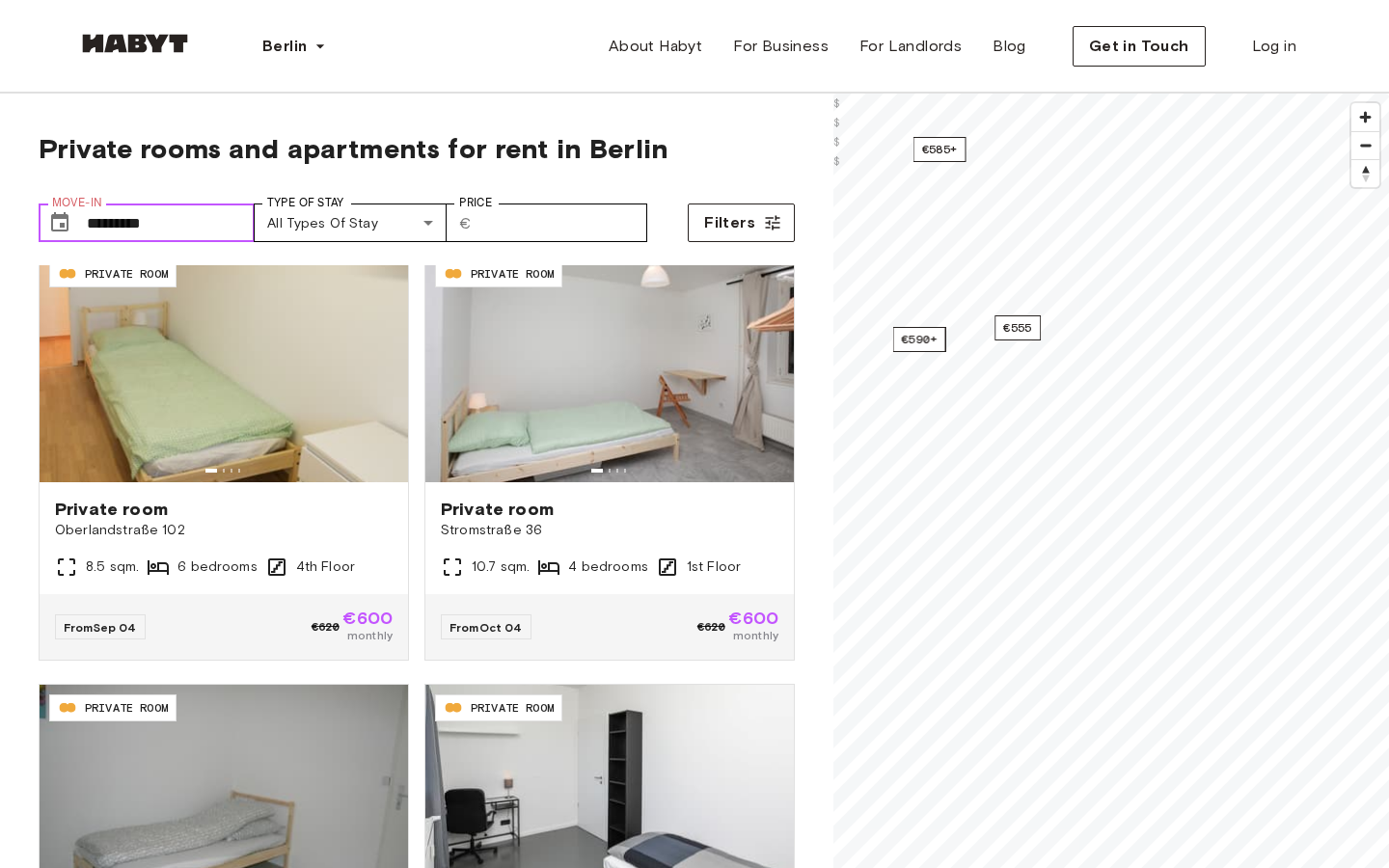 type on "**********" 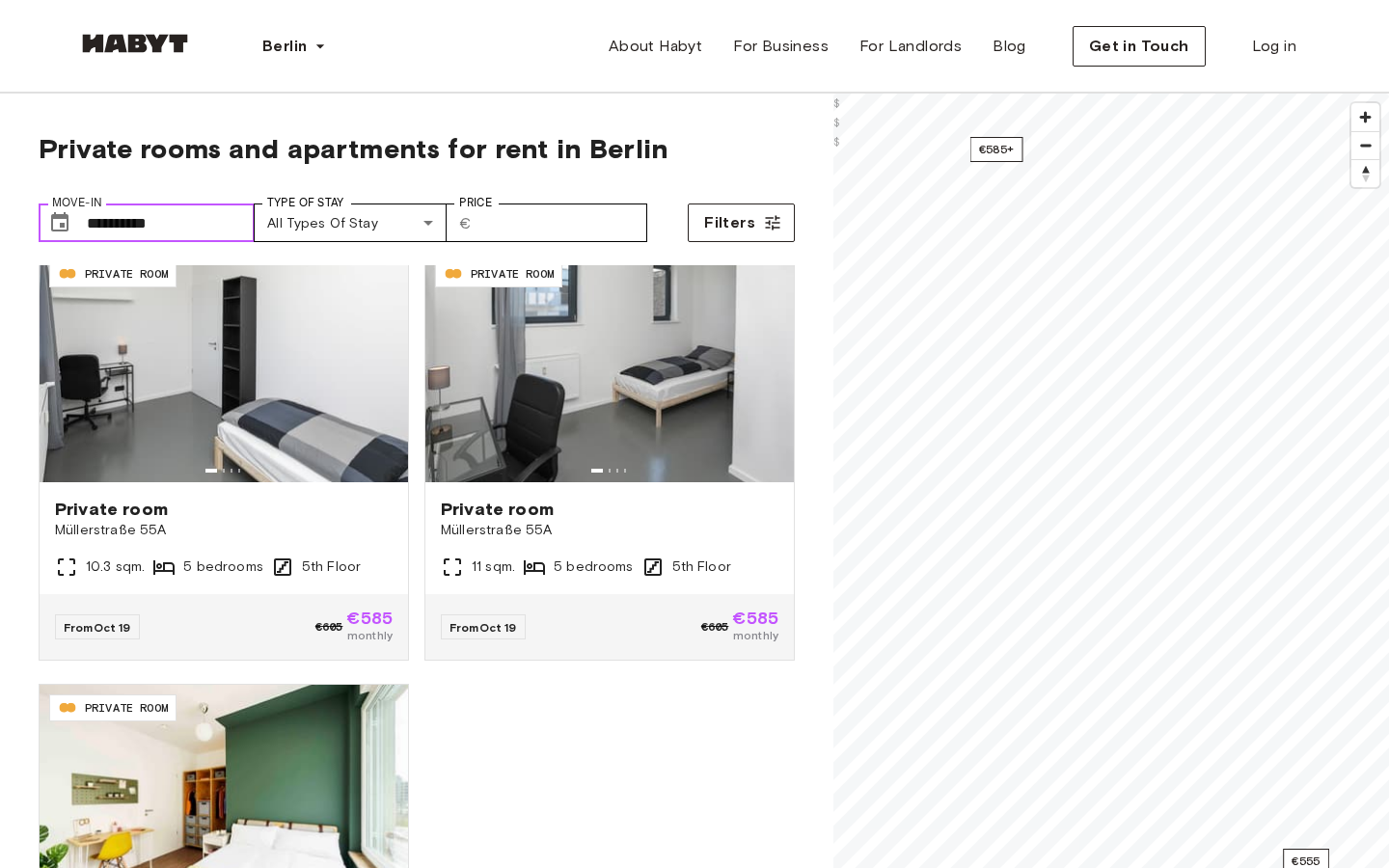 drag, startPoint x: 123, startPoint y: 221, endPoint x: 110, endPoint y: 223, distance: 13.152946 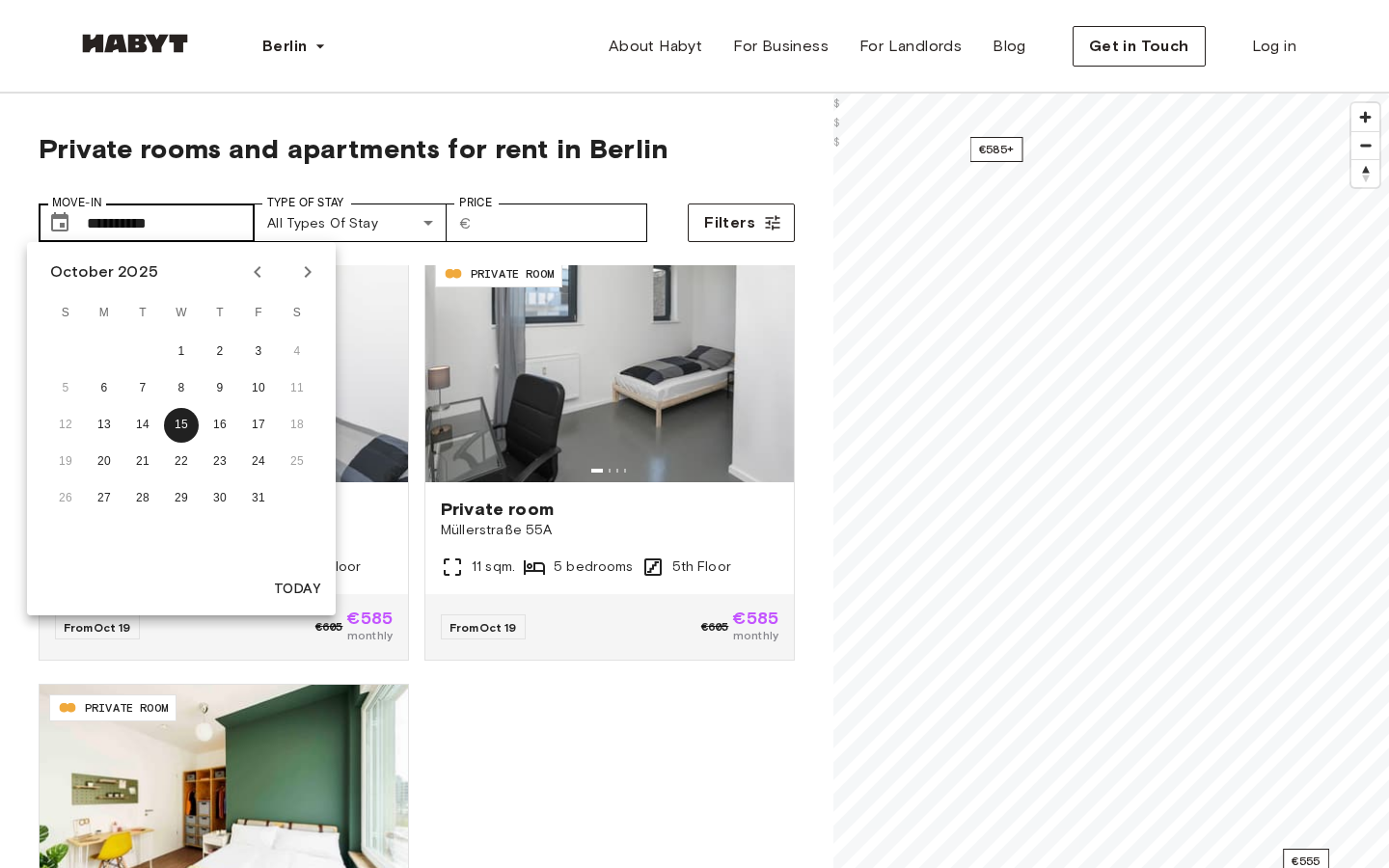 type 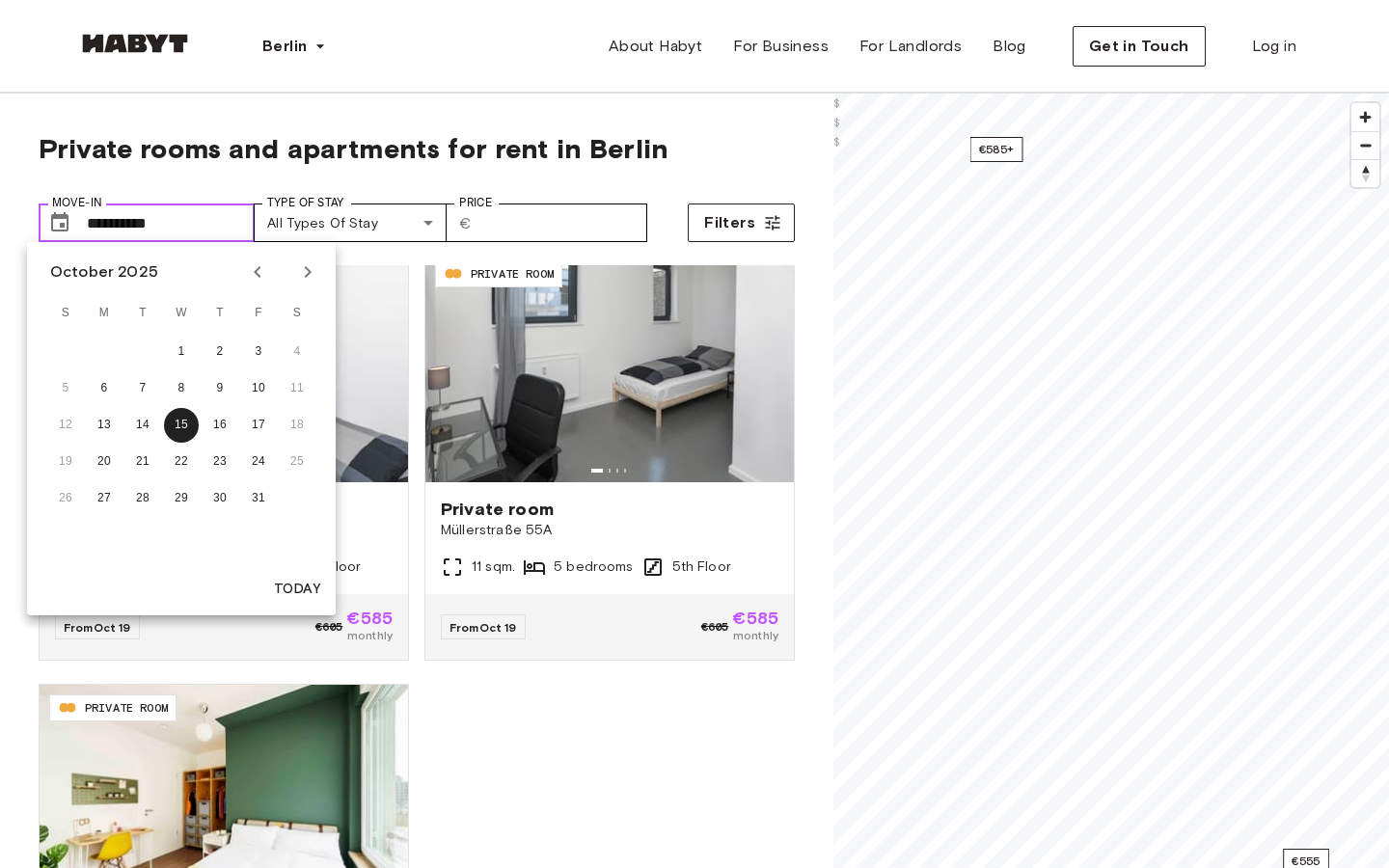 click on "**********" at bounding box center (171, 223) 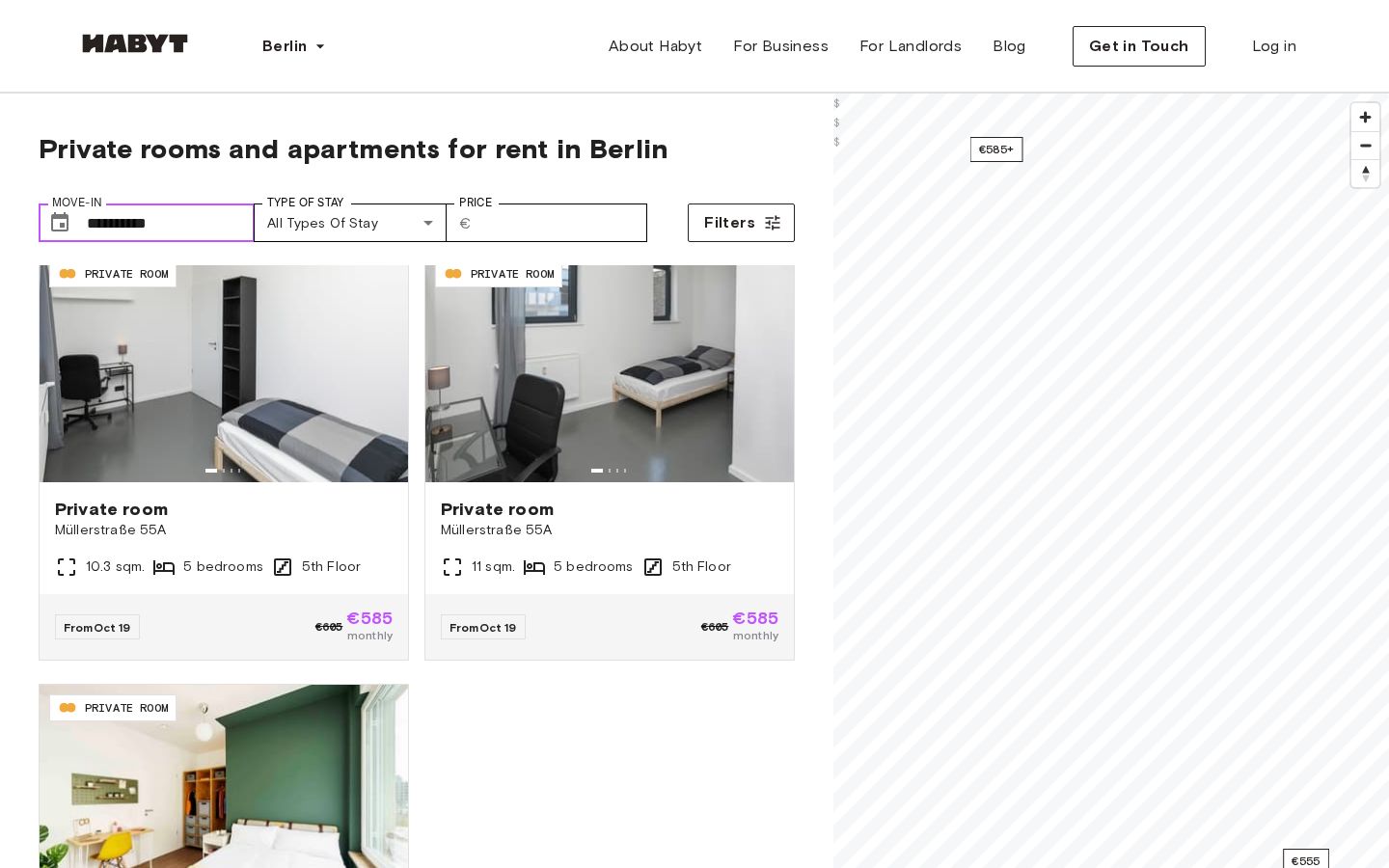 click on "**********" at bounding box center [171, 223] 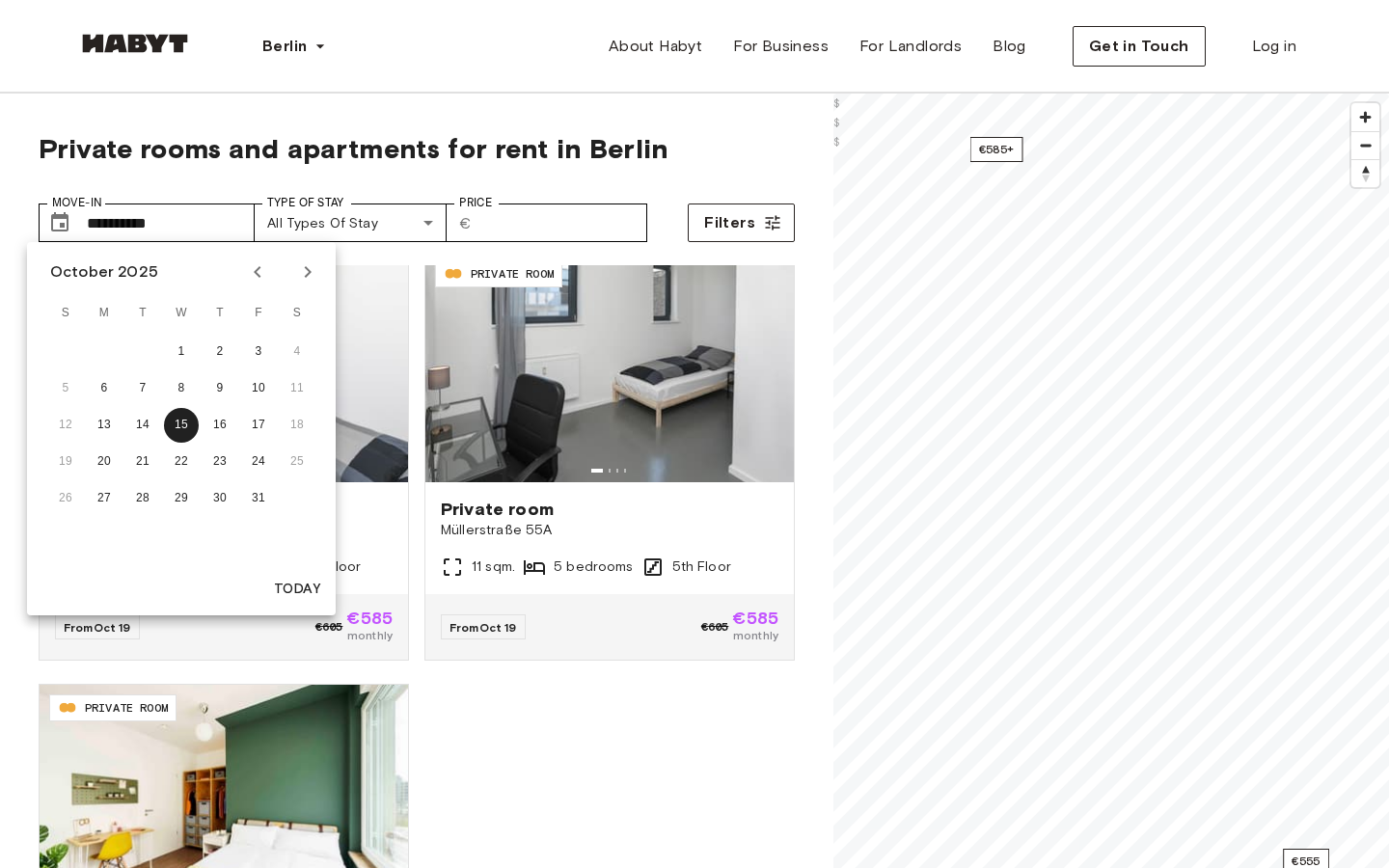click 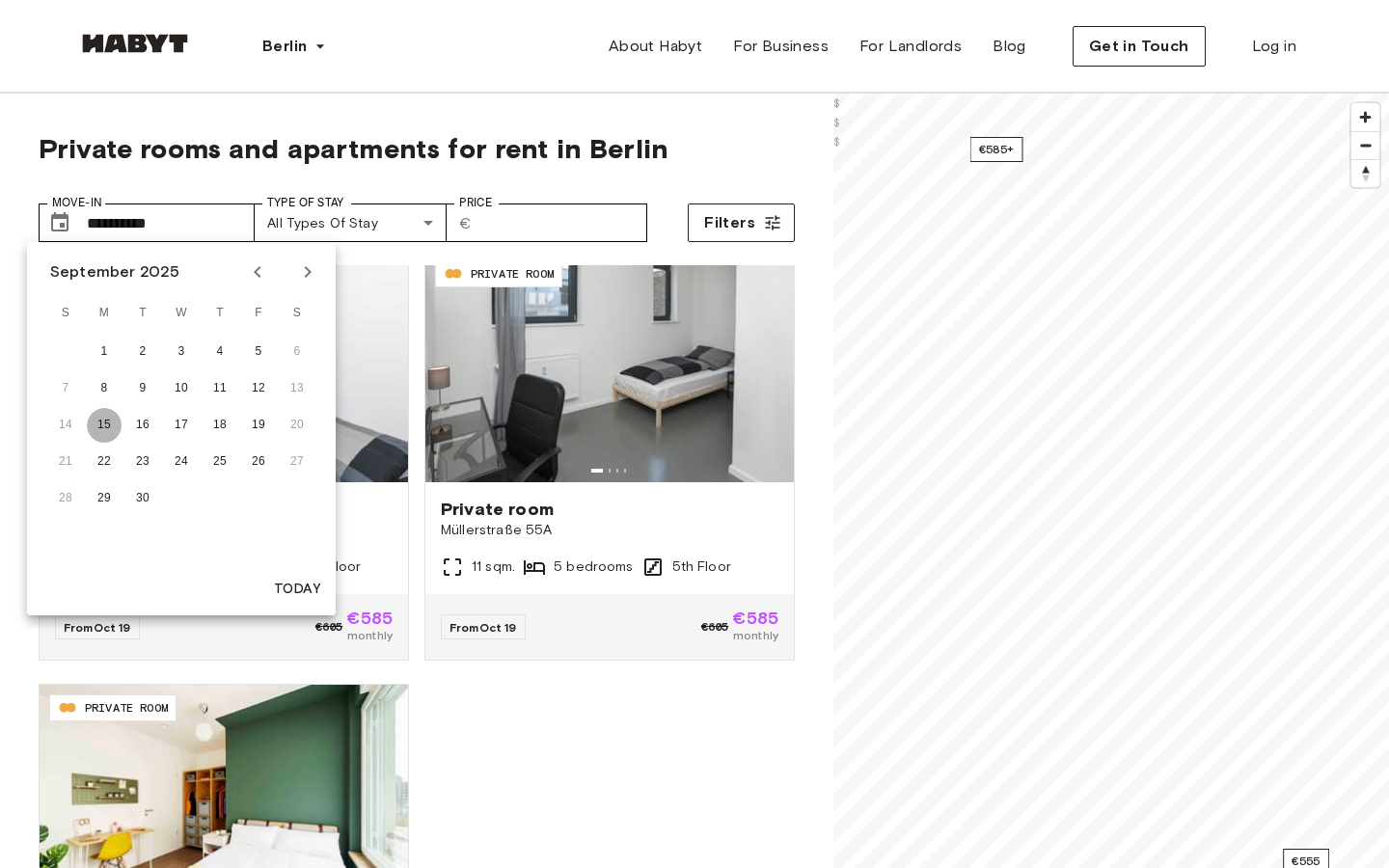 click on "15" at bounding box center (104, 425) 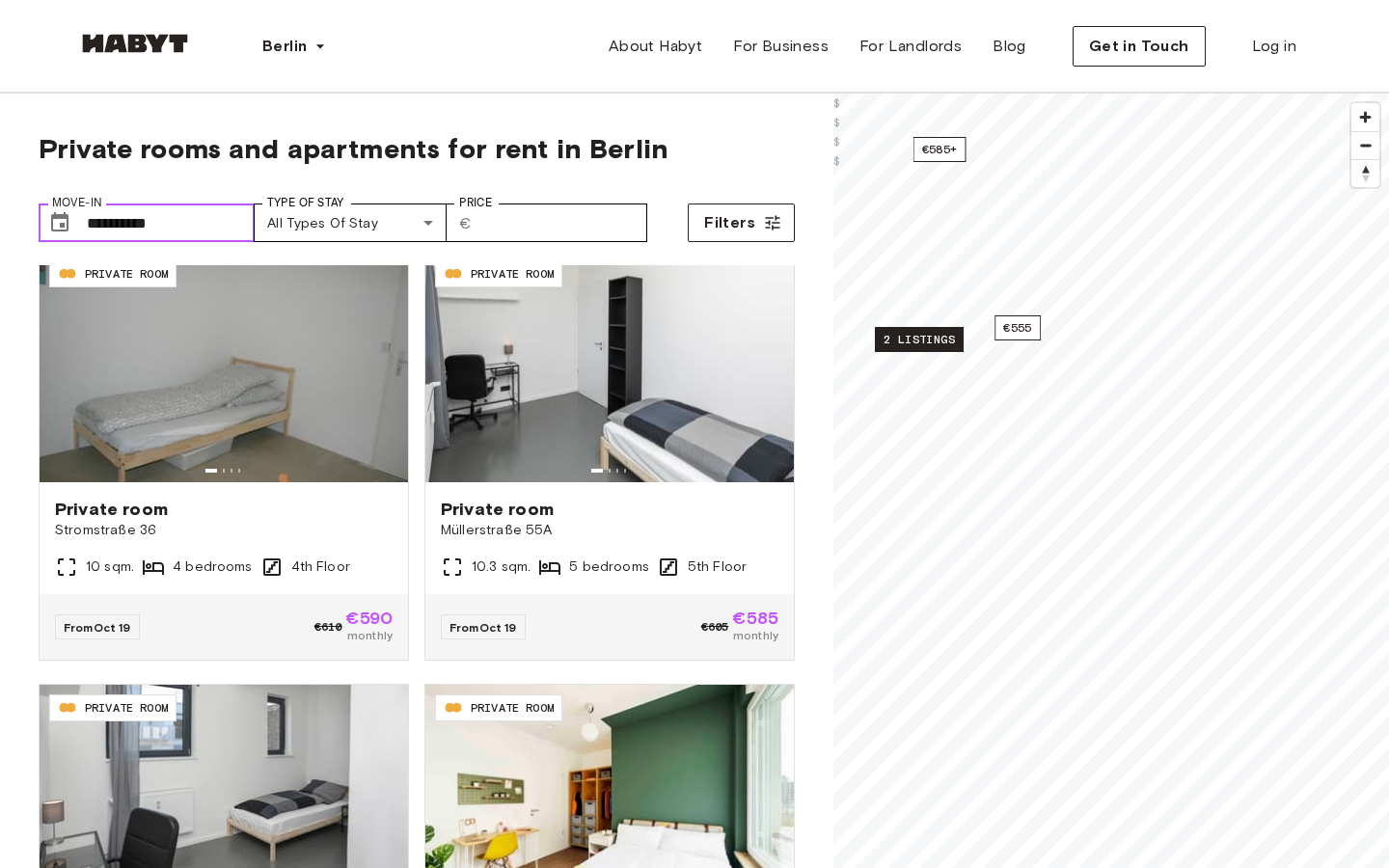 scroll, scrollTop: 449, scrollLeft: 0, axis: vertical 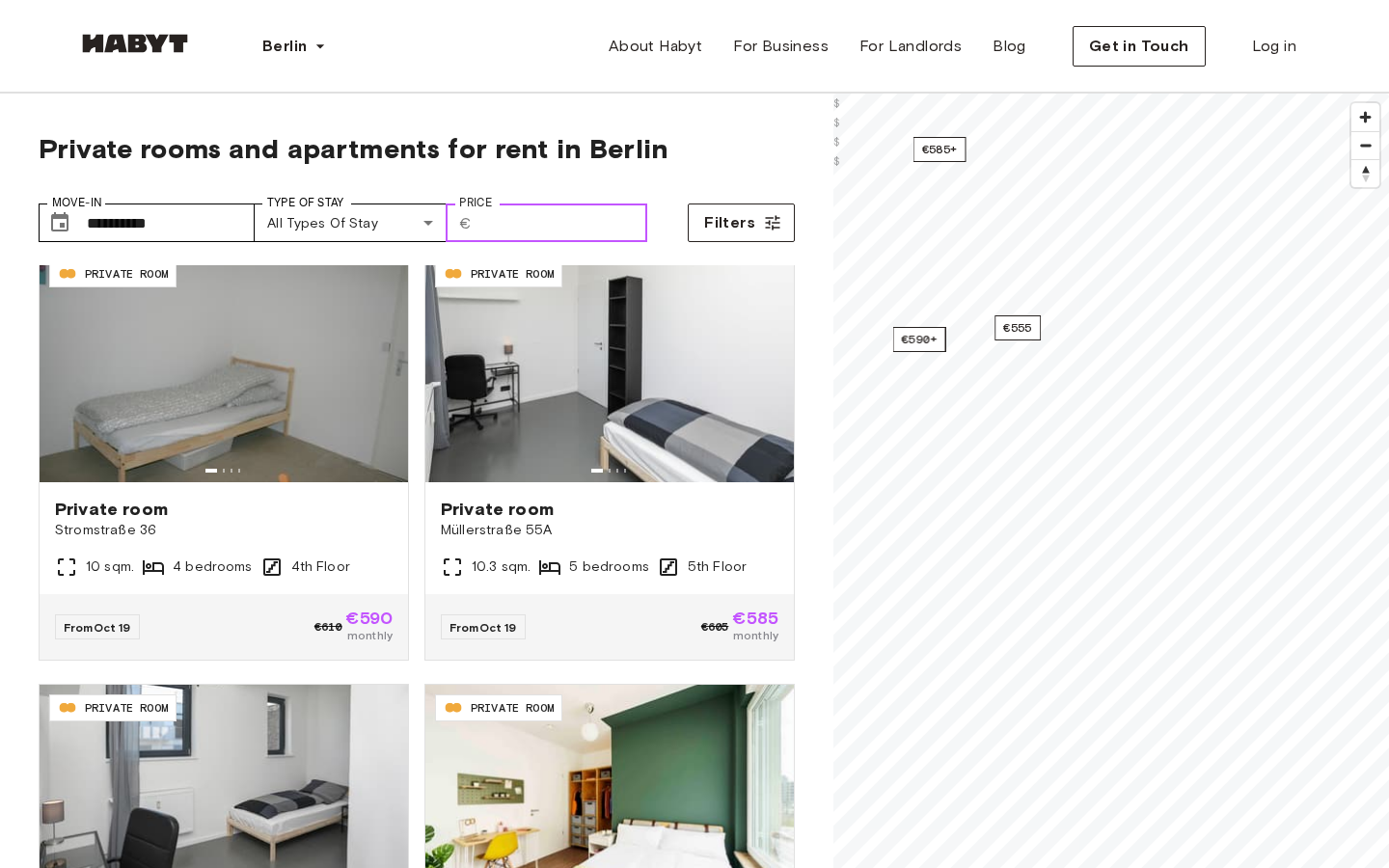 click on "***" at bounding box center [563, 223] 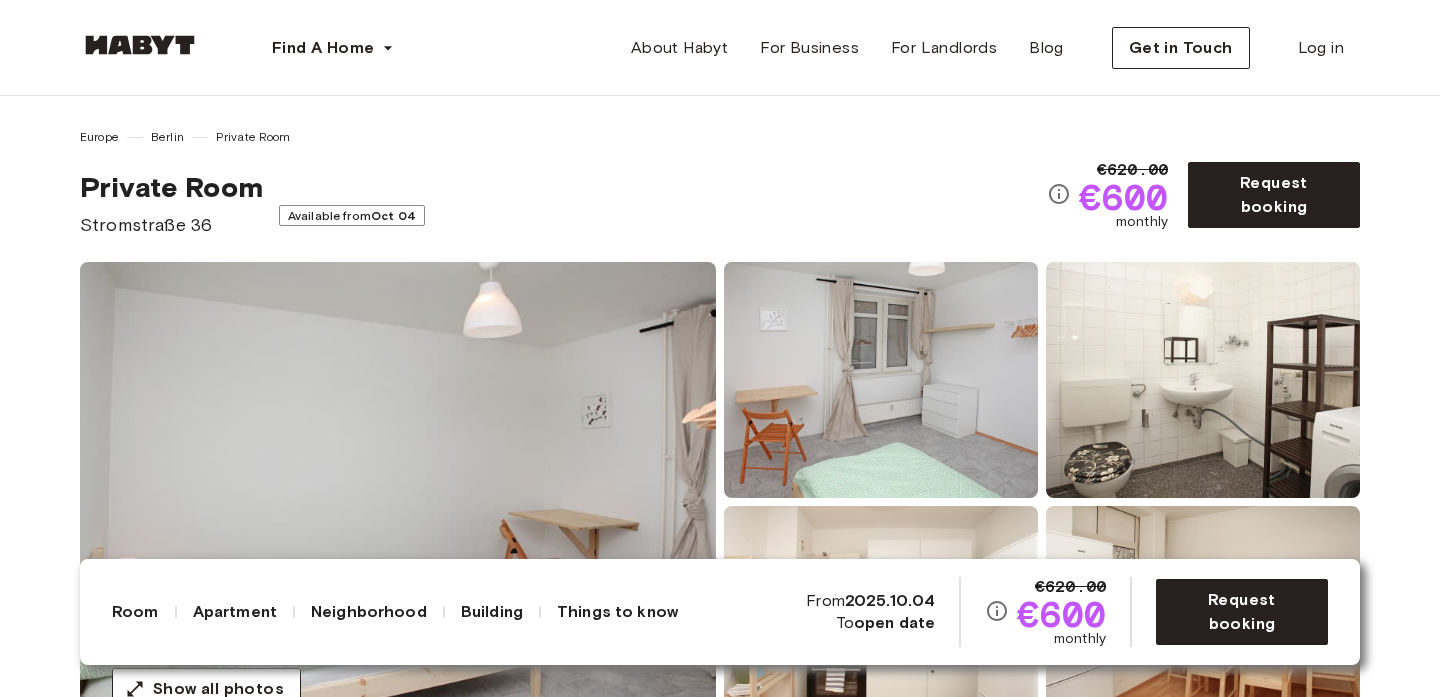 scroll, scrollTop: 0, scrollLeft: 0, axis: both 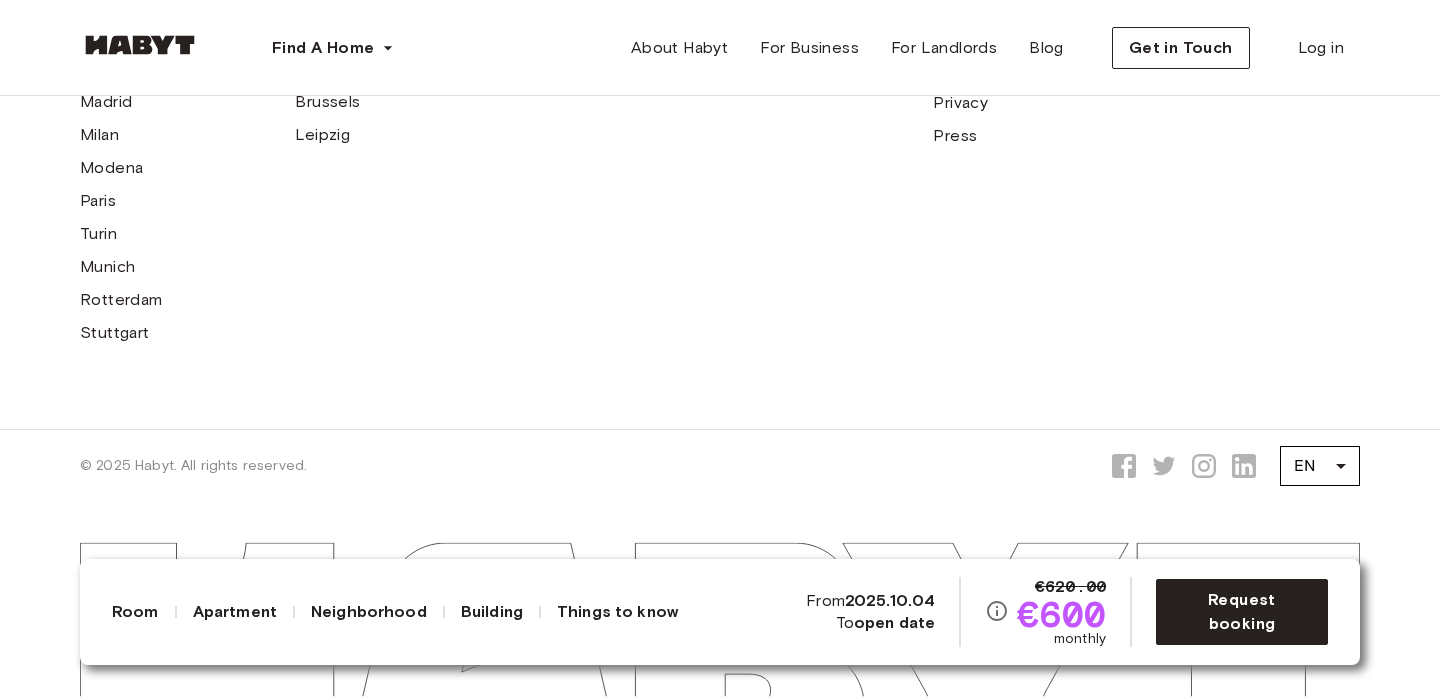 click 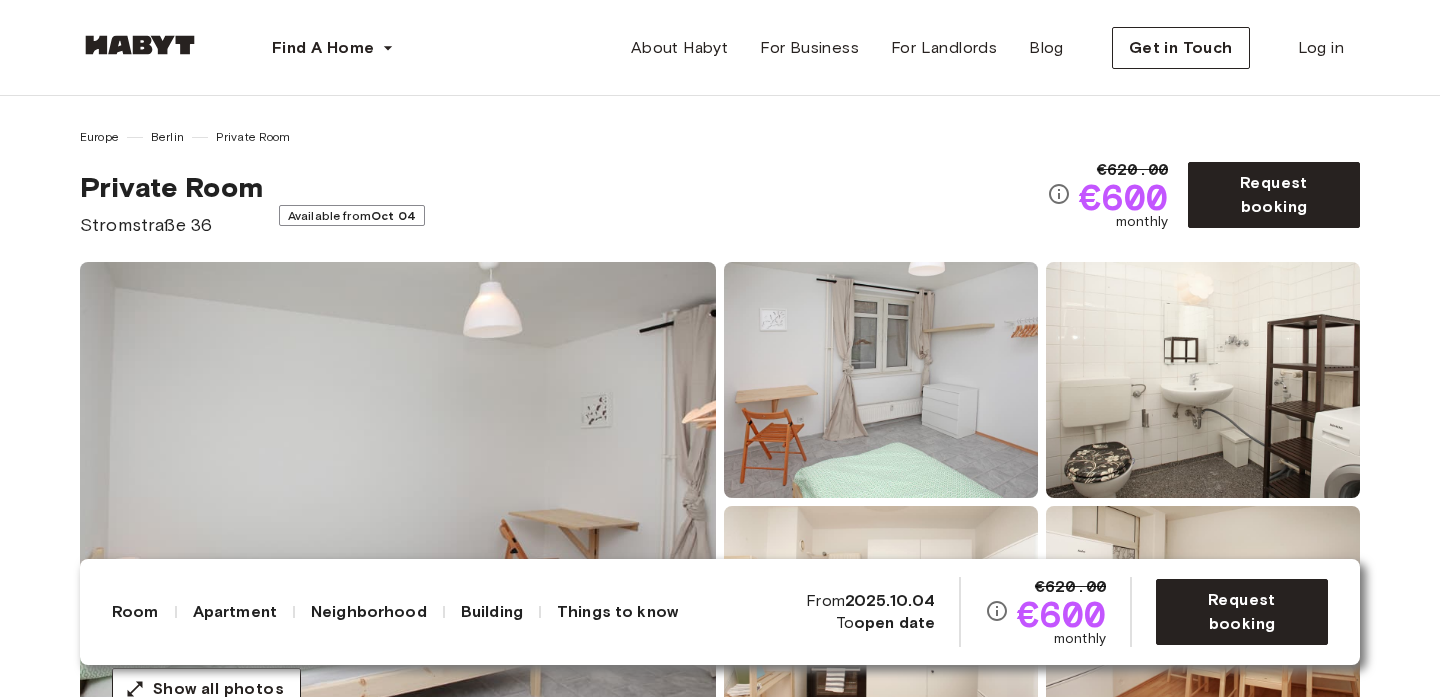 scroll, scrollTop: 0, scrollLeft: 0, axis: both 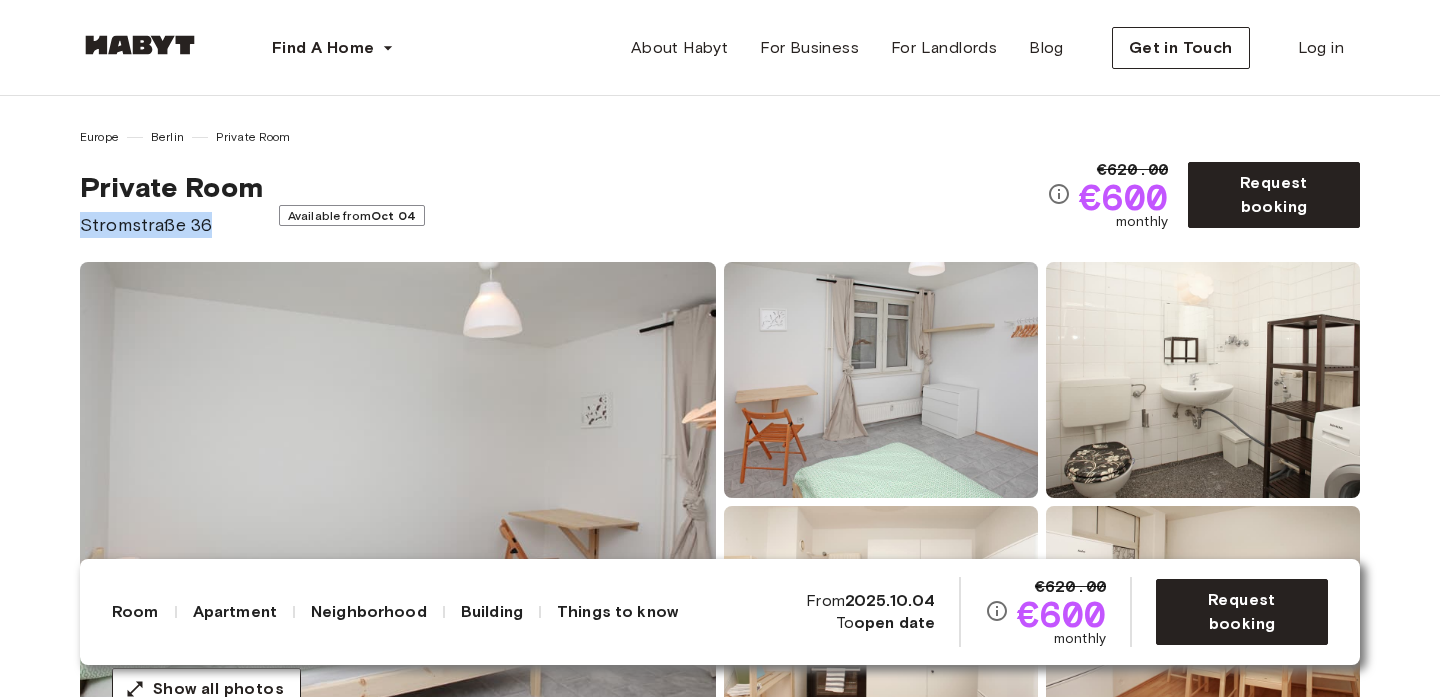 drag, startPoint x: 209, startPoint y: 223, endPoint x: 67, endPoint y: 222, distance: 142.00352 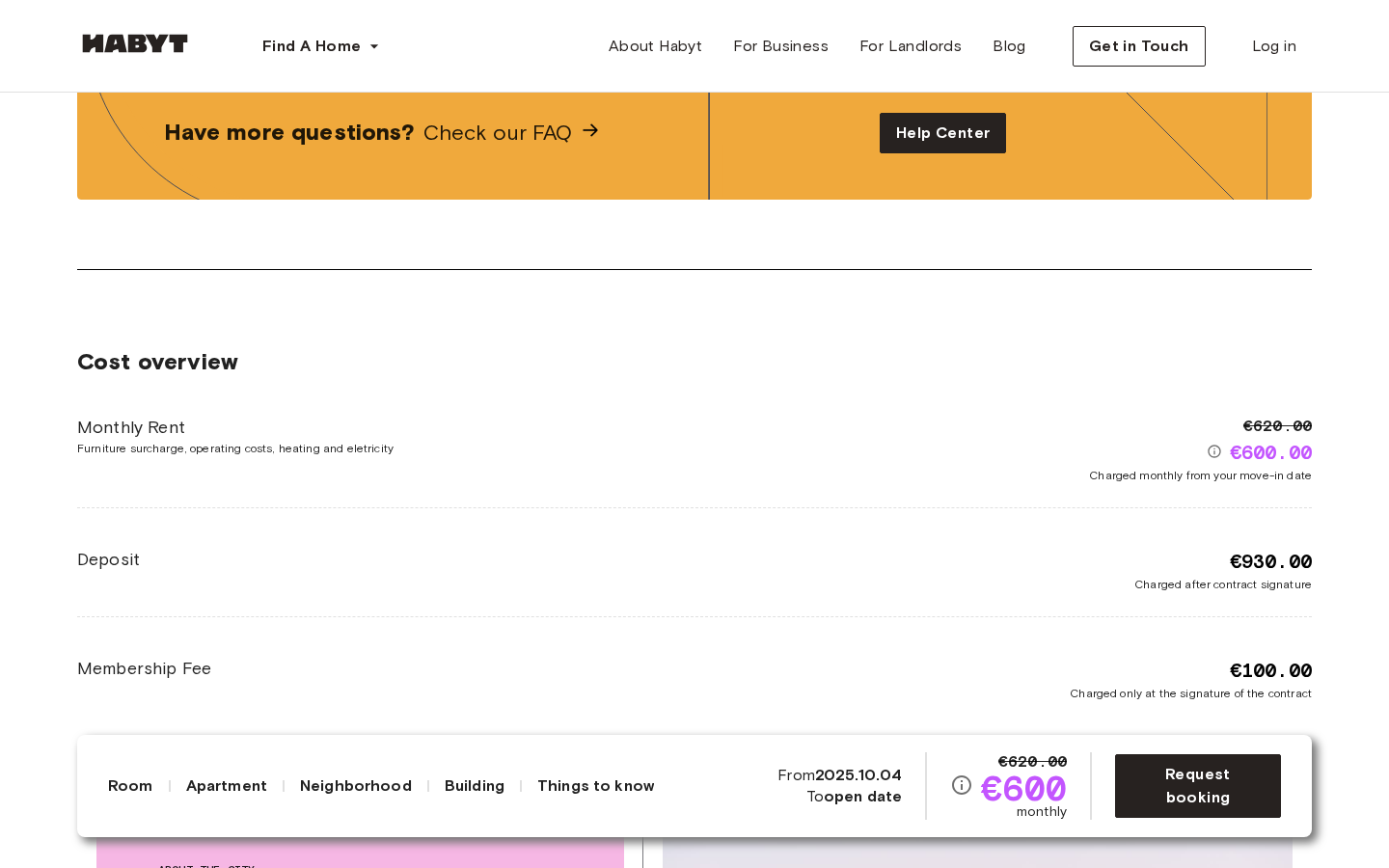 scroll, scrollTop: 3309, scrollLeft: 0, axis: vertical 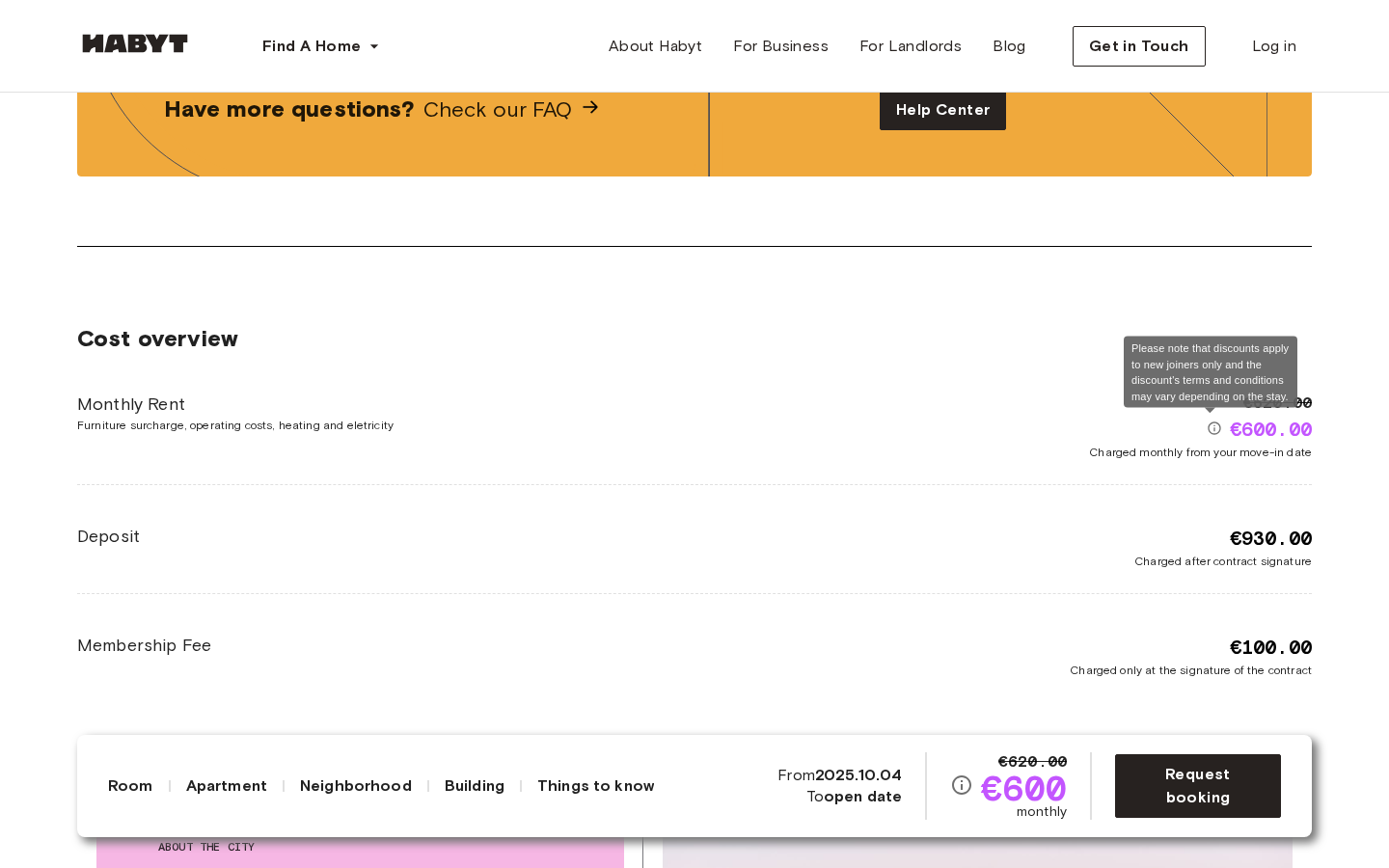 click 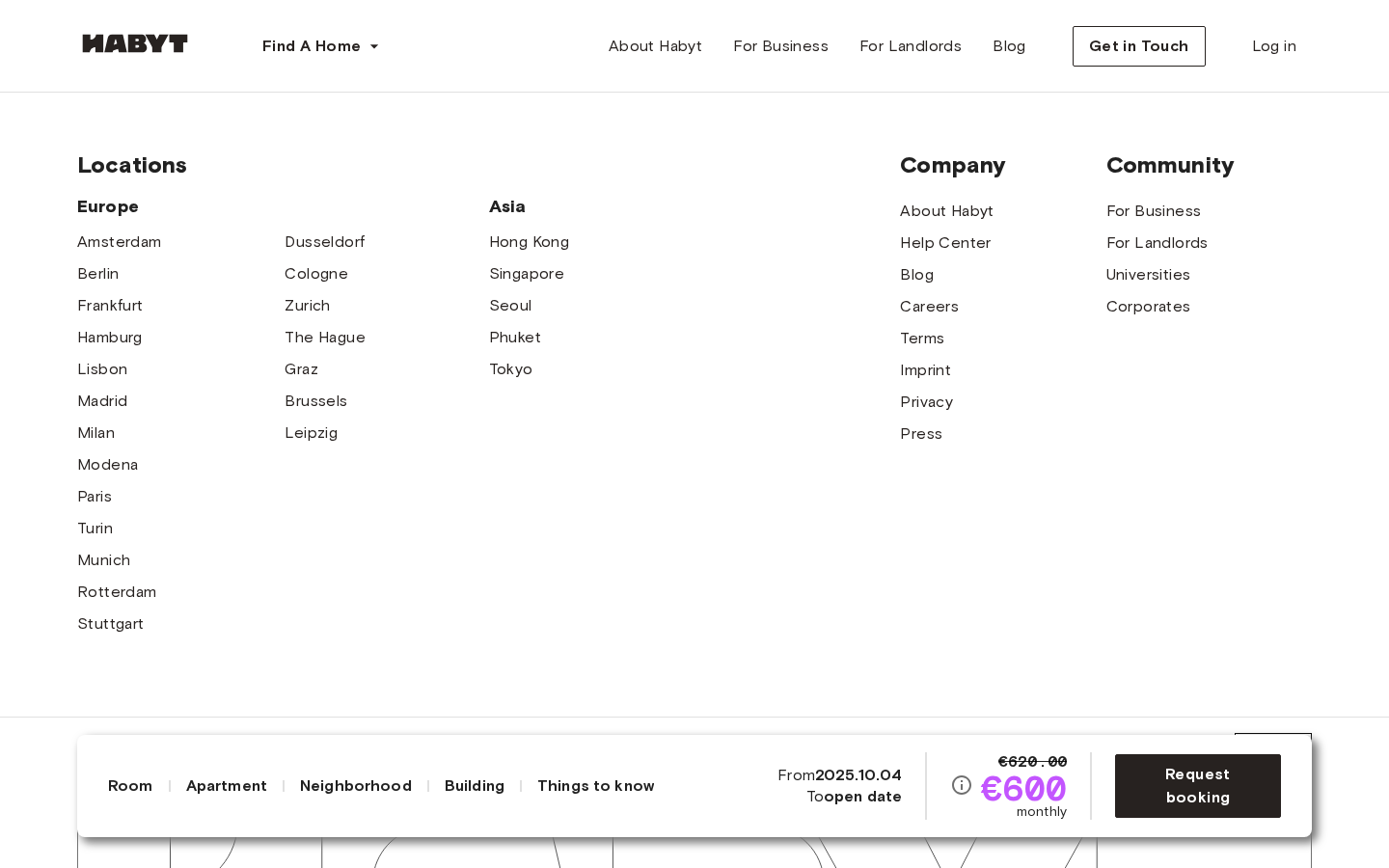 scroll, scrollTop: 5955, scrollLeft: 0, axis: vertical 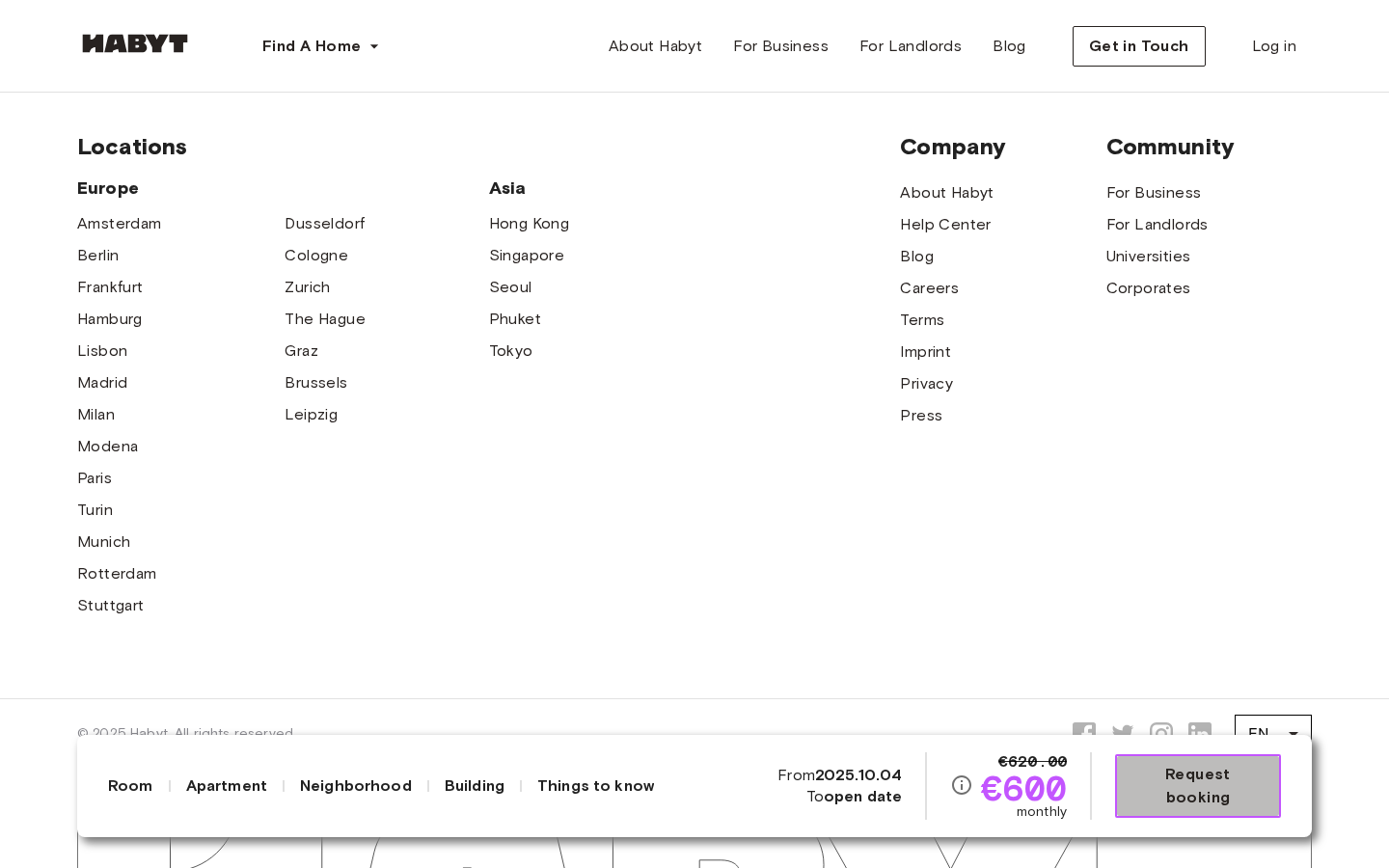 click on "Request booking" at bounding box center [1198, 786] 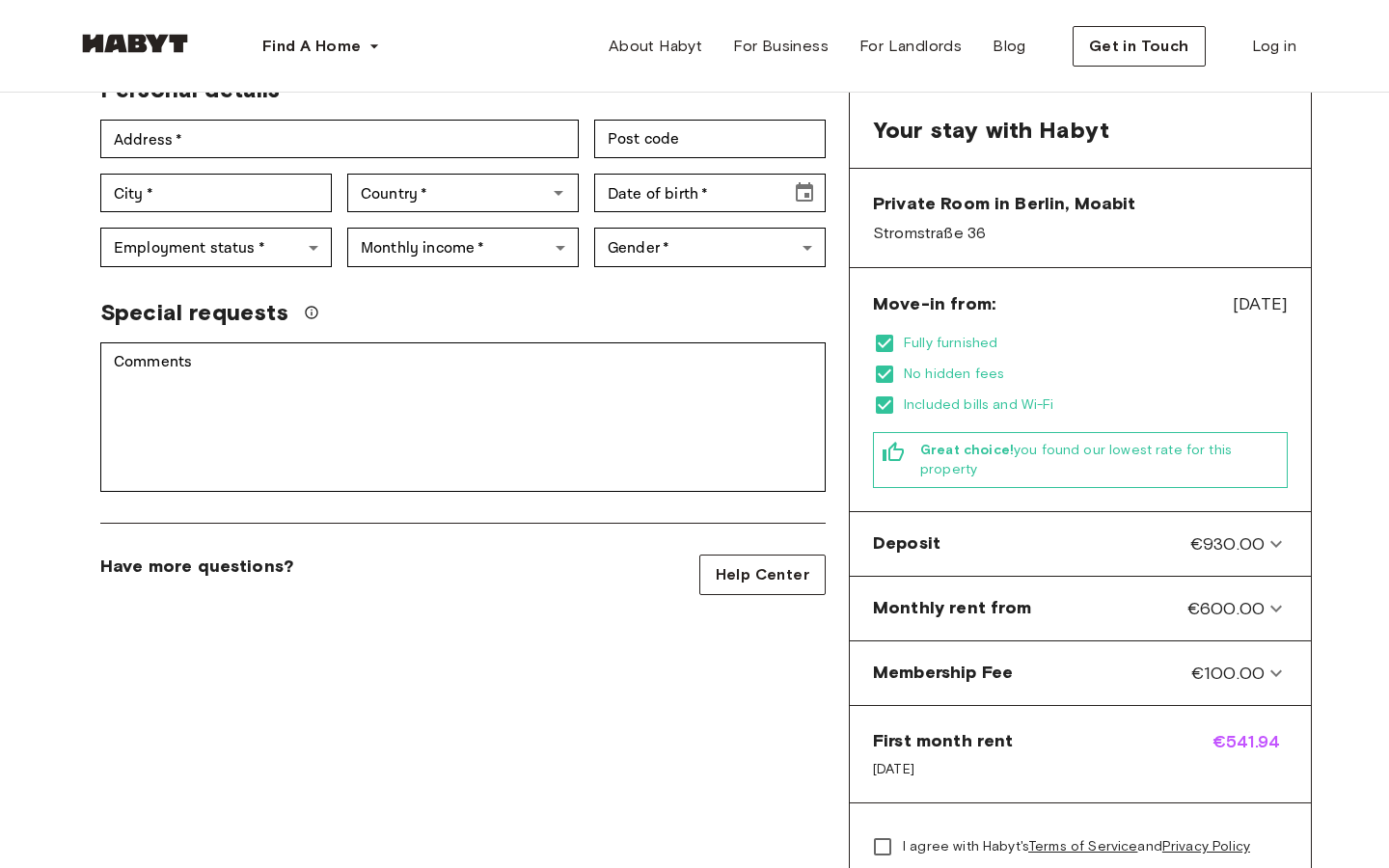 scroll, scrollTop: 339, scrollLeft: 0, axis: vertical 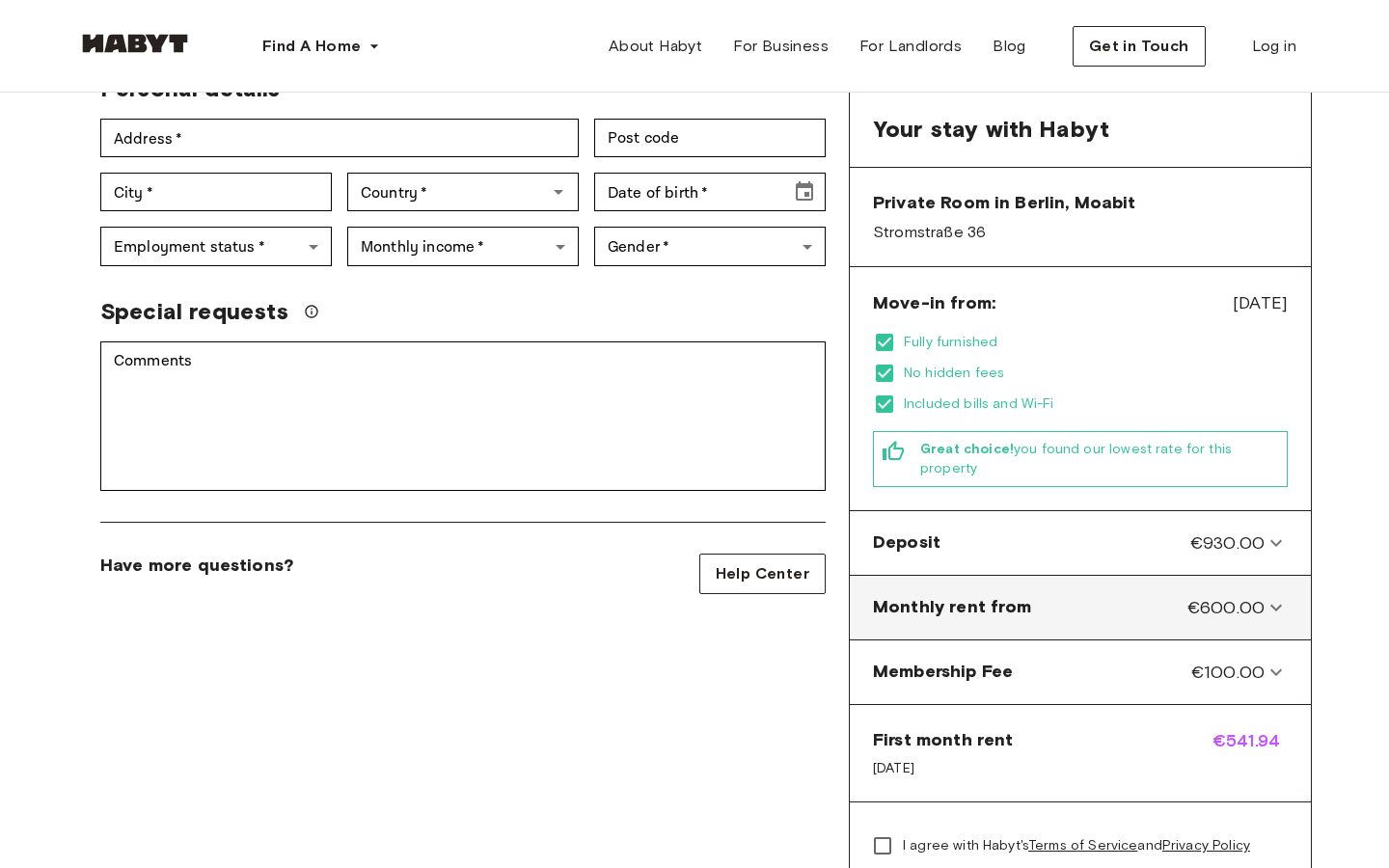 click on "Monthly rent from €600.00" at bounding box center (1069, 608) 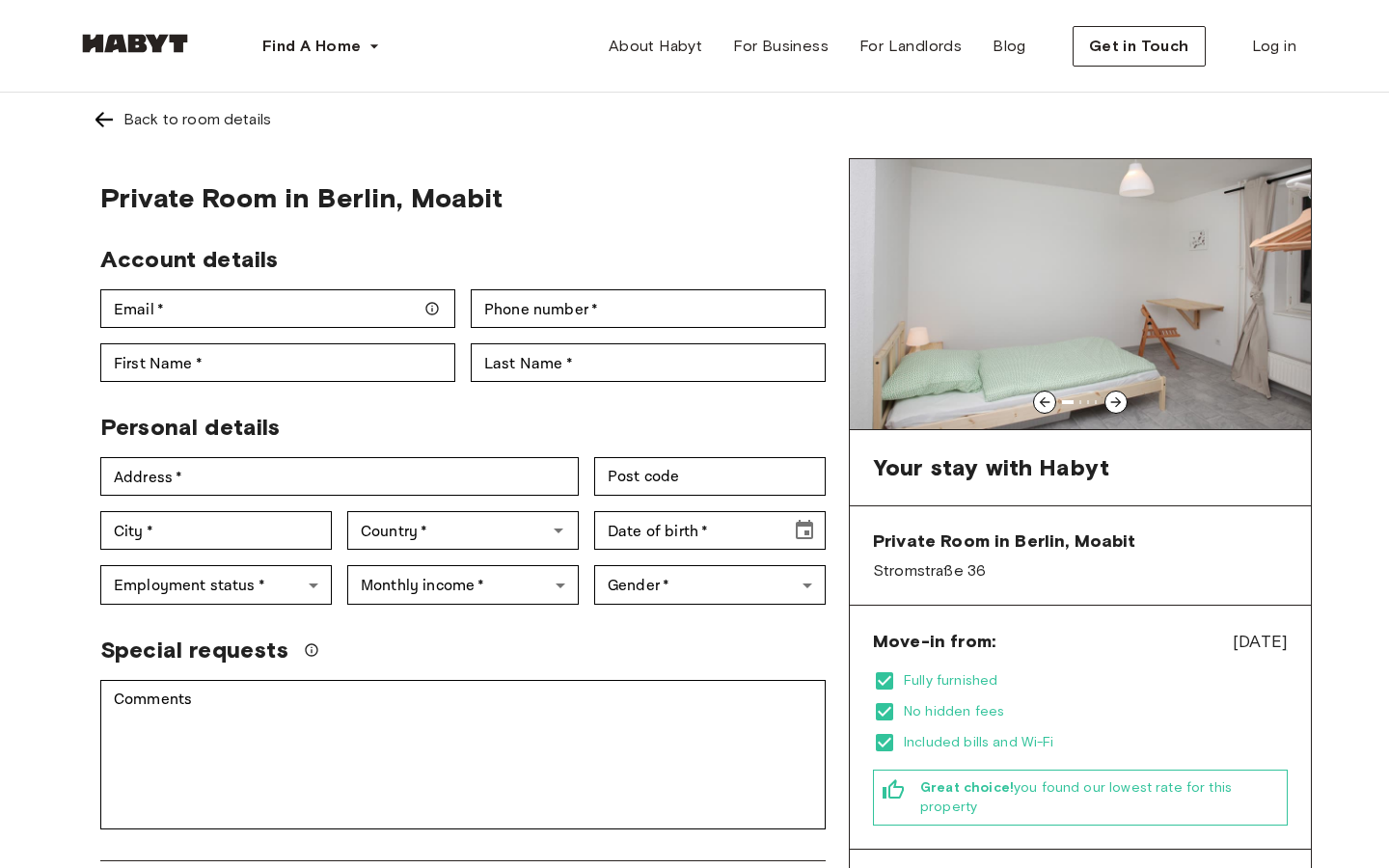 scroll, scrollTop: 0, scrollLeft: 0, axis: both 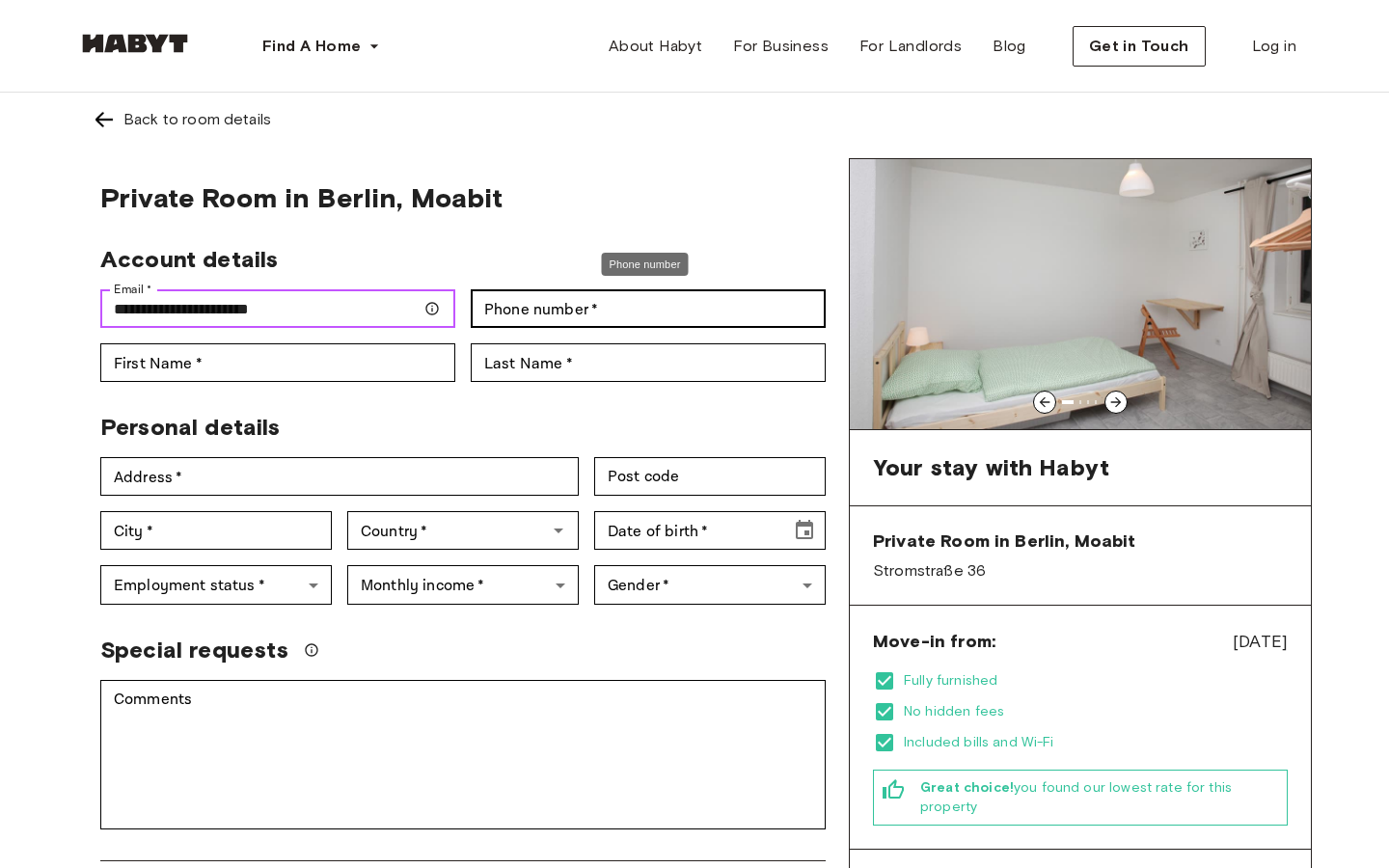 type on "**********" 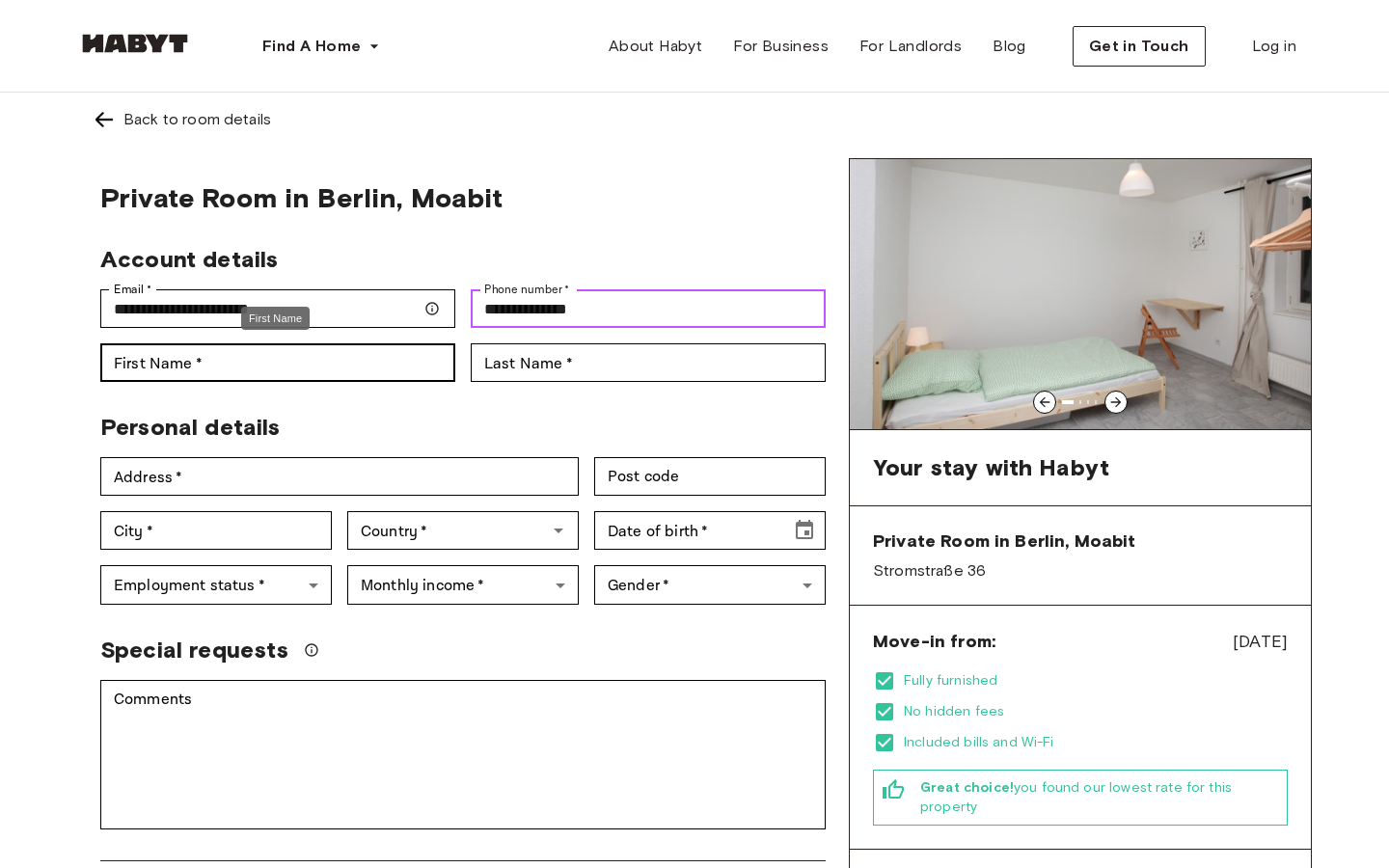 type on "**********" 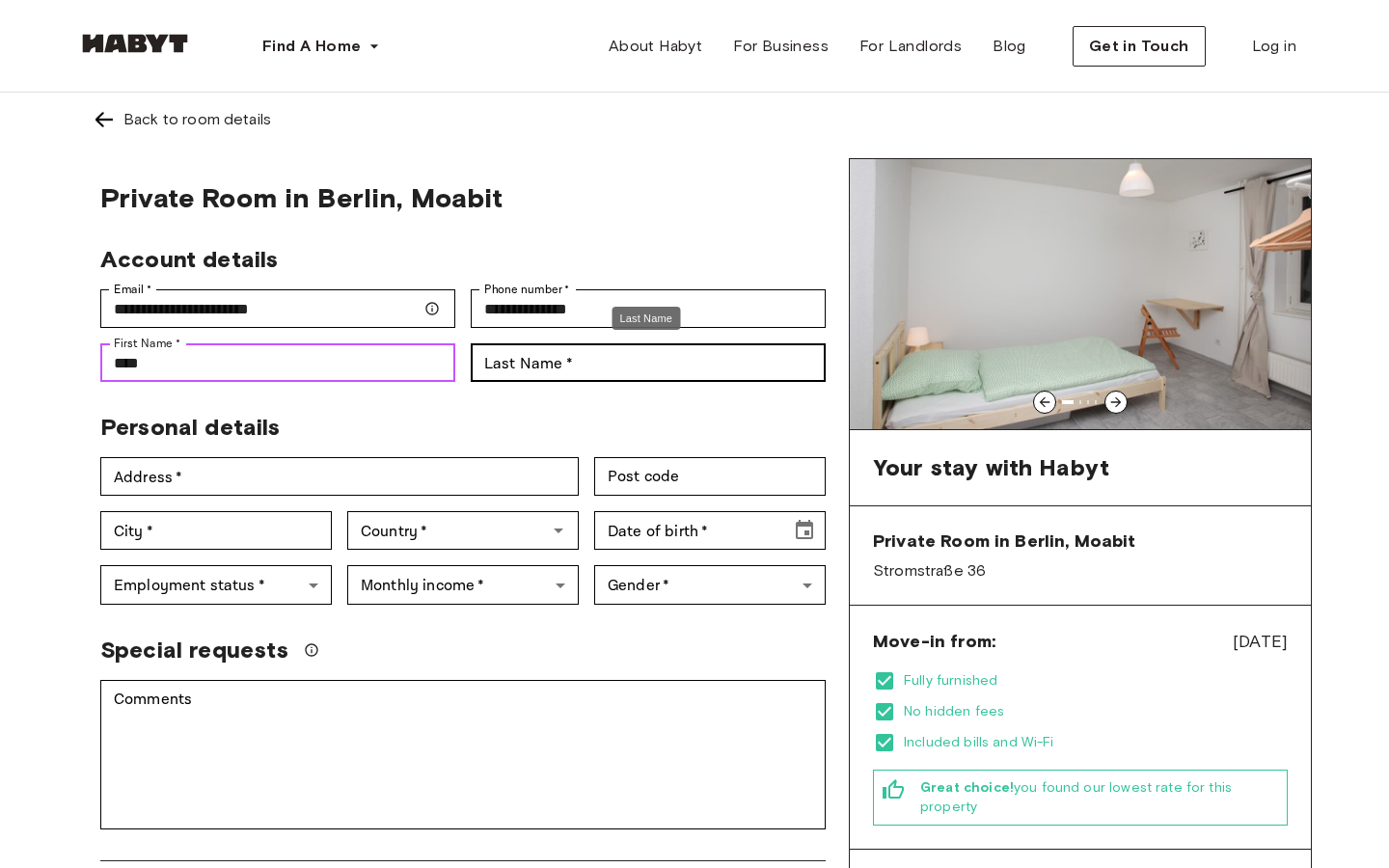 type on "****" 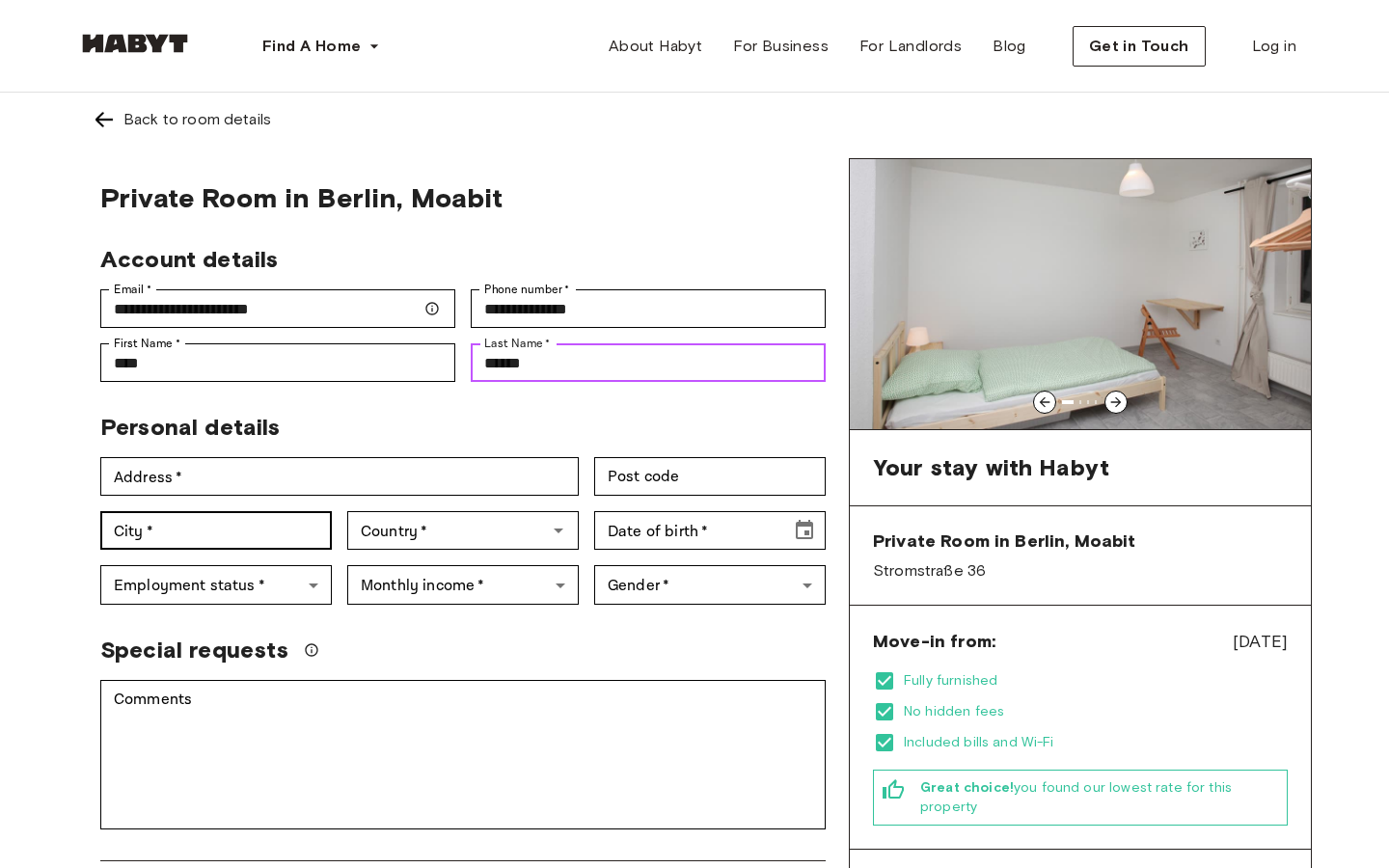 type on "******" 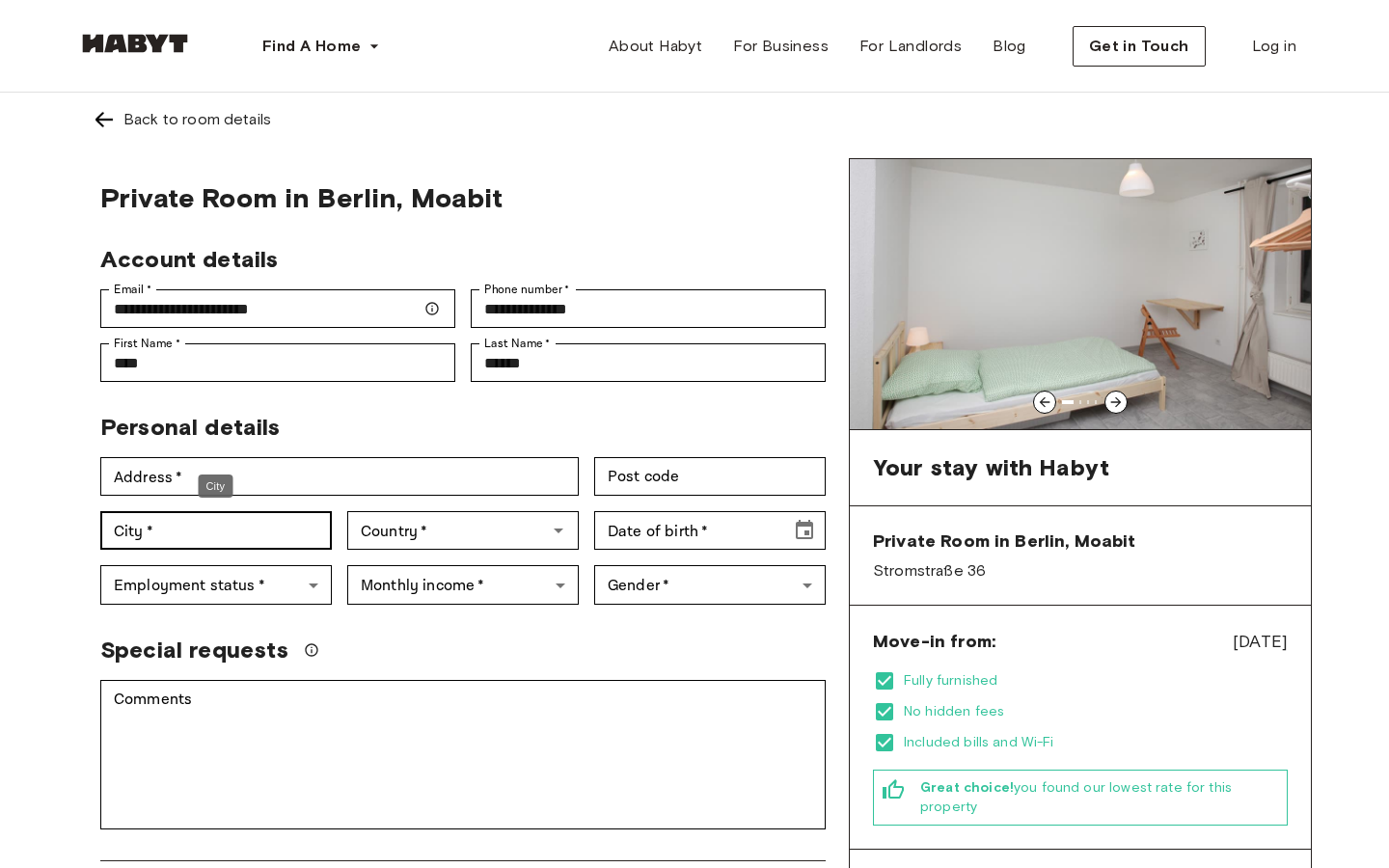 click on "City" at bounding box center (216, 486) 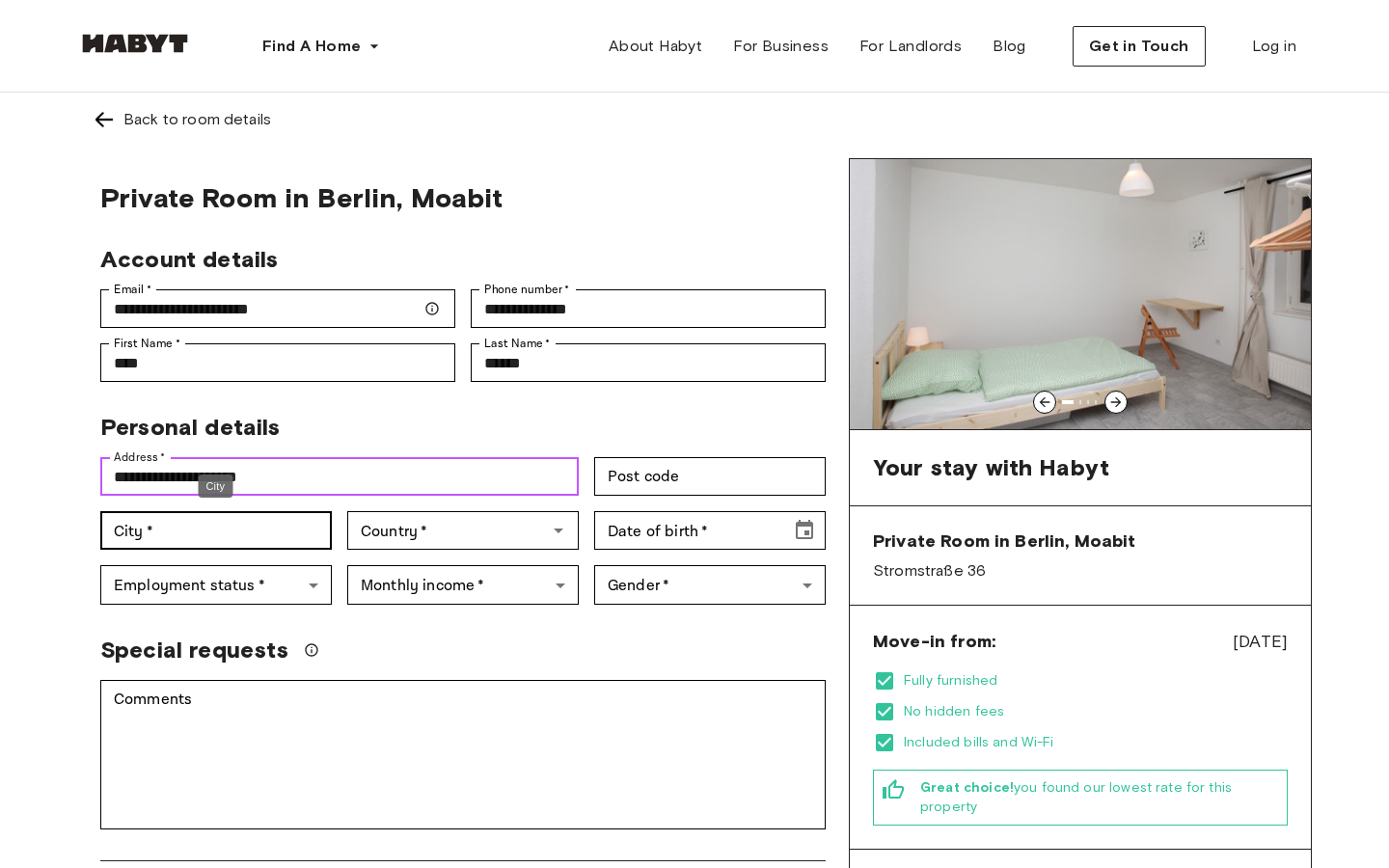 type on "**********" 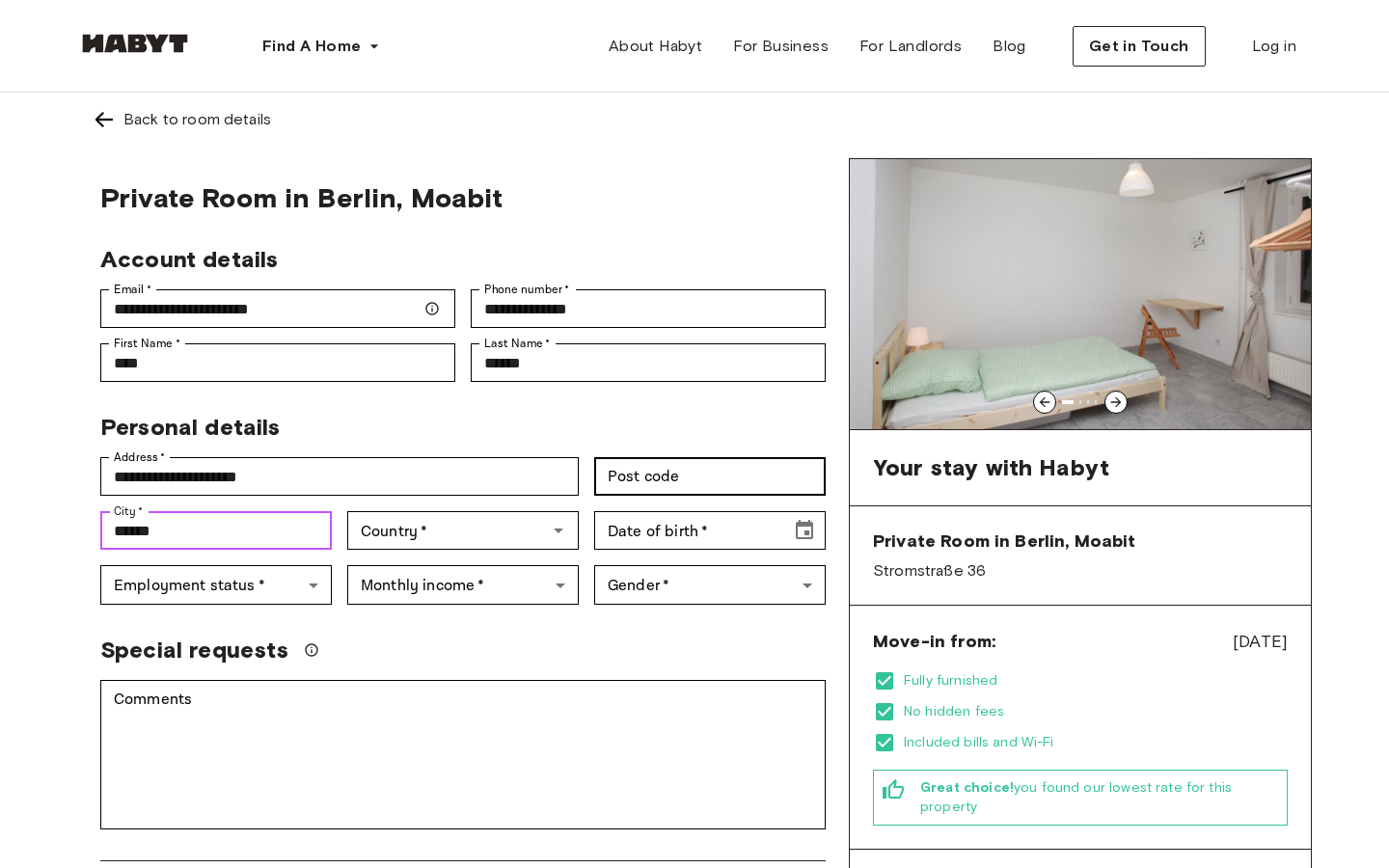 type on "******" 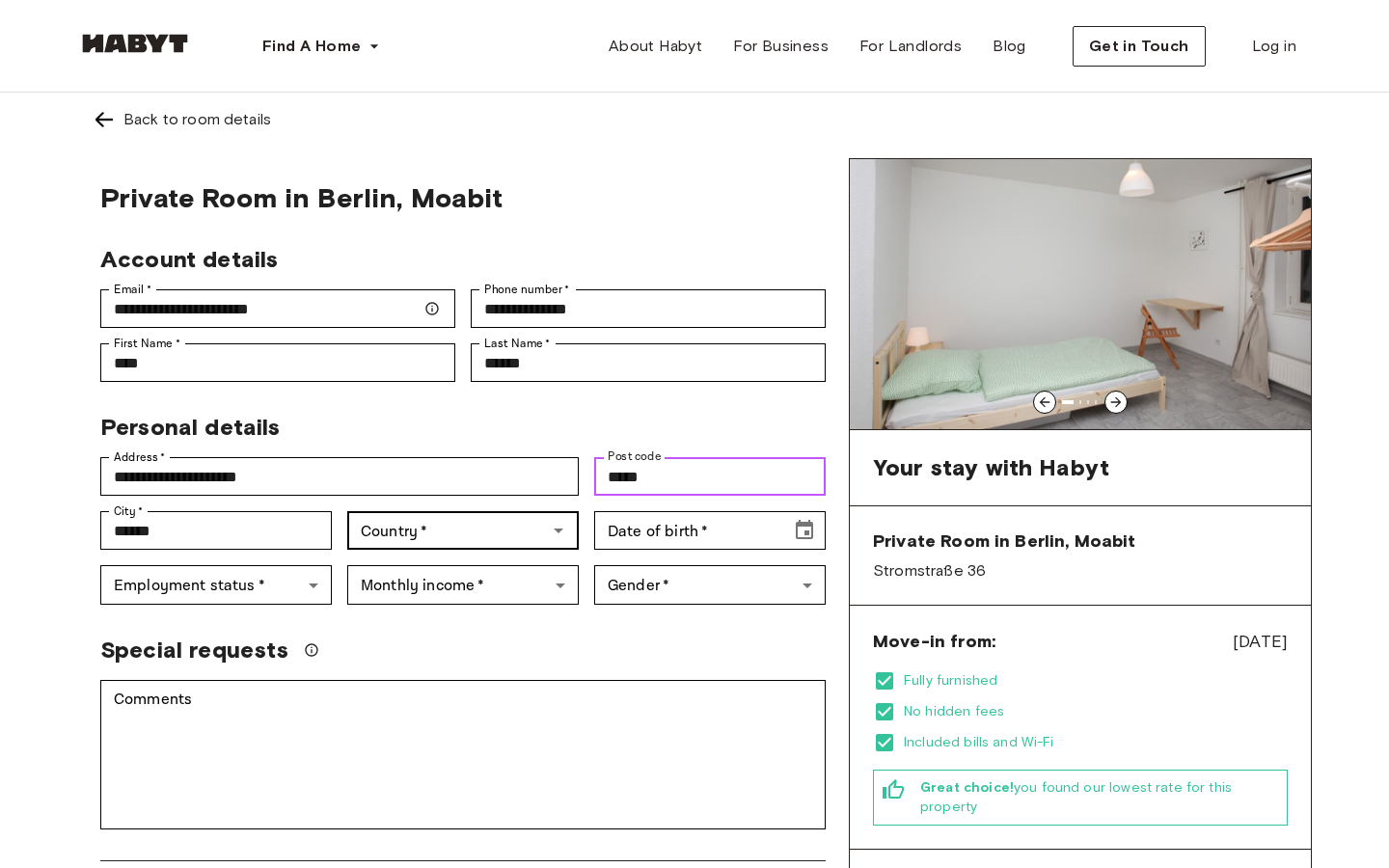 type on "*****" 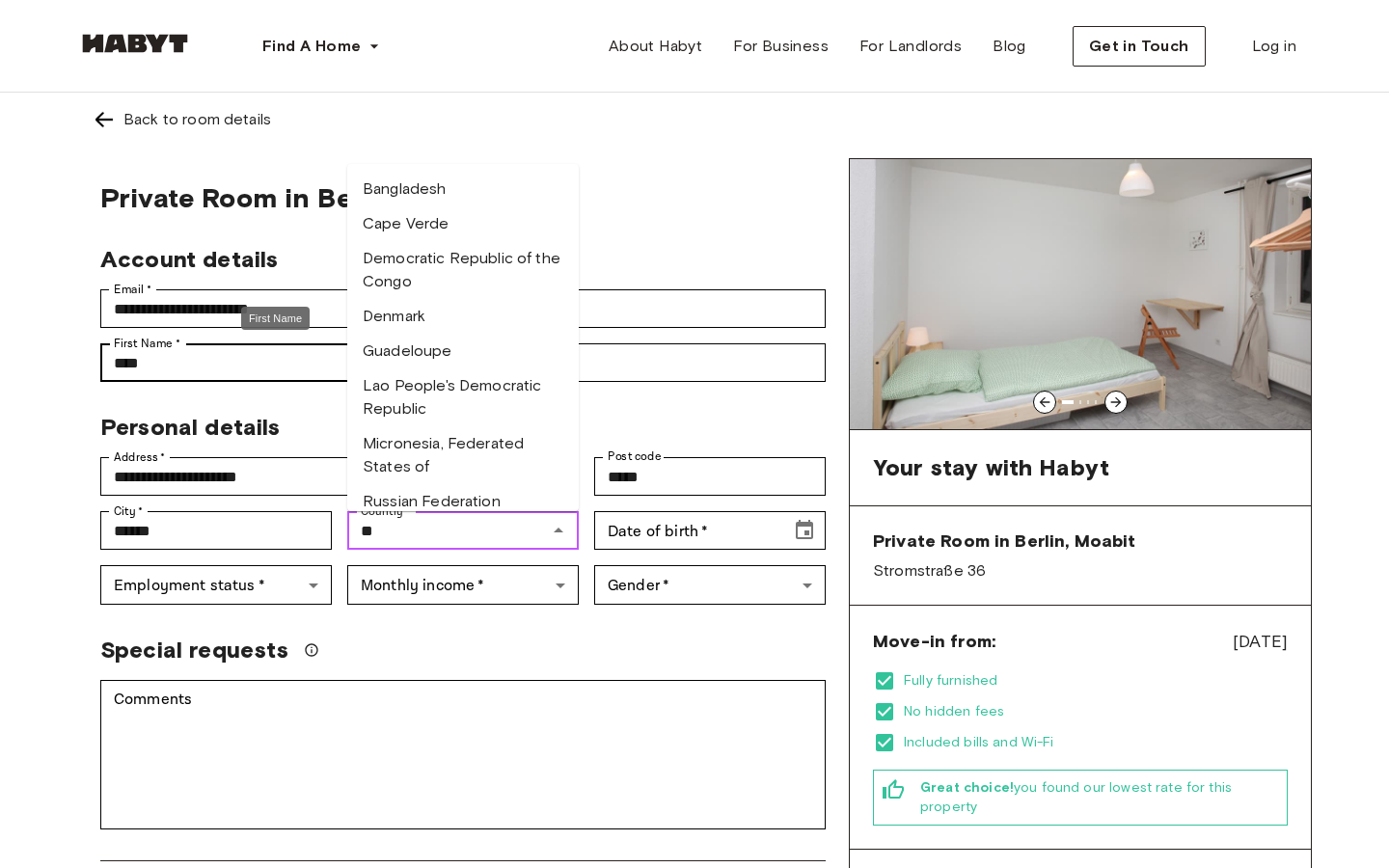type on "*" 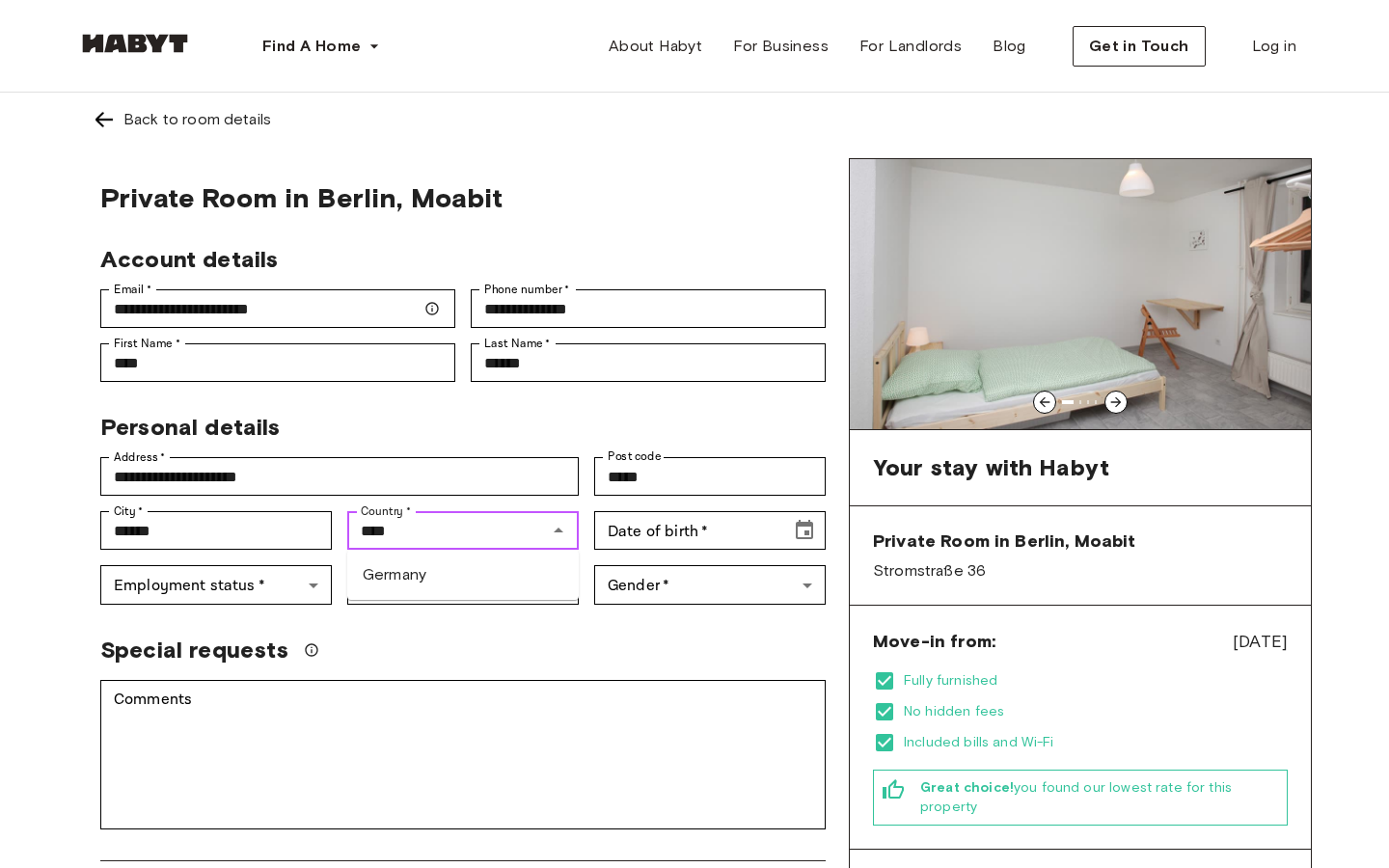 click on "Germany" at bounding box center [463, 575] 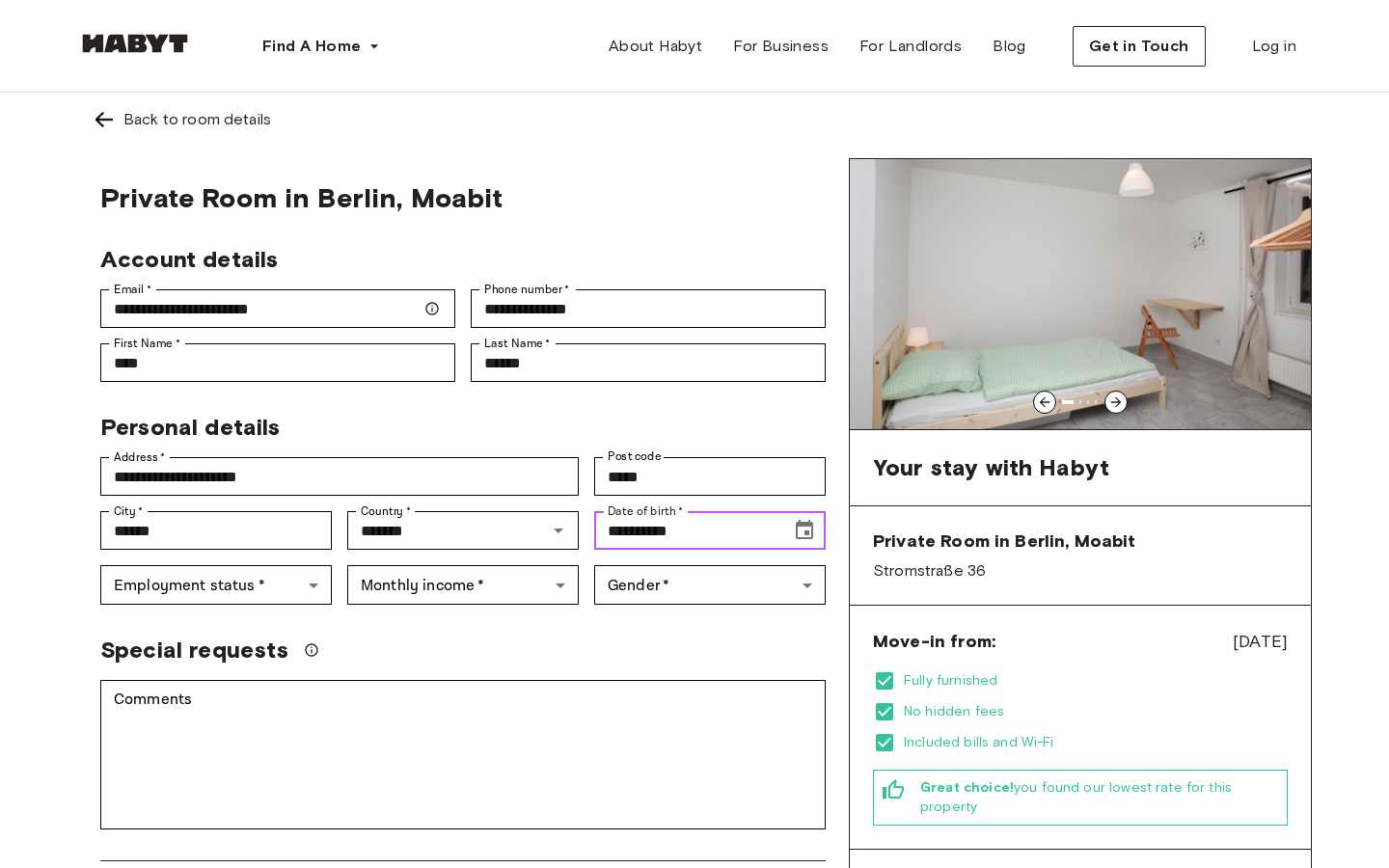 drag, startPoint x: 675, startPoint y: 525, endPoint x: 653, endPoint y: 529, distance: 22.36068 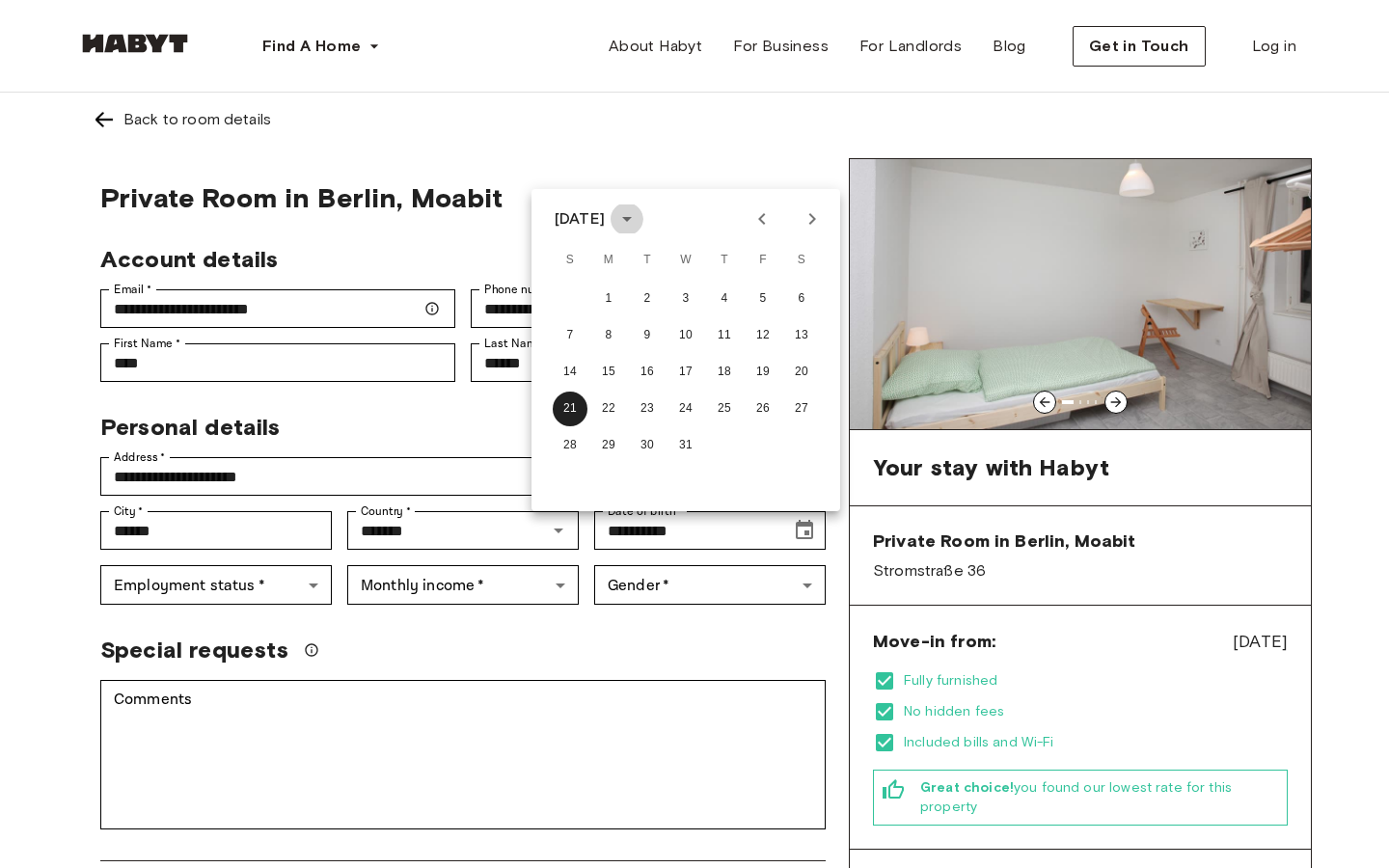 click 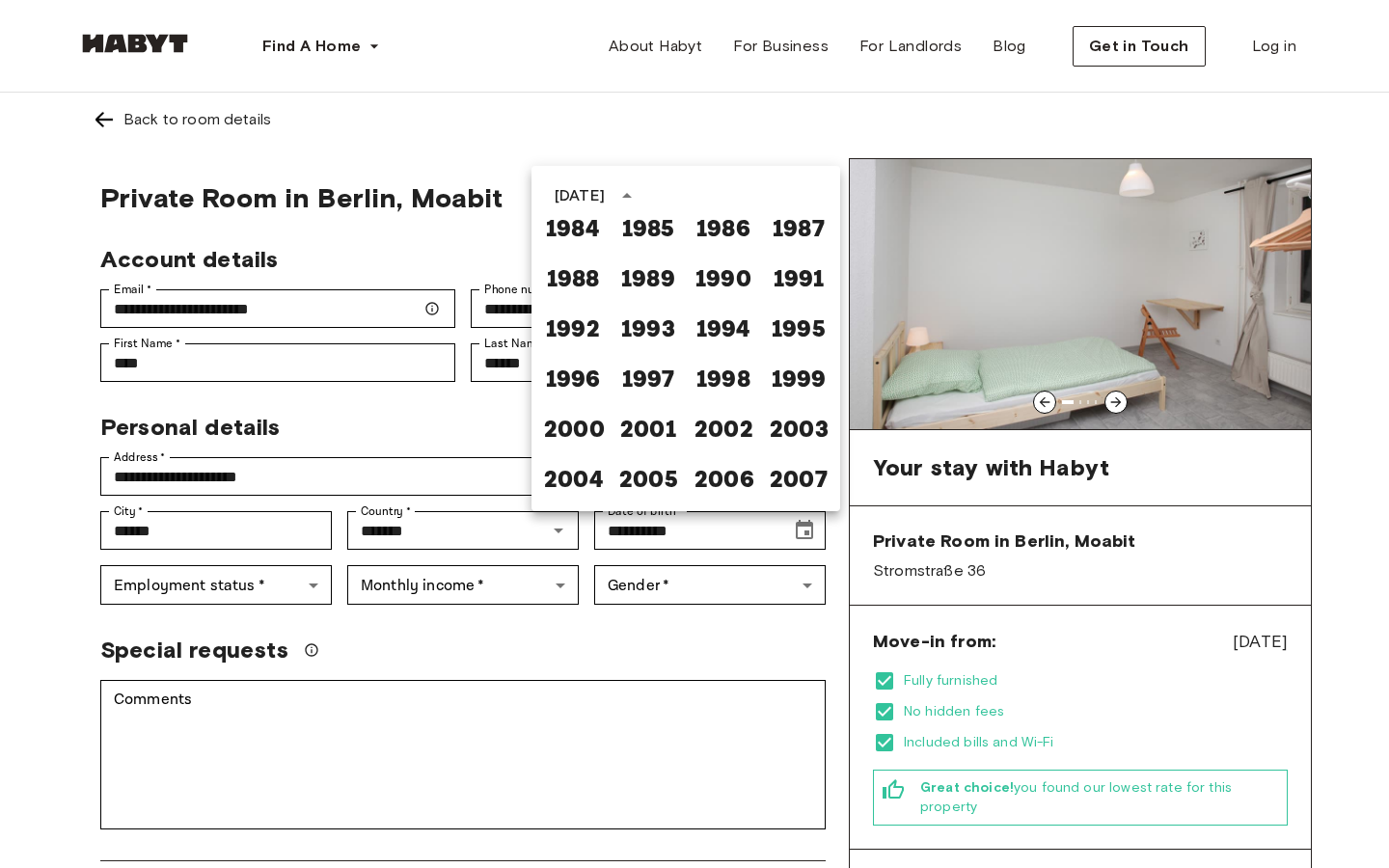 scroll, scrollTop: 1125, scrollLeft: 0, axis: vertical 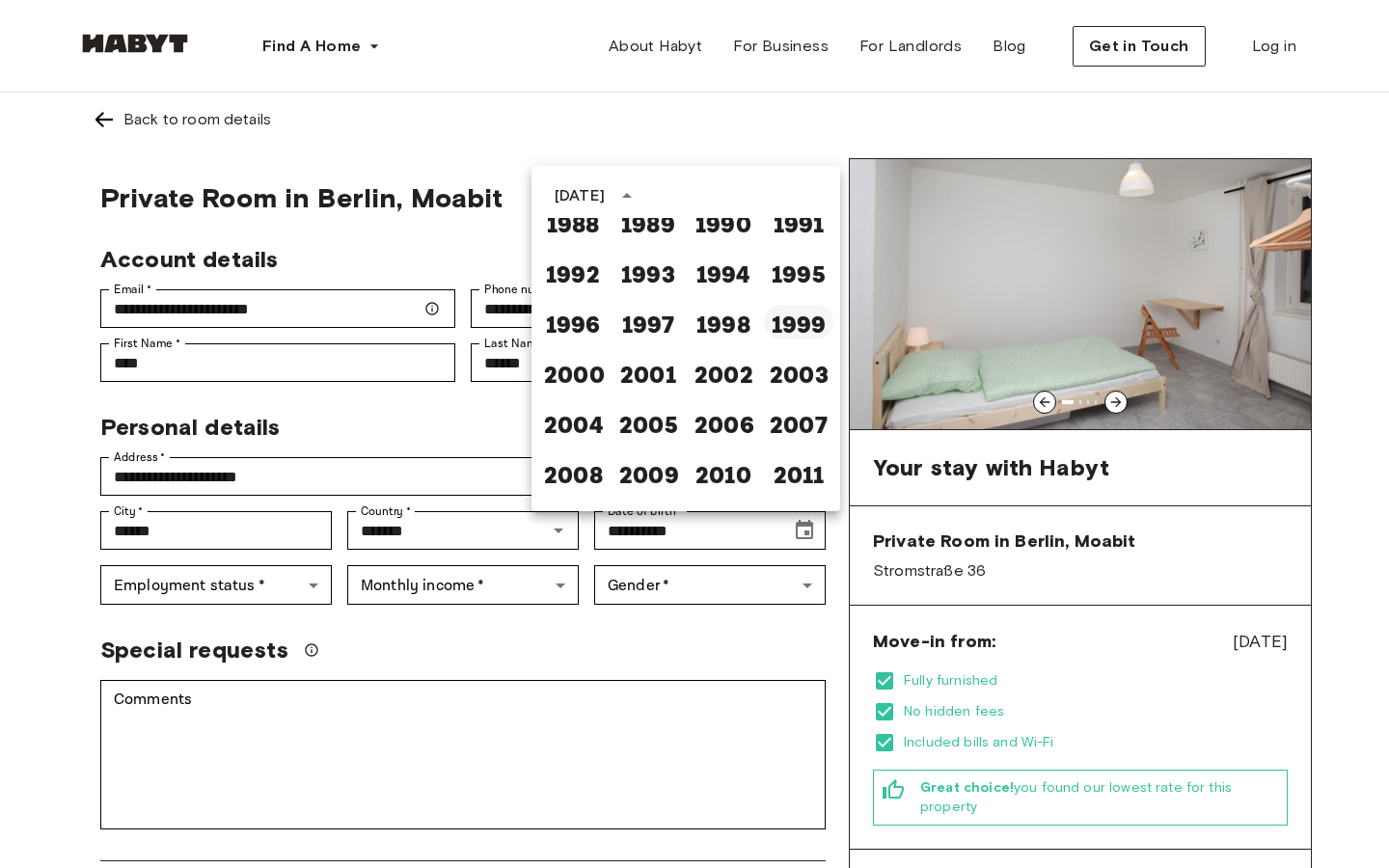 click on "1999" at bounding box center [799, 322] 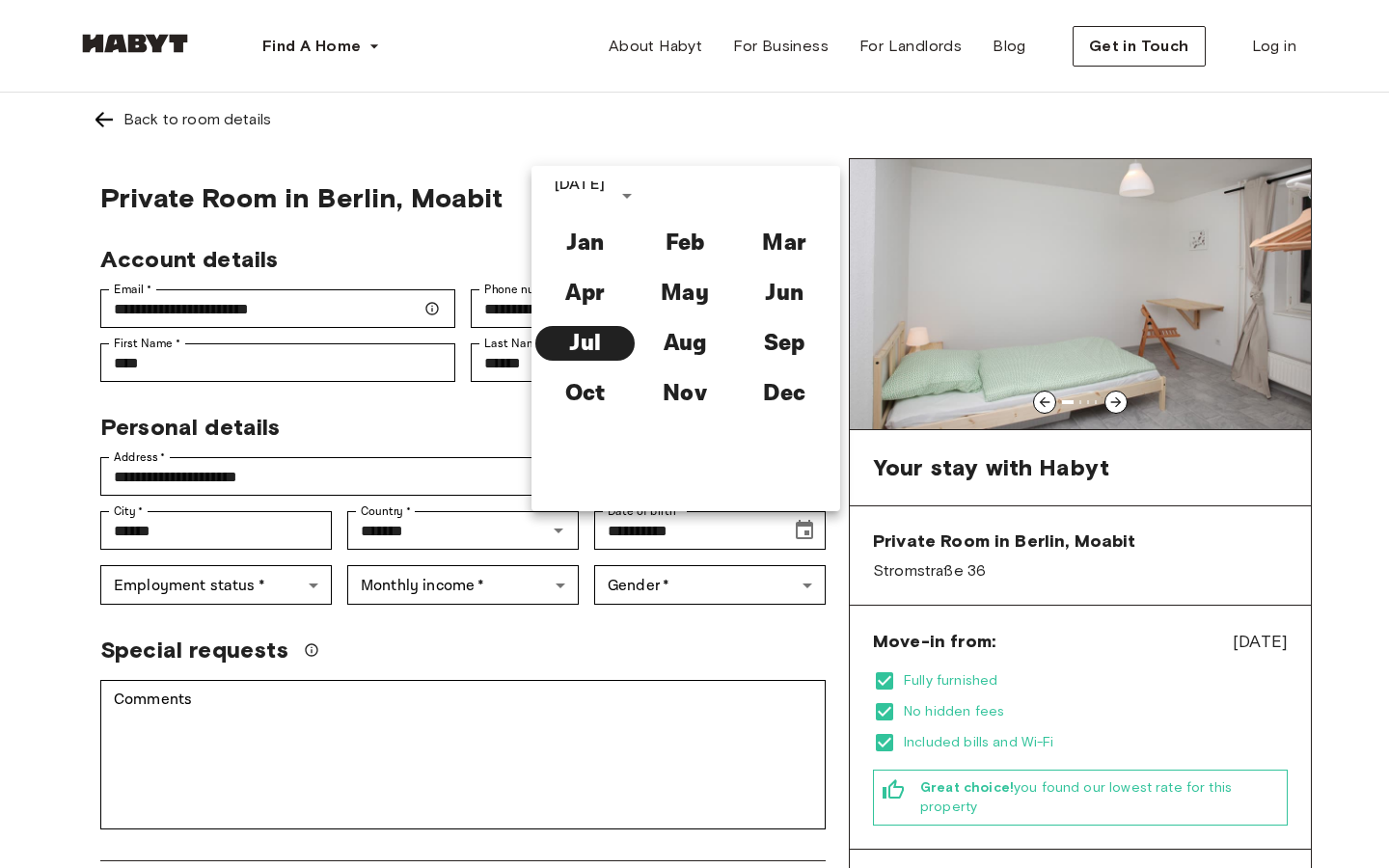 type on "**********" 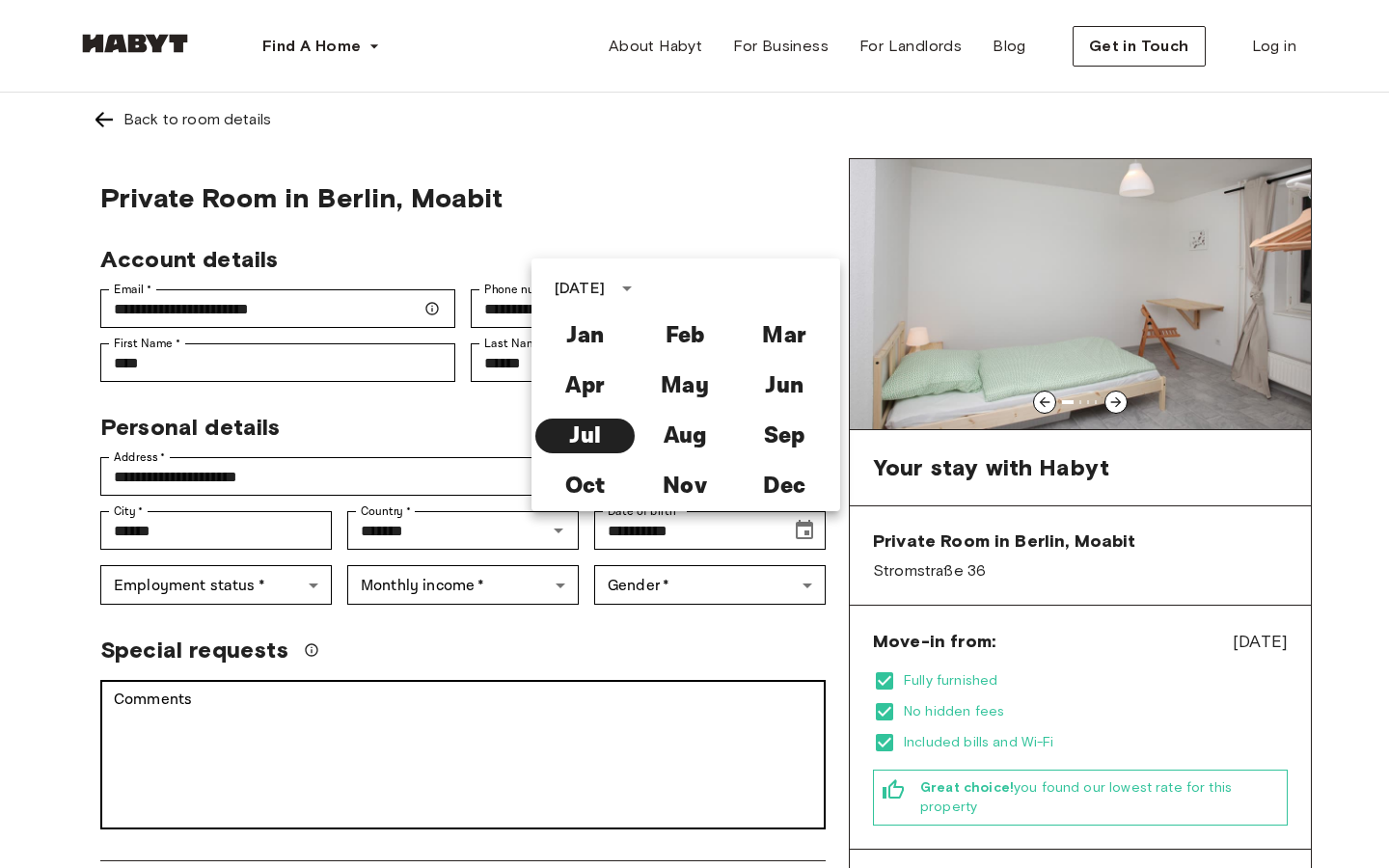 click on "Comments" at bounding box center (463, 755) 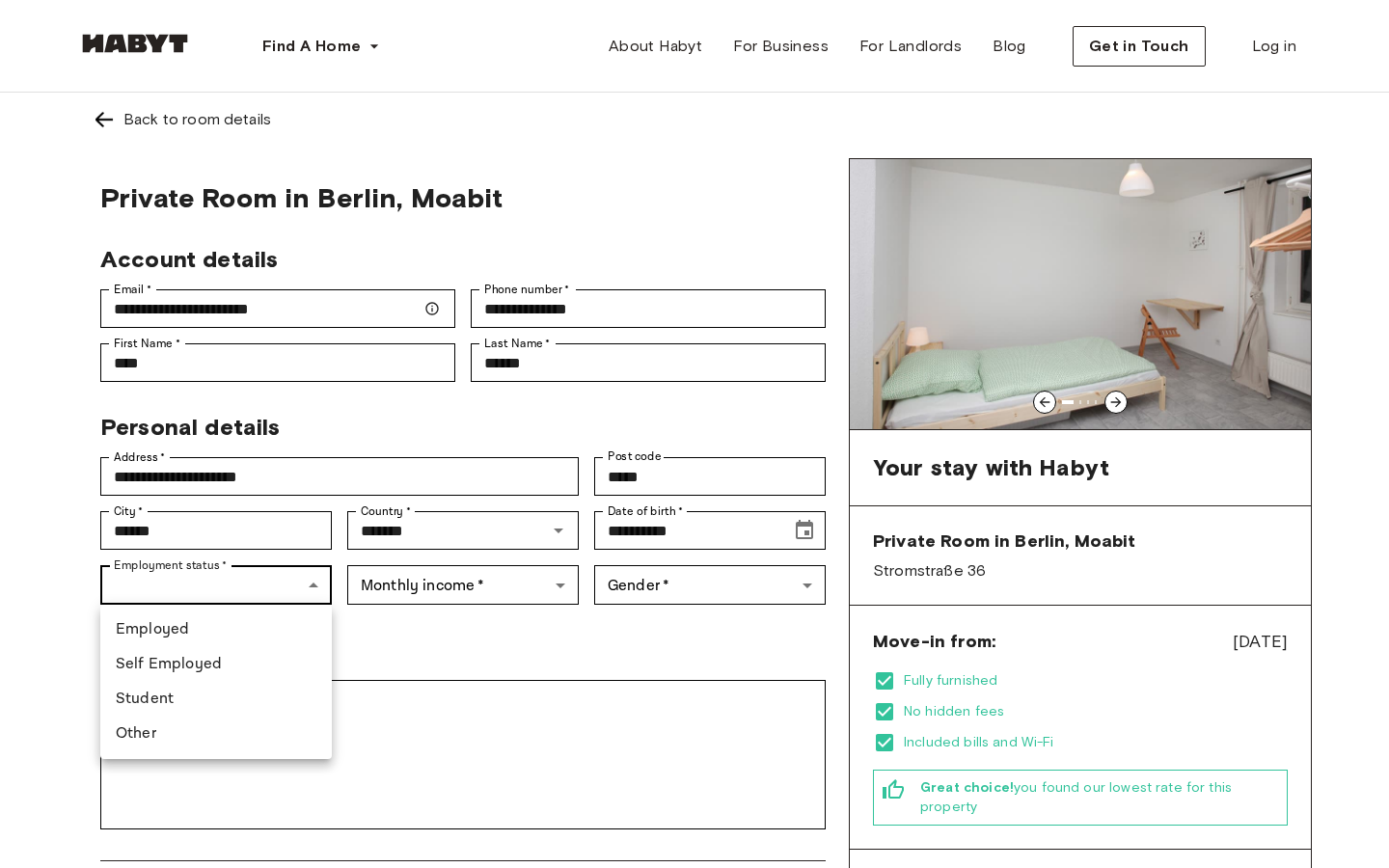 click on "**********" at bounding box center [694, 1172] 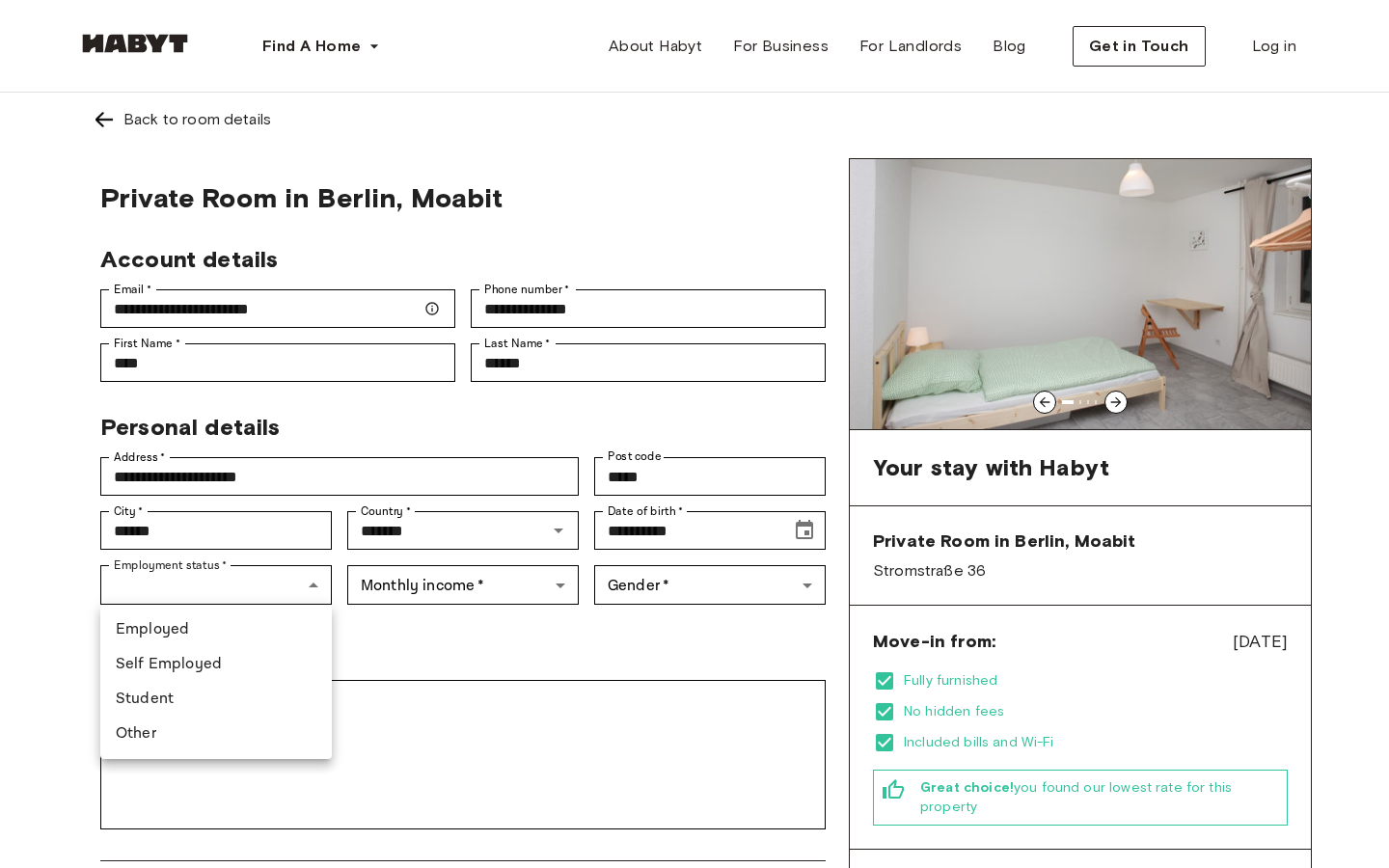 click on "Student" at bounding box center (216, 699) 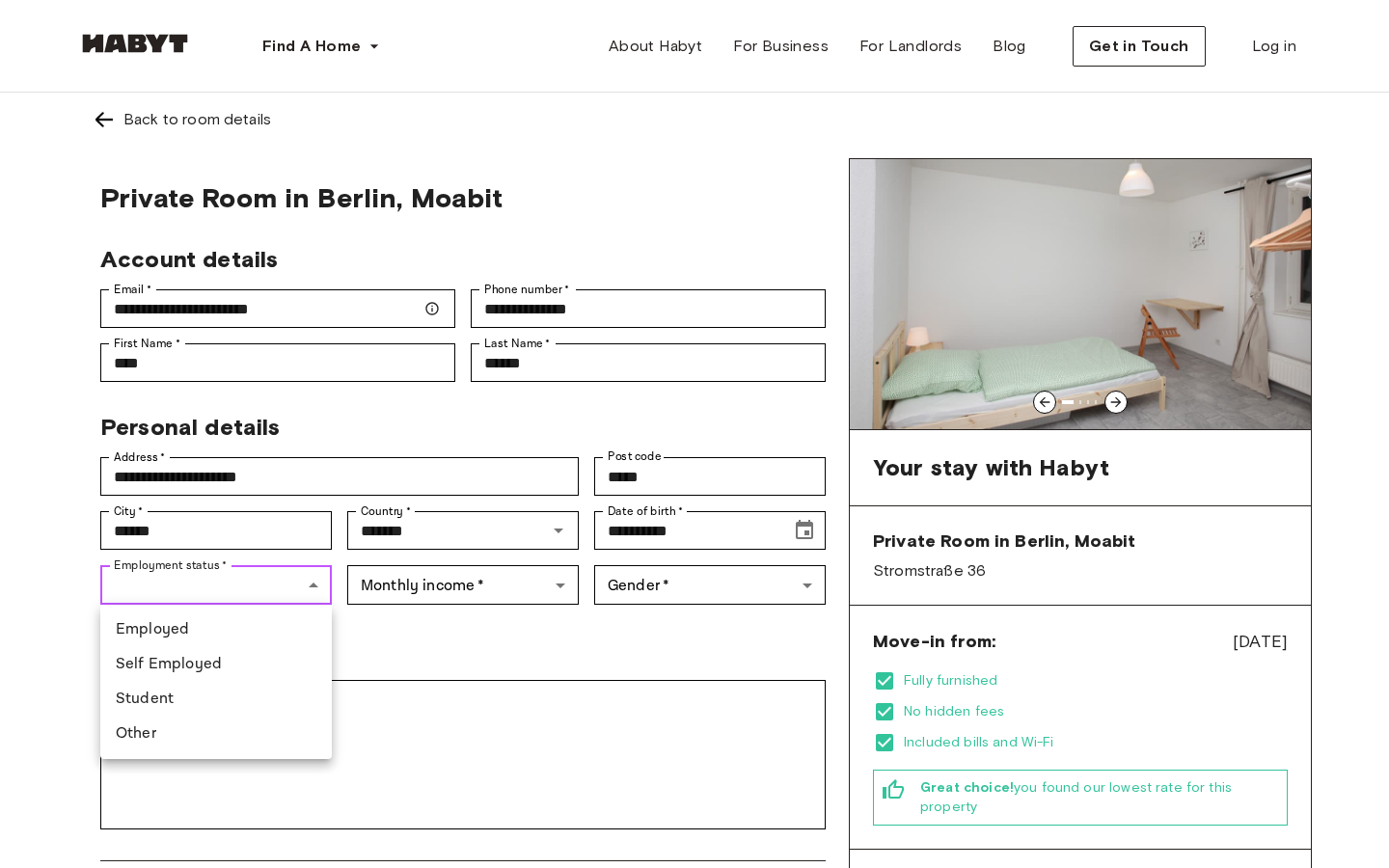 type on "*******" 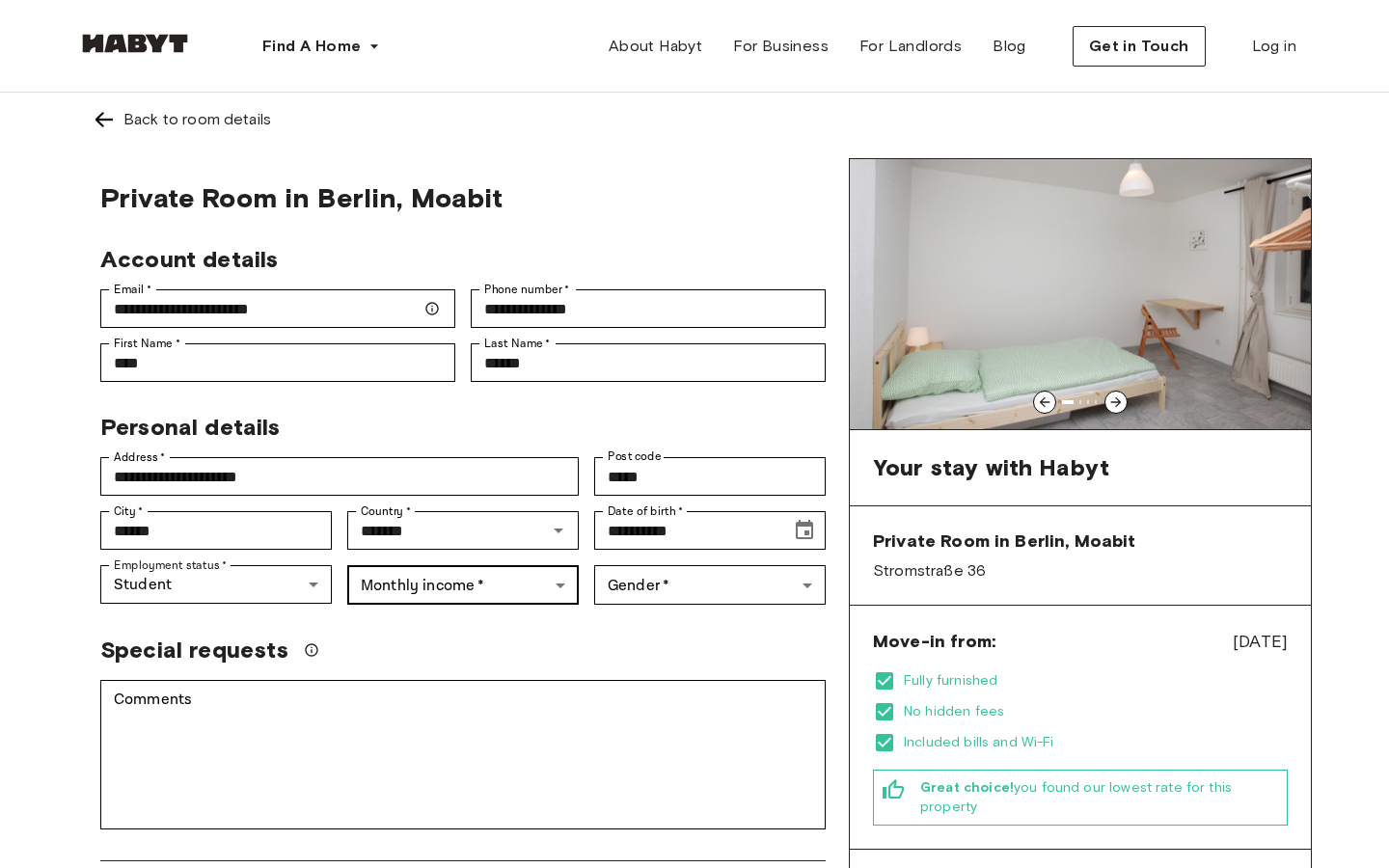 click on "**********" at bounding box center [694, 1172] 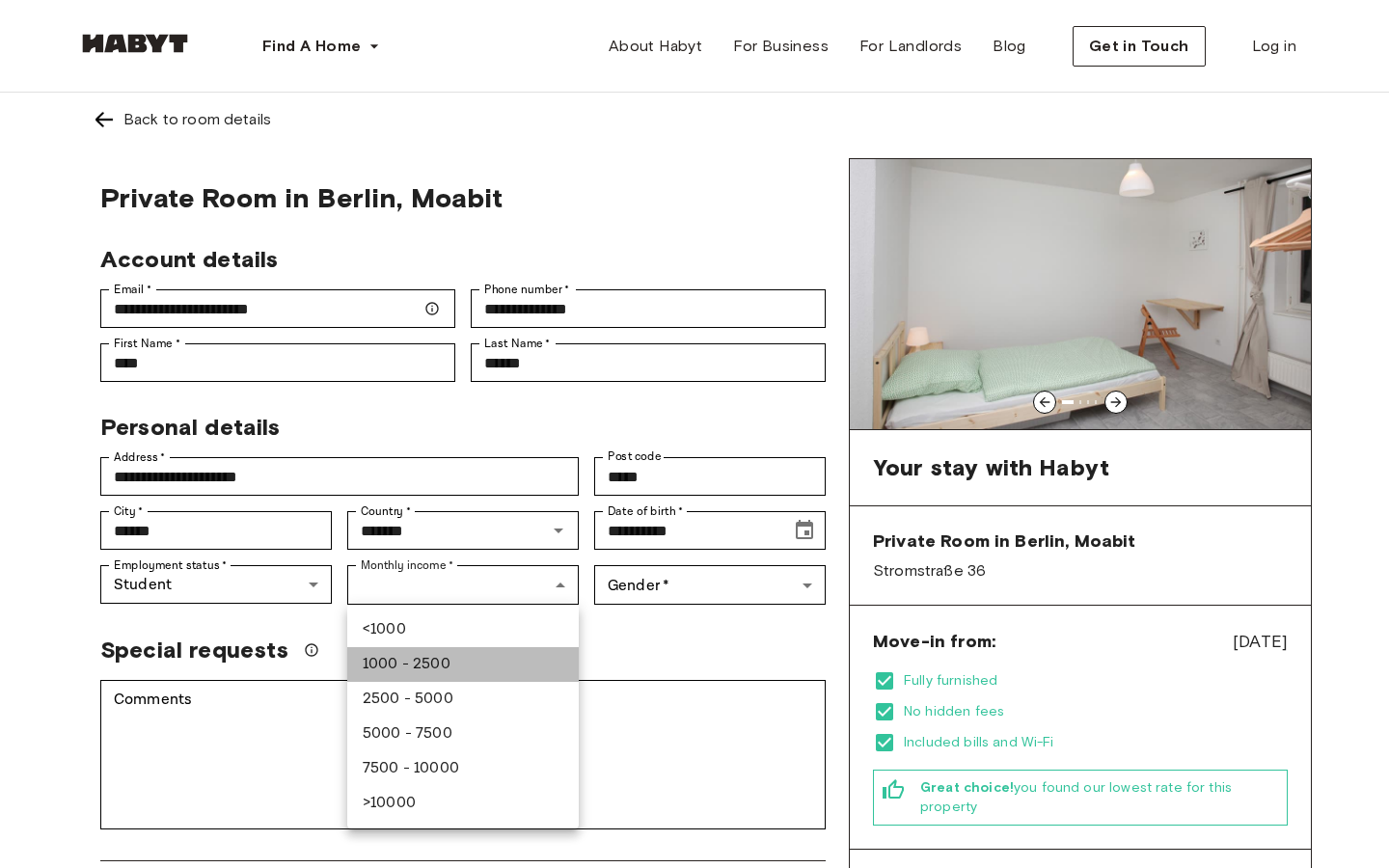 click on "1000 - 2500" at bounding box center [463, 665] 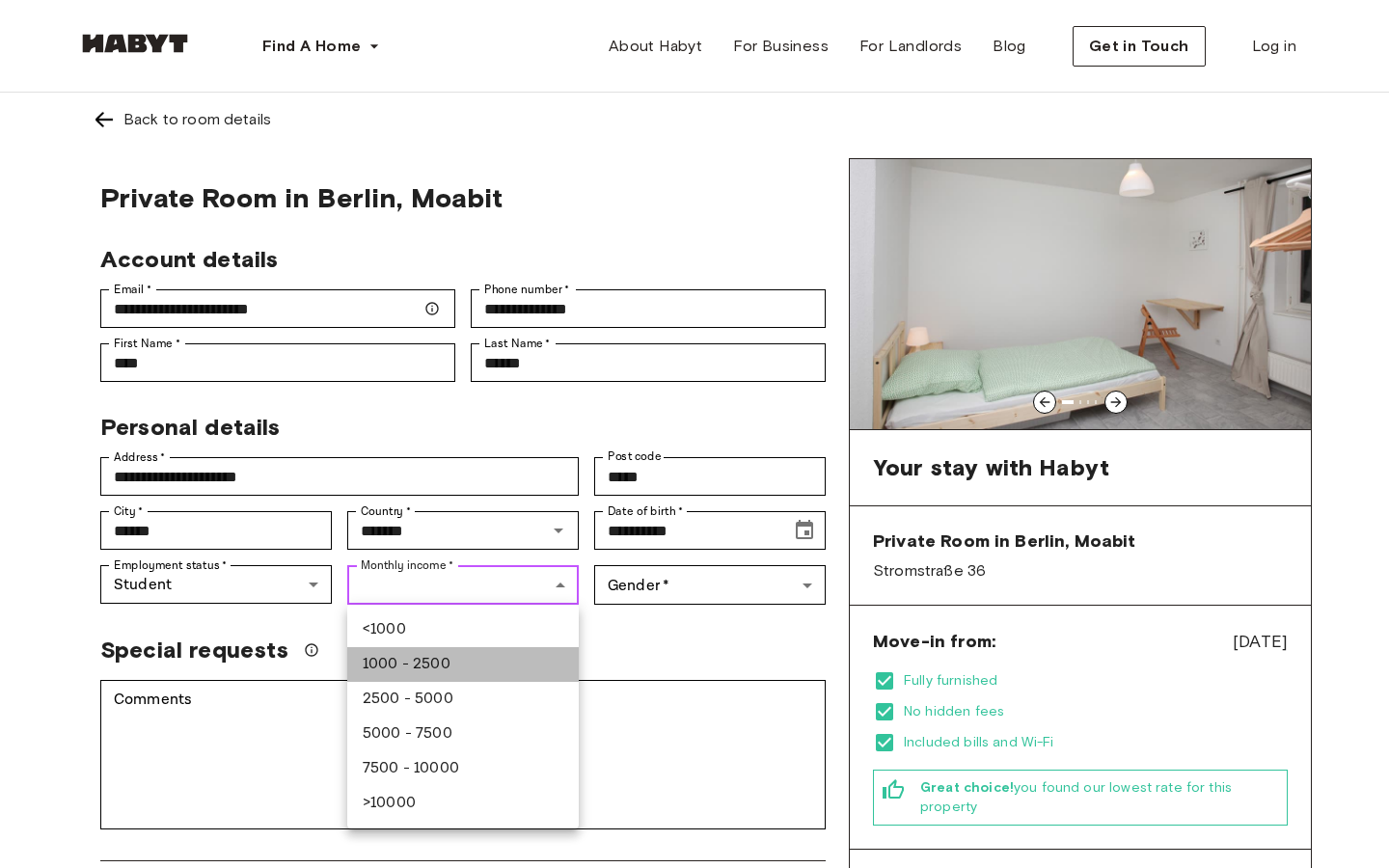 type on "***" 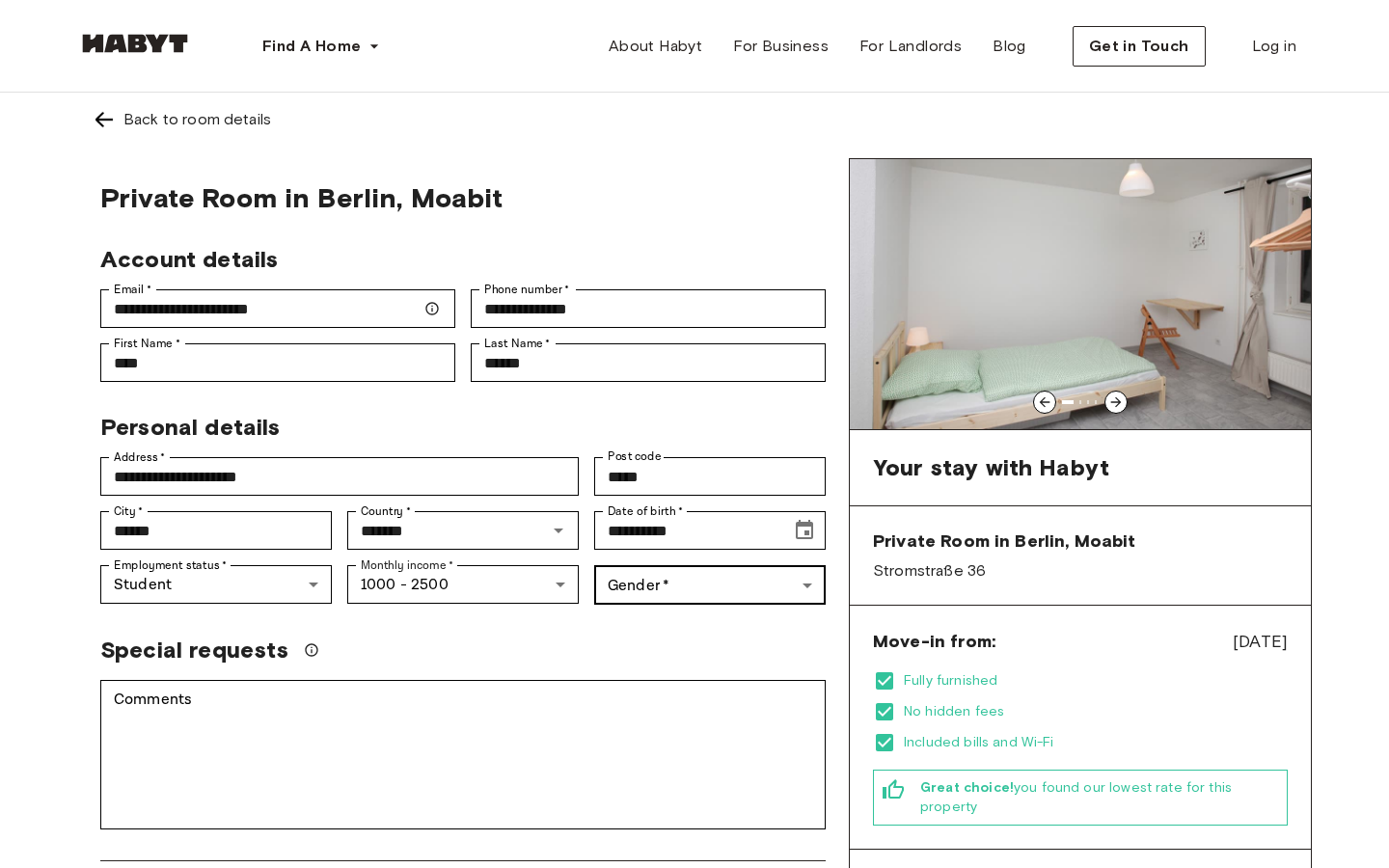click on "**********" at bounding box center [694, 1172] 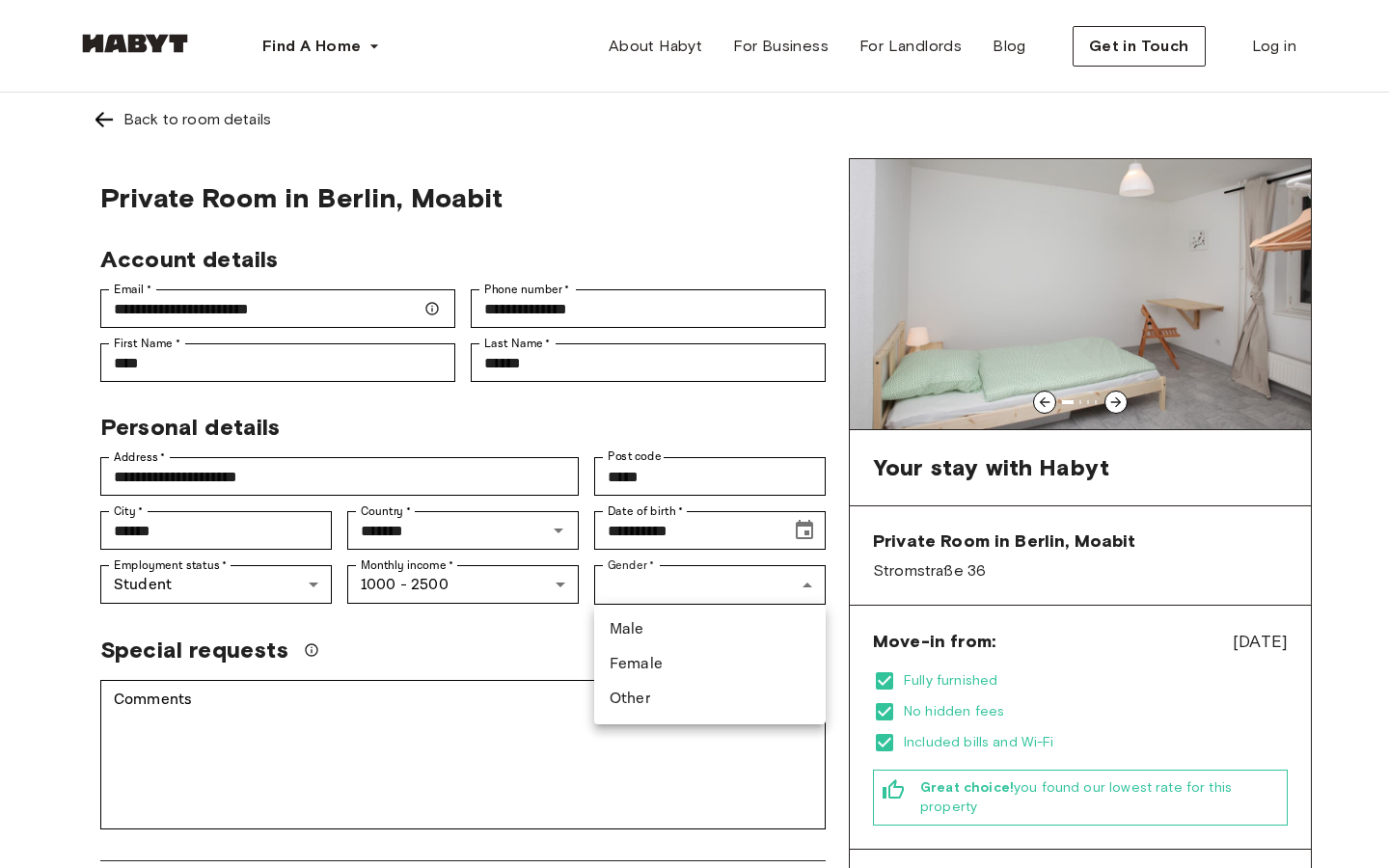 click on "Female" at bounding box center [710, 665] 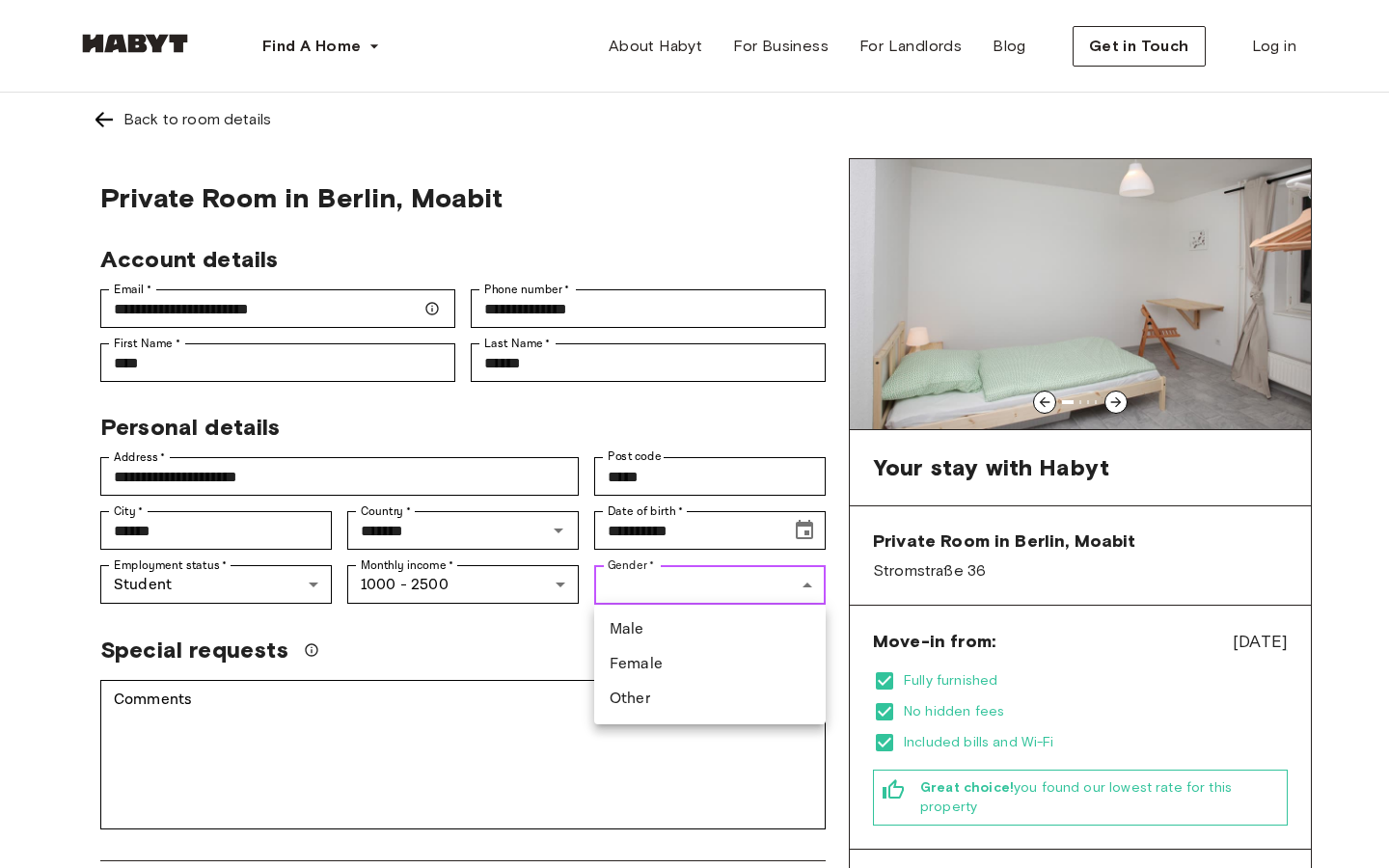 type on "******" 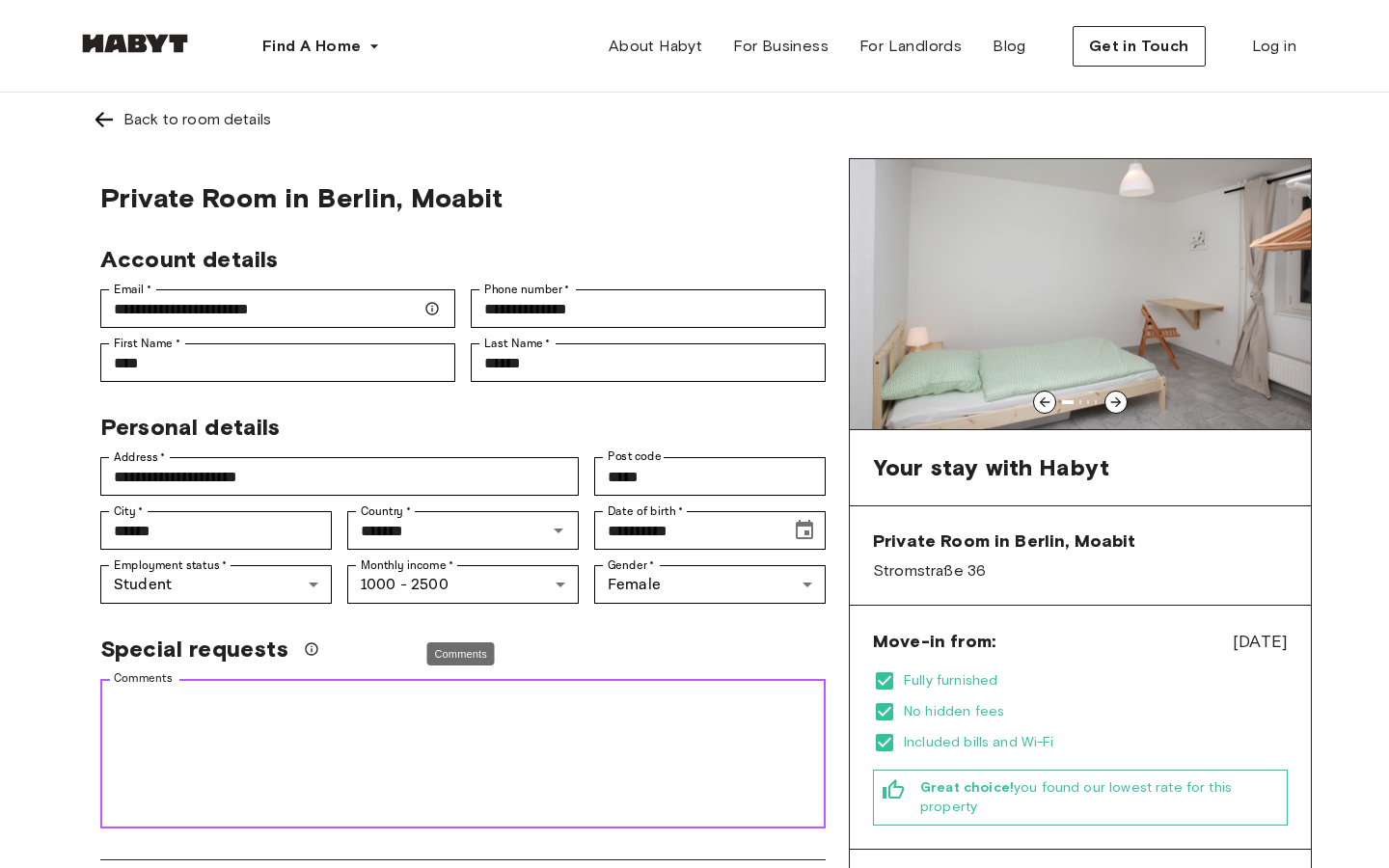 click on "Comments" at bounding box center (463, 754) 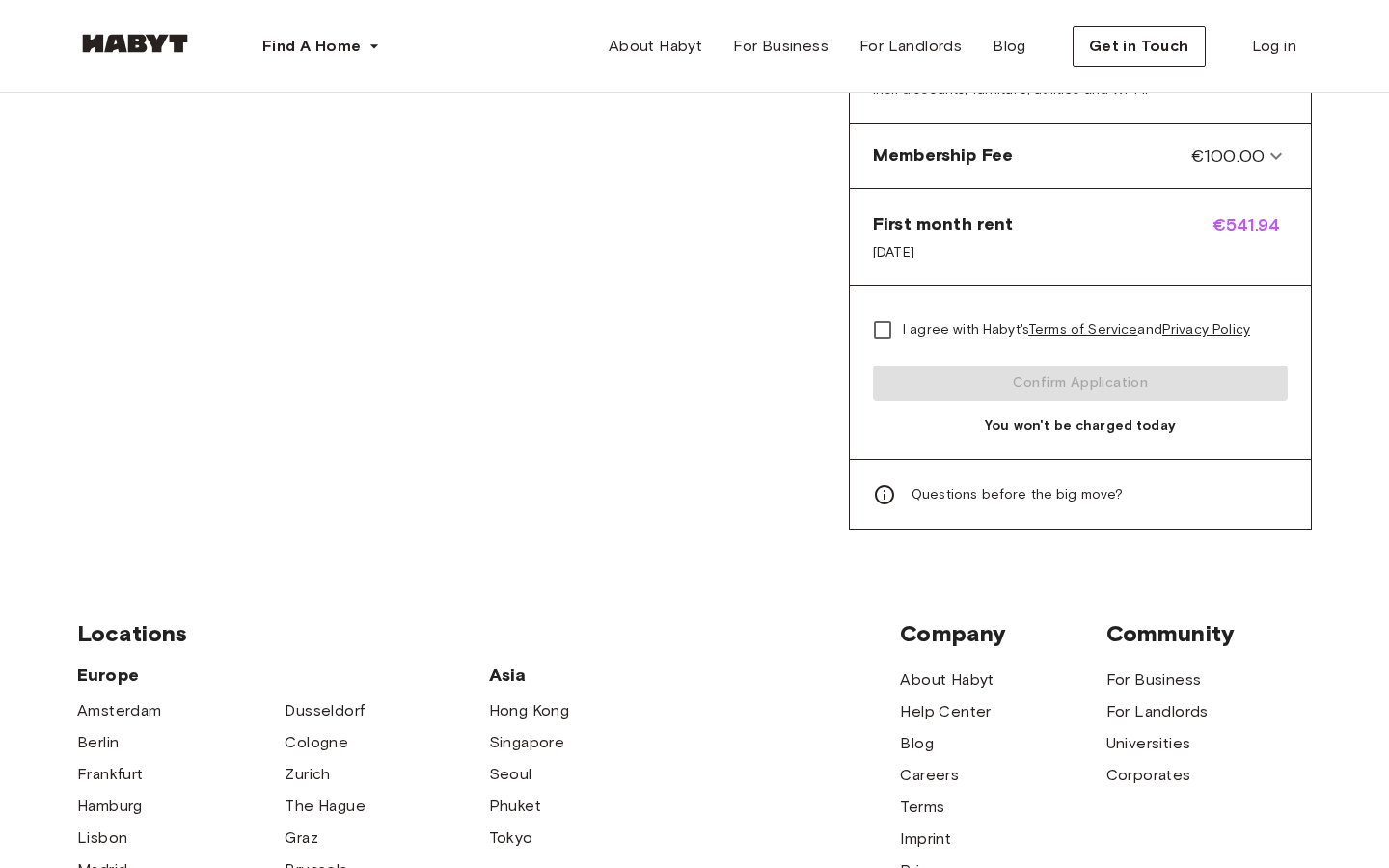 scroll, scrollTop: 903, scrollLeft: 0, axis: vertical 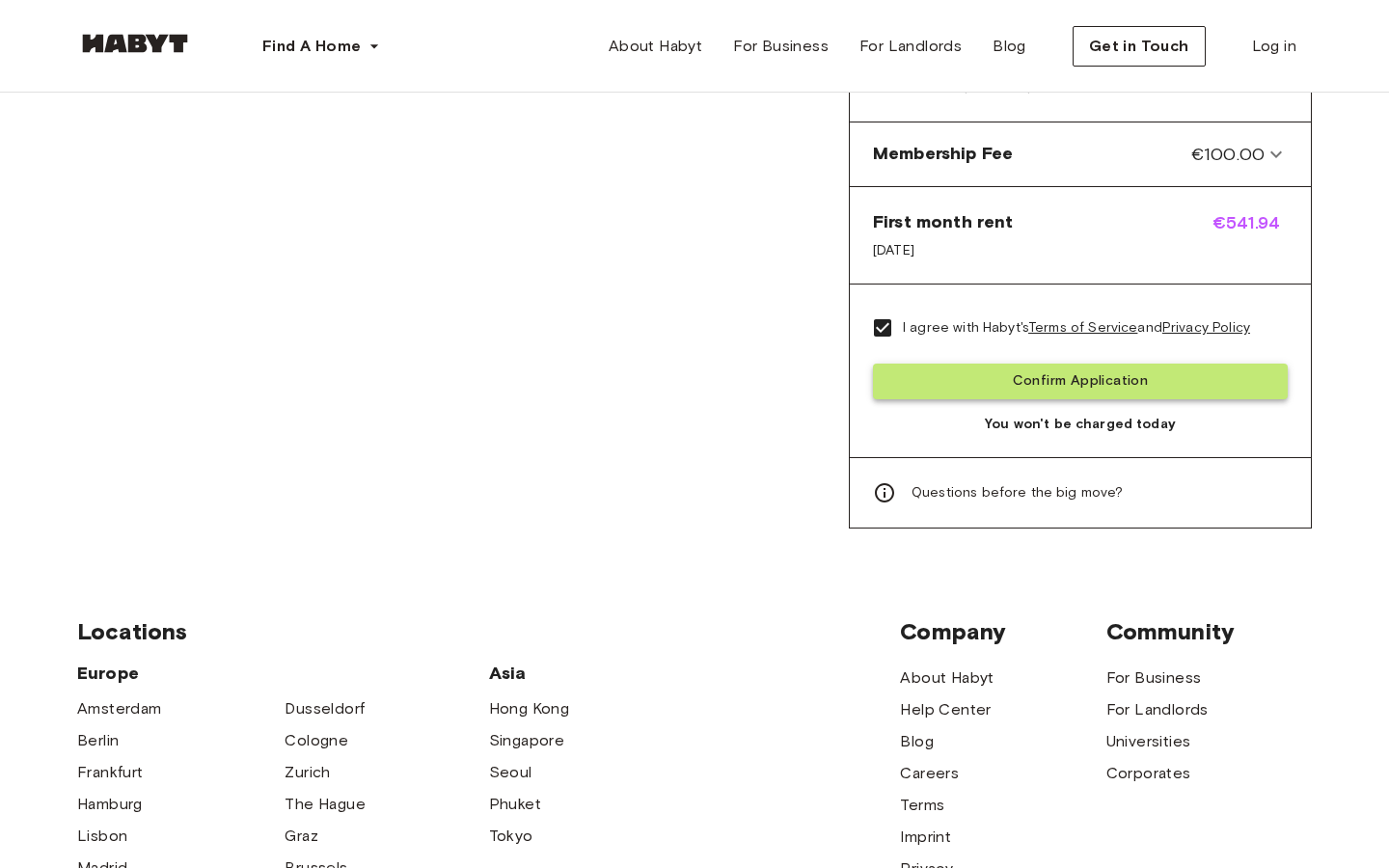 click on "Confirm Application" at bounding box center [1080, 381] 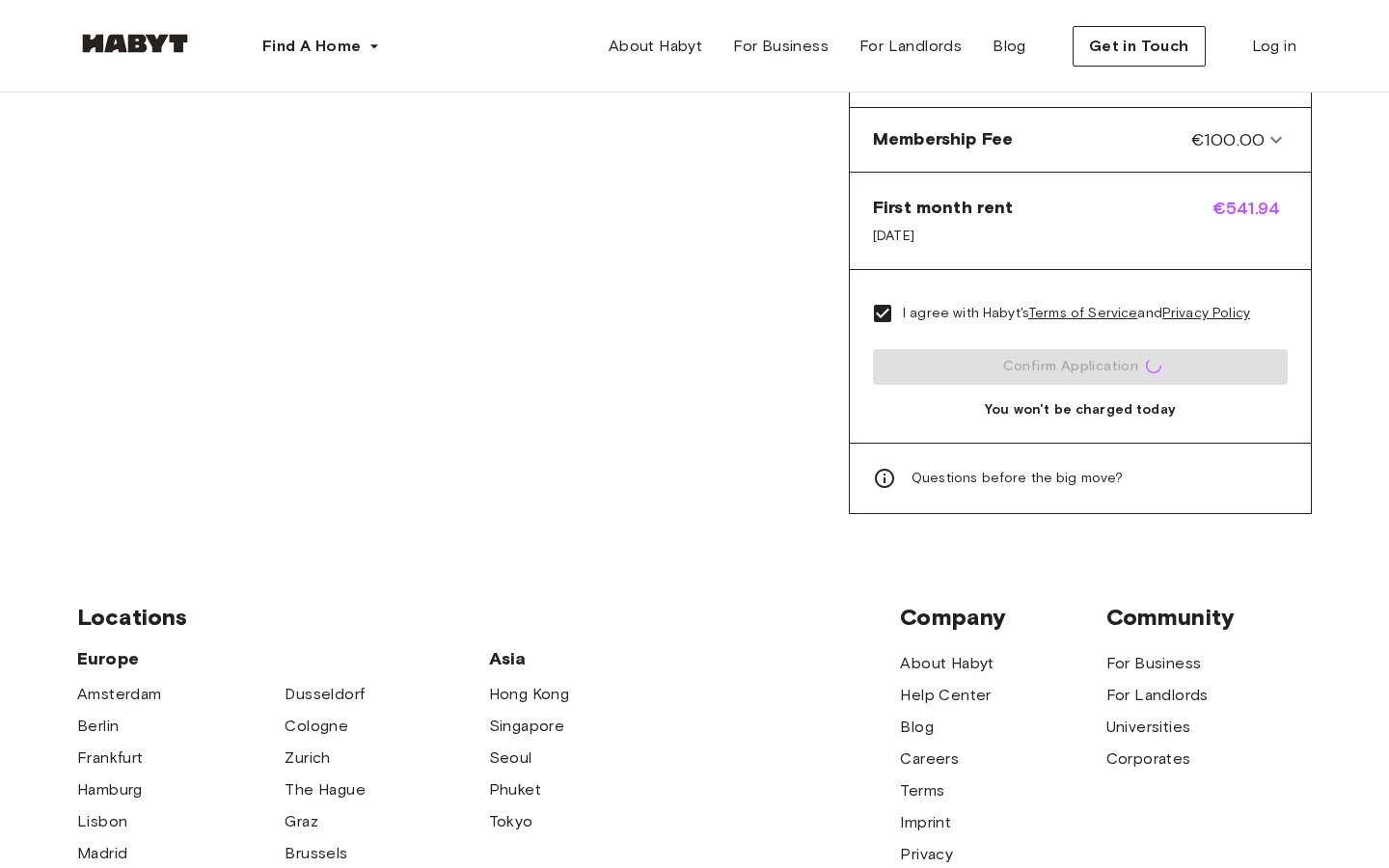 scroll, scrollTop: 919, scrollLeft: 0, axis: vertical 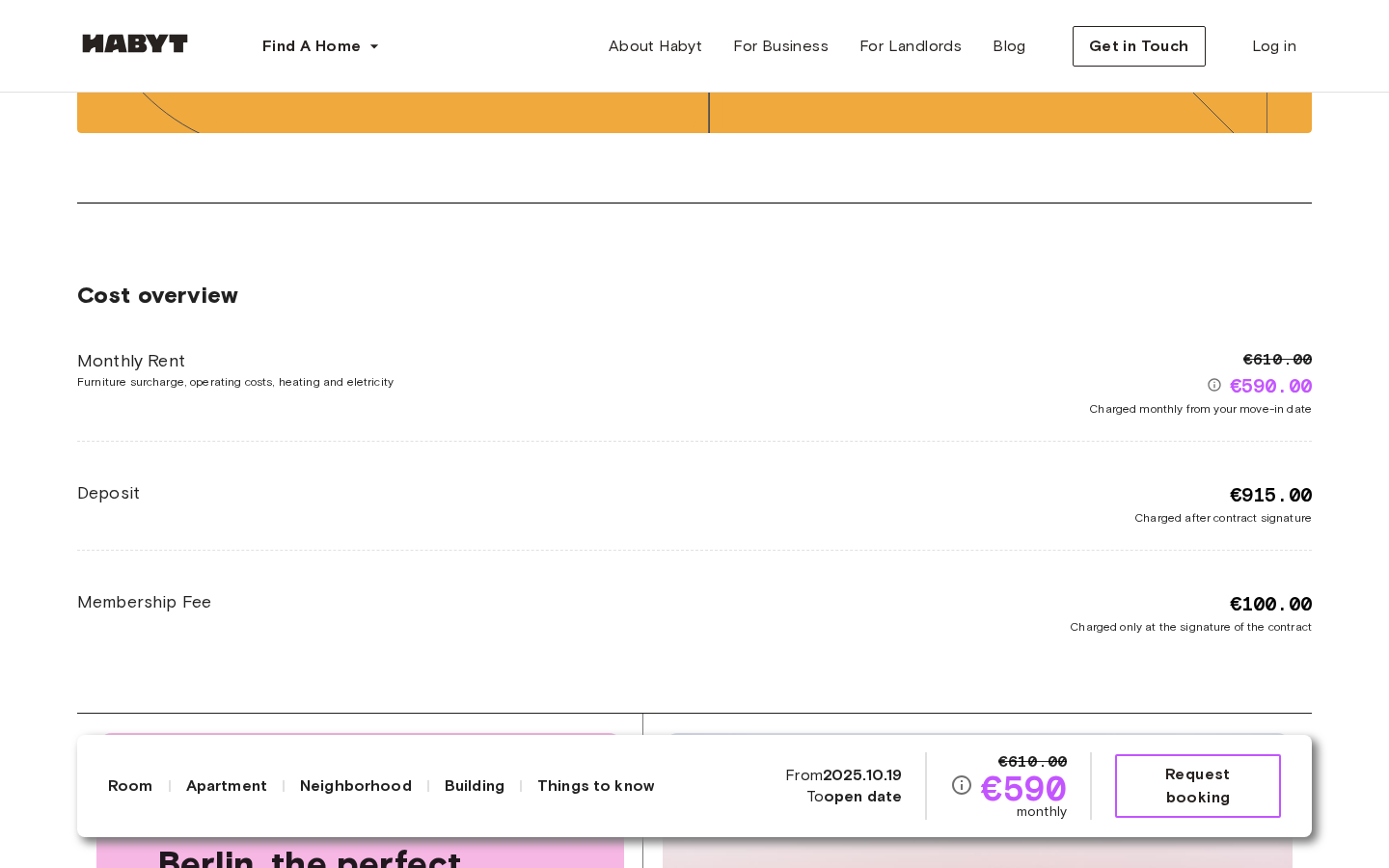 click on "Request booking" at bounding box center [1198, 786] 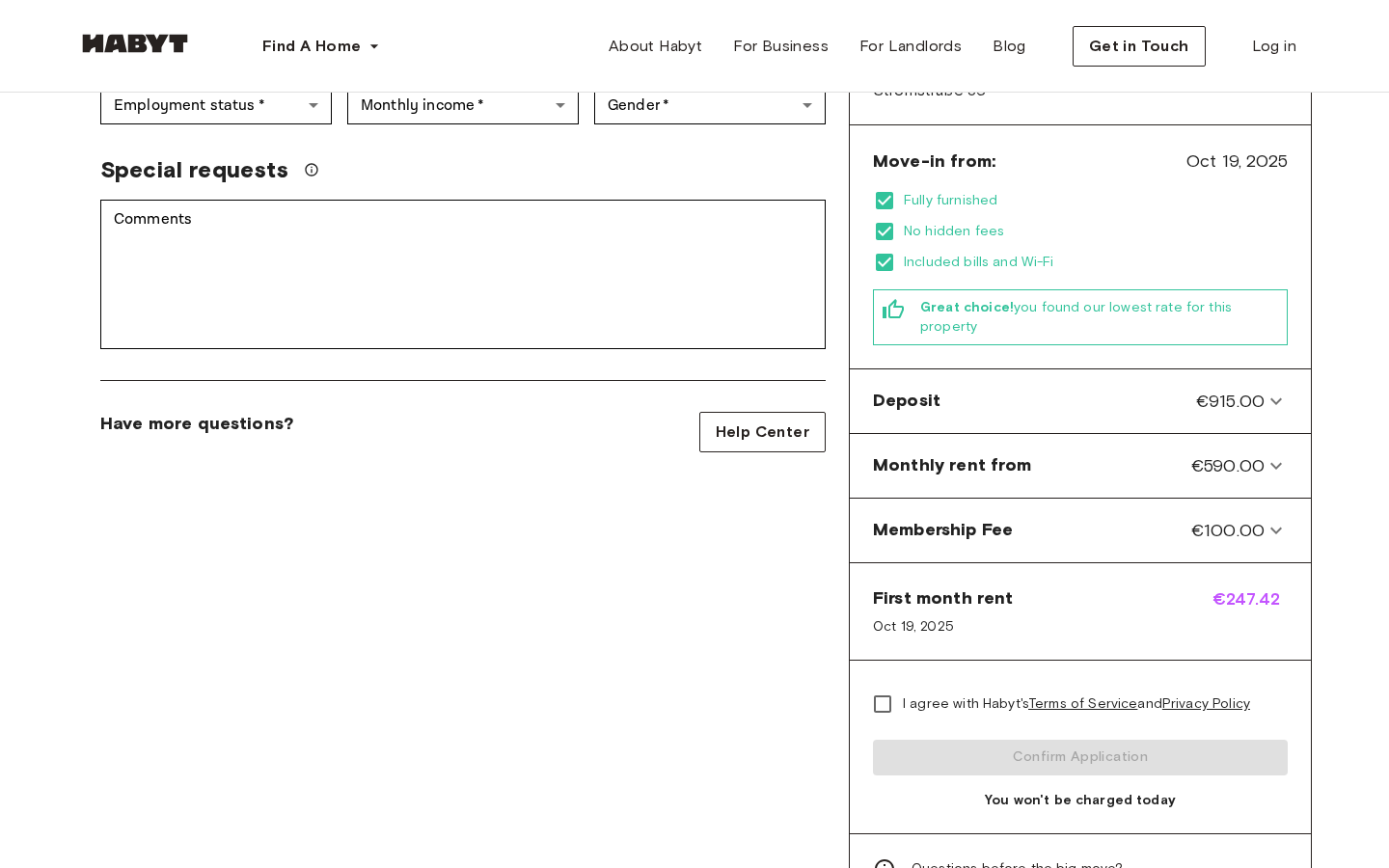 scroll, scrollTop: 484, scrollLeft: 0, axis: vertical 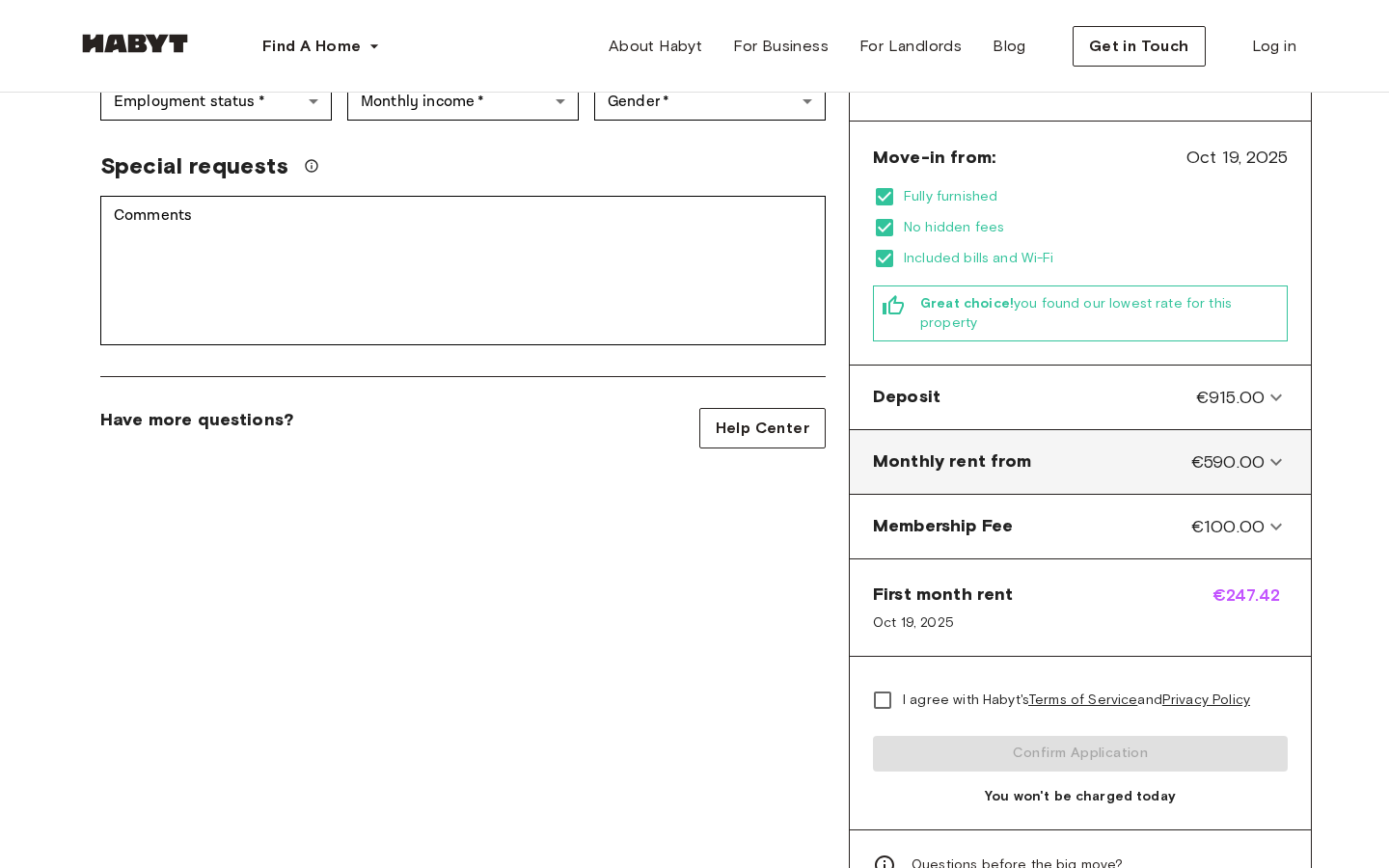 click on "Monthly rent from €590.00" at bounding box center [1080, 462] 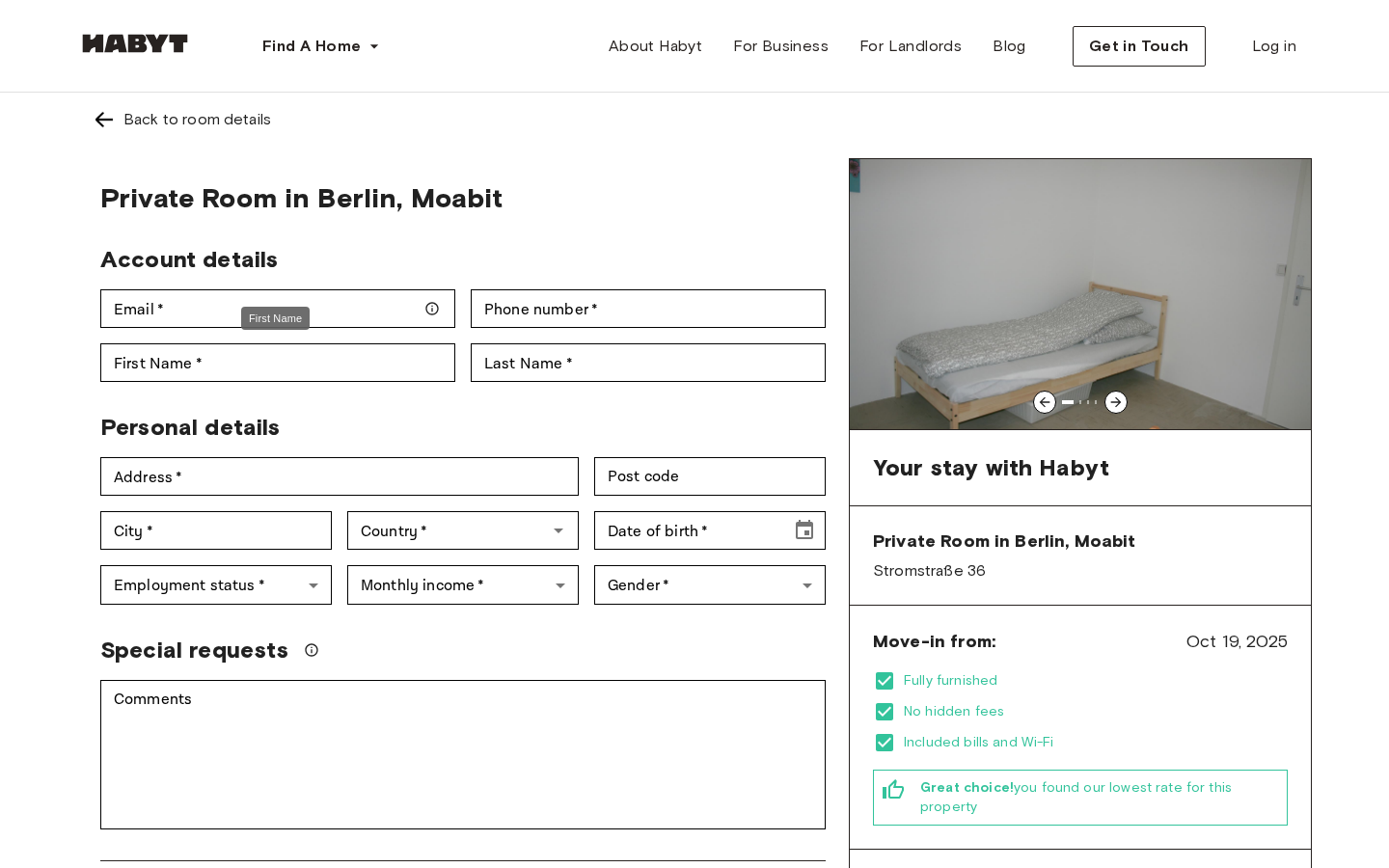 scroll, scrollTop: 0, scrollLeft: 0, axis: both 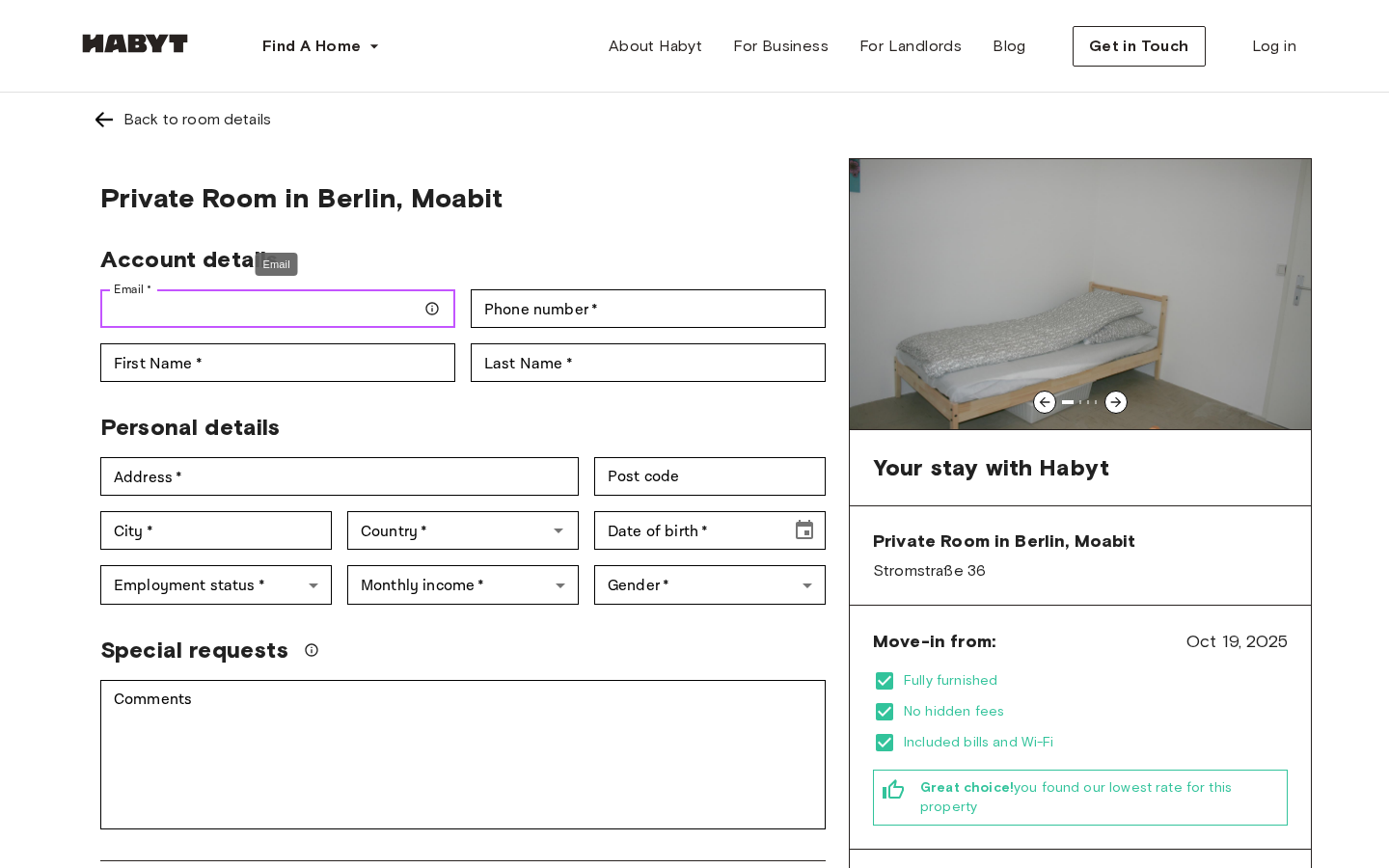 click on "Email   *" at bounding box center (278, 309) 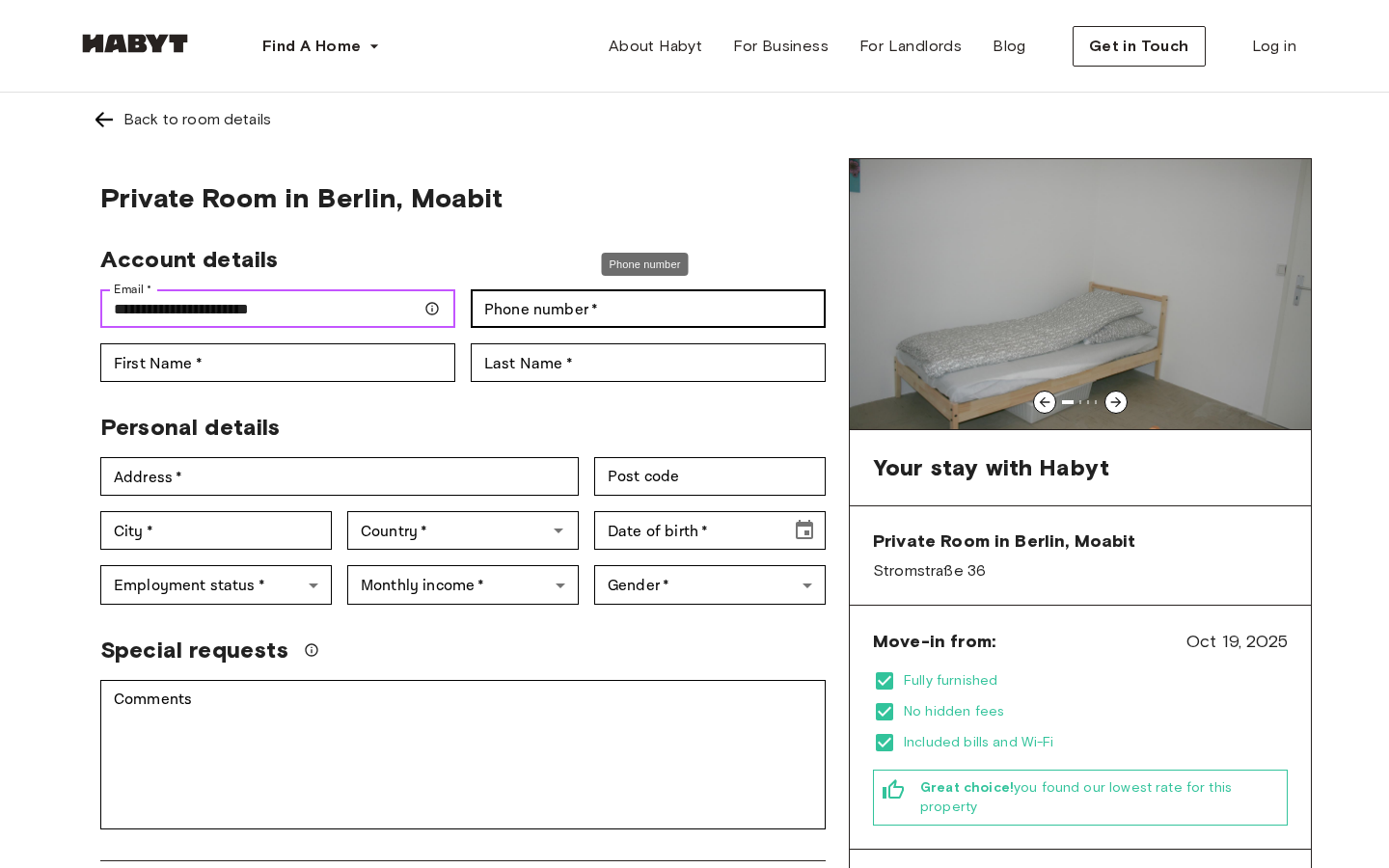 type on "**********" 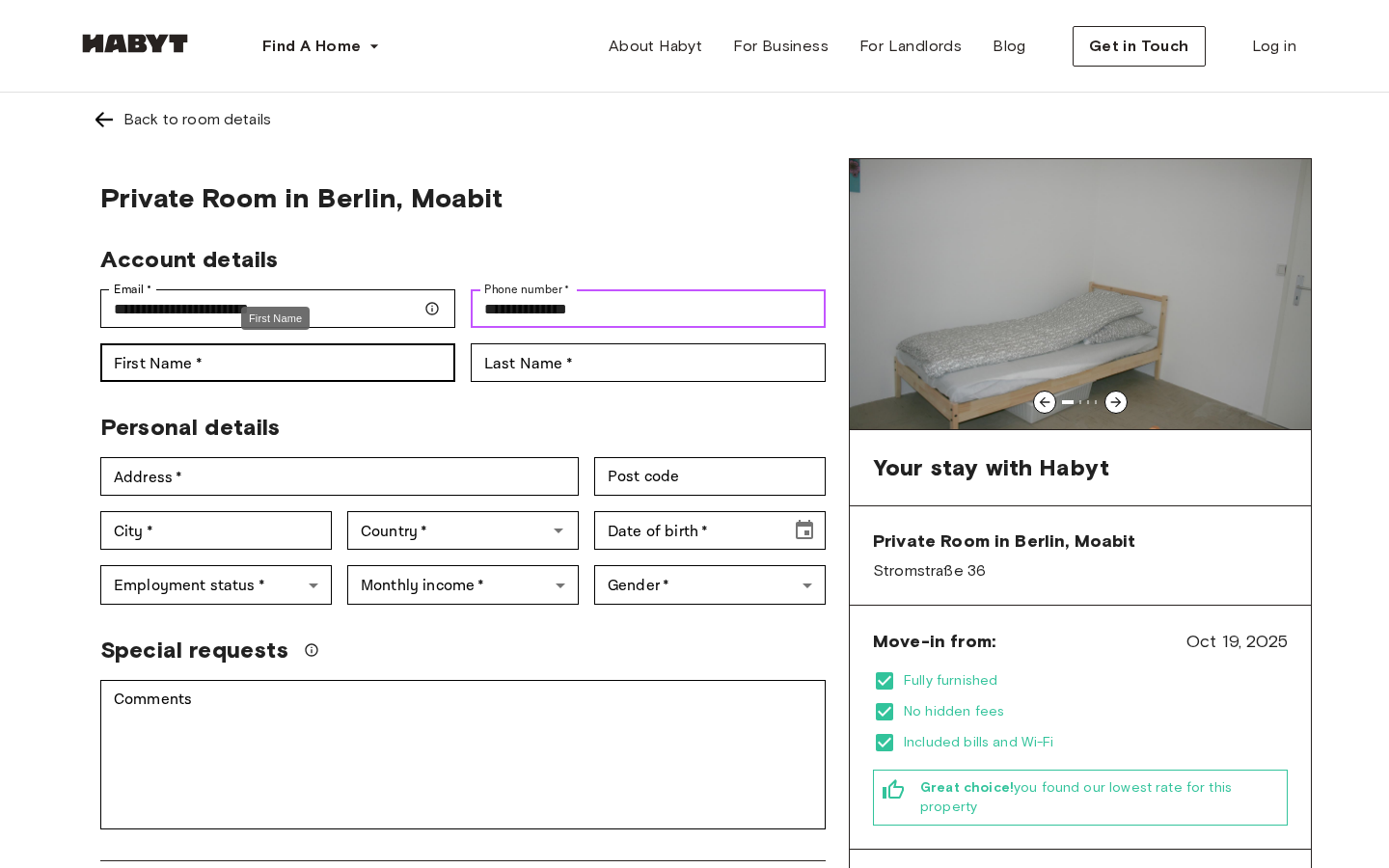 type on "**********" 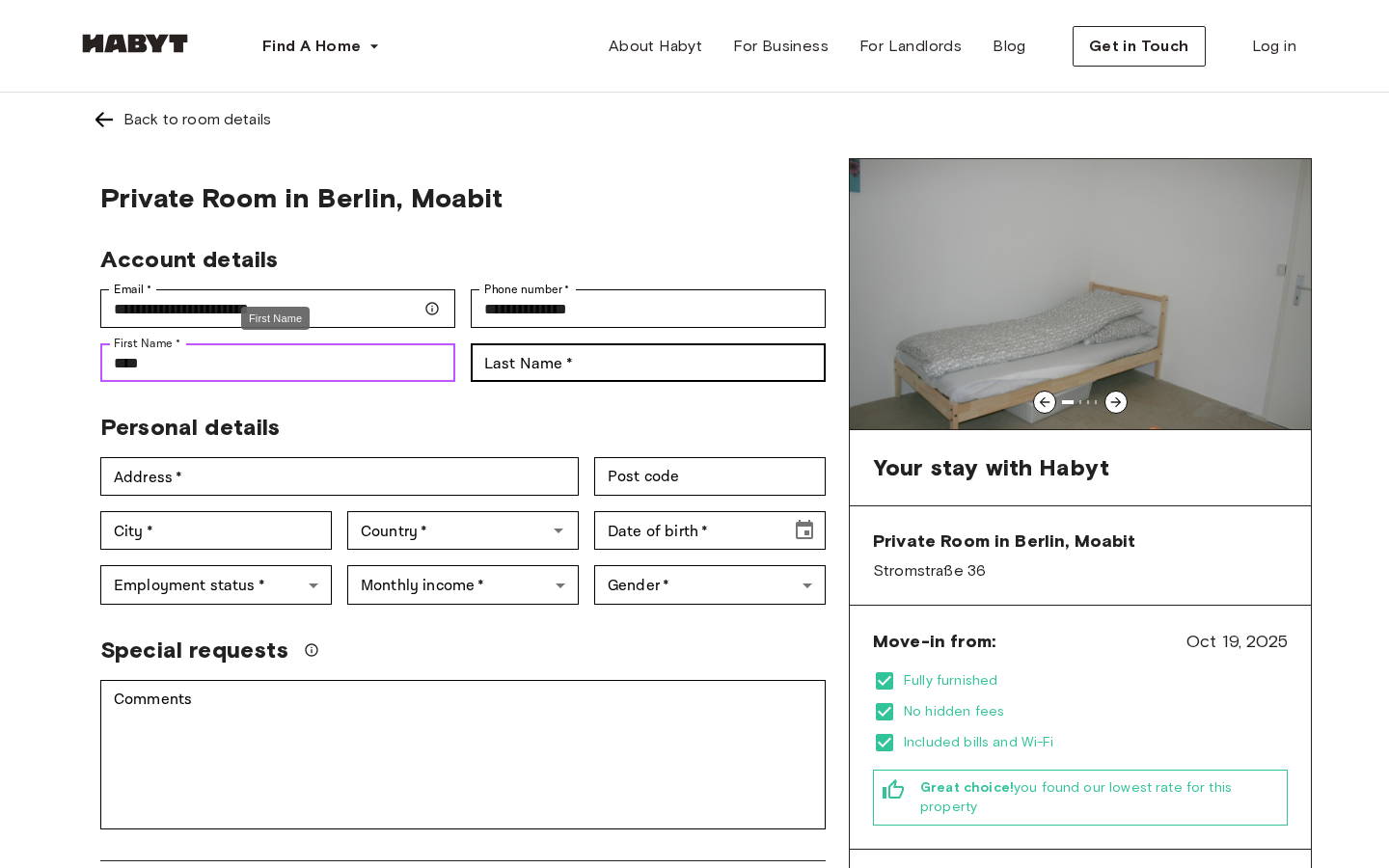 type on "****" 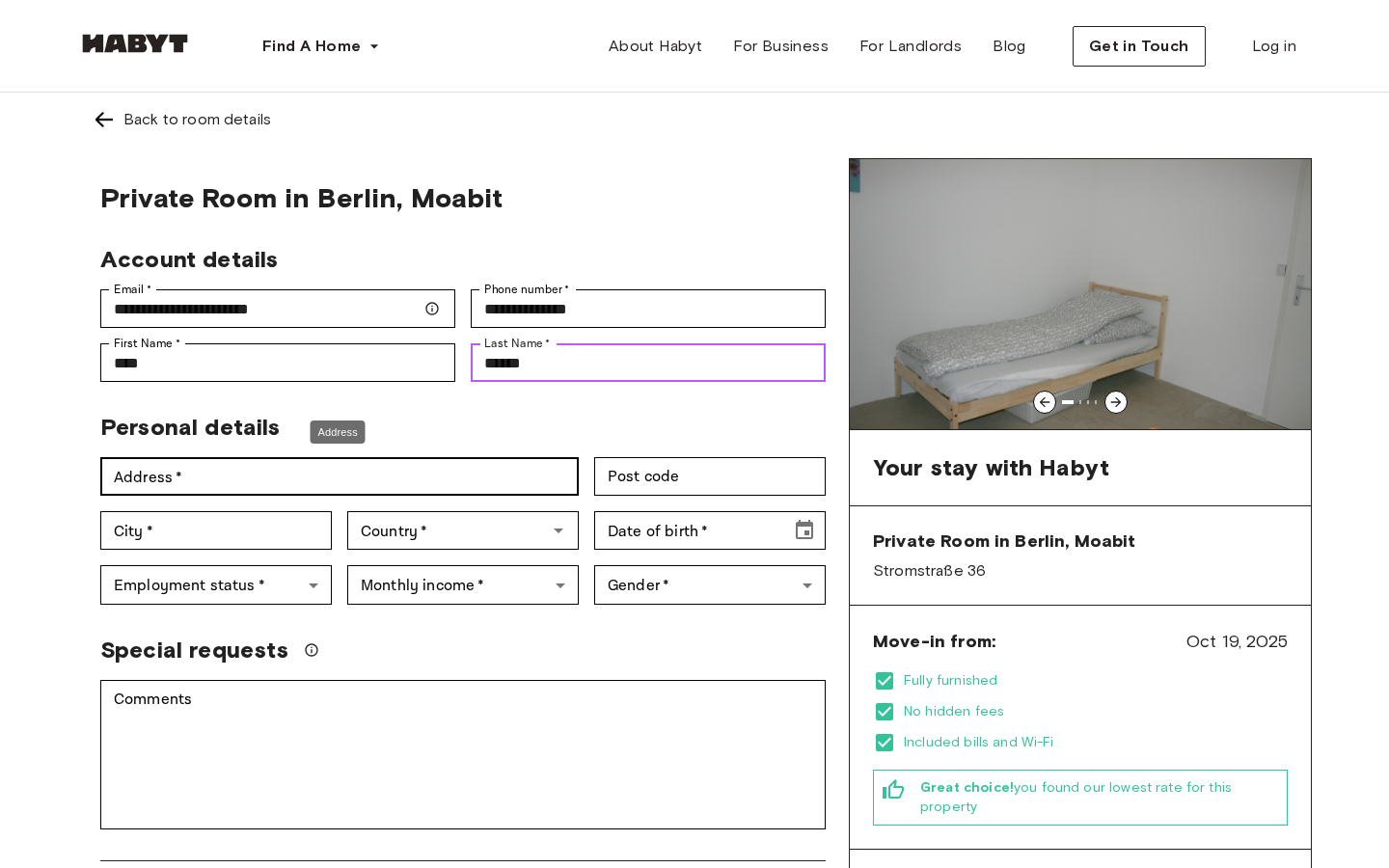 type on "******" 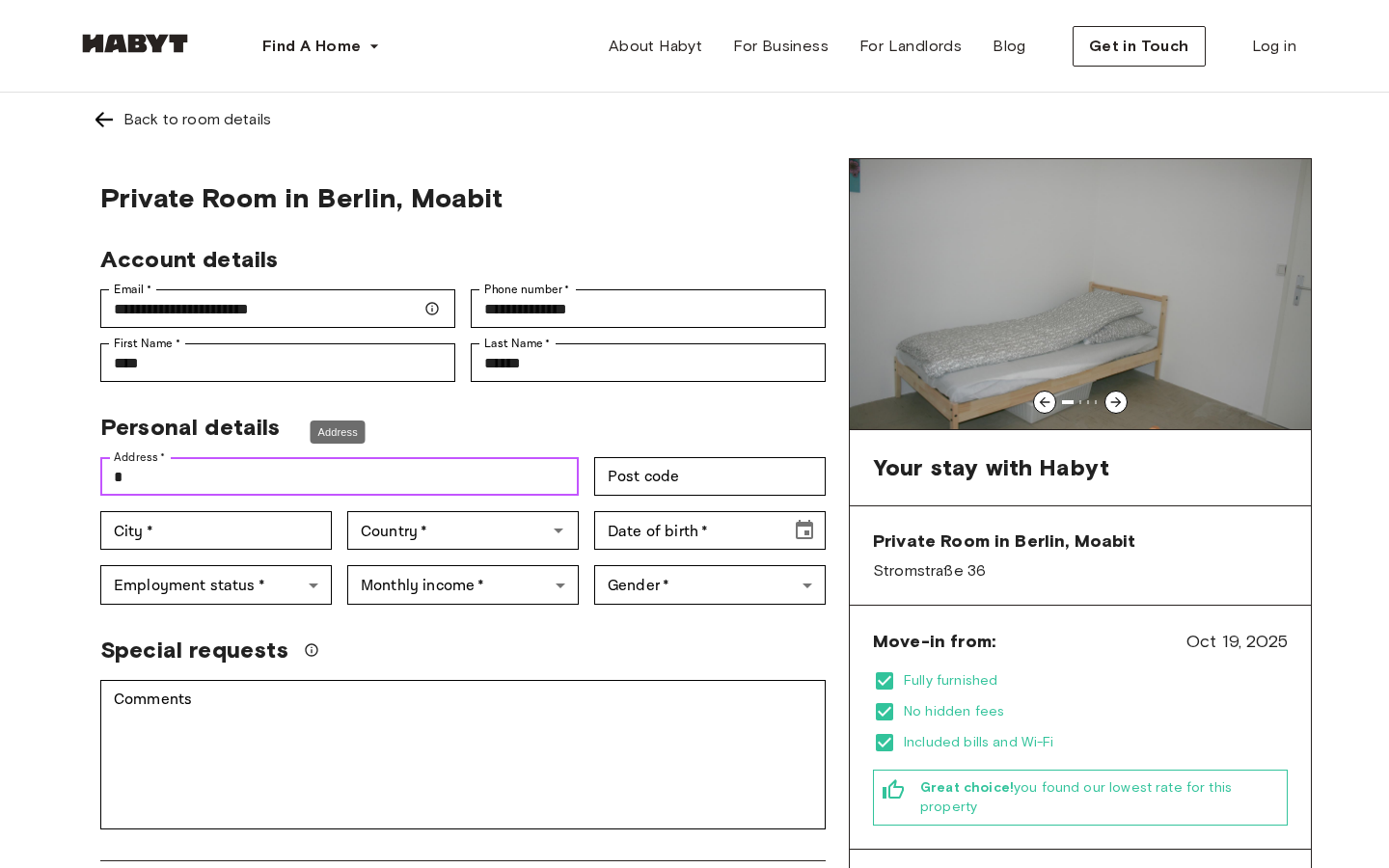 type on "*" 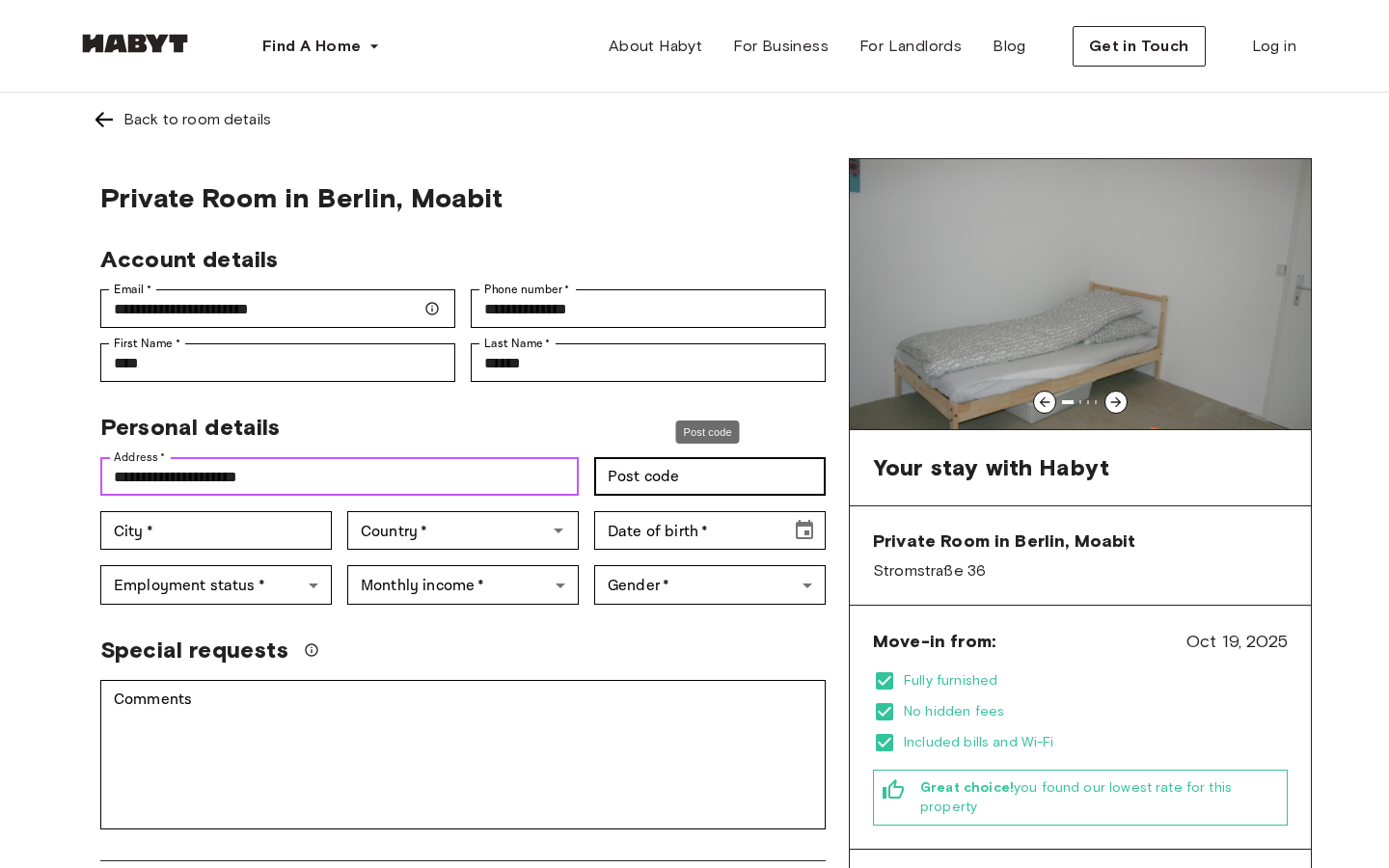 type on "**********" 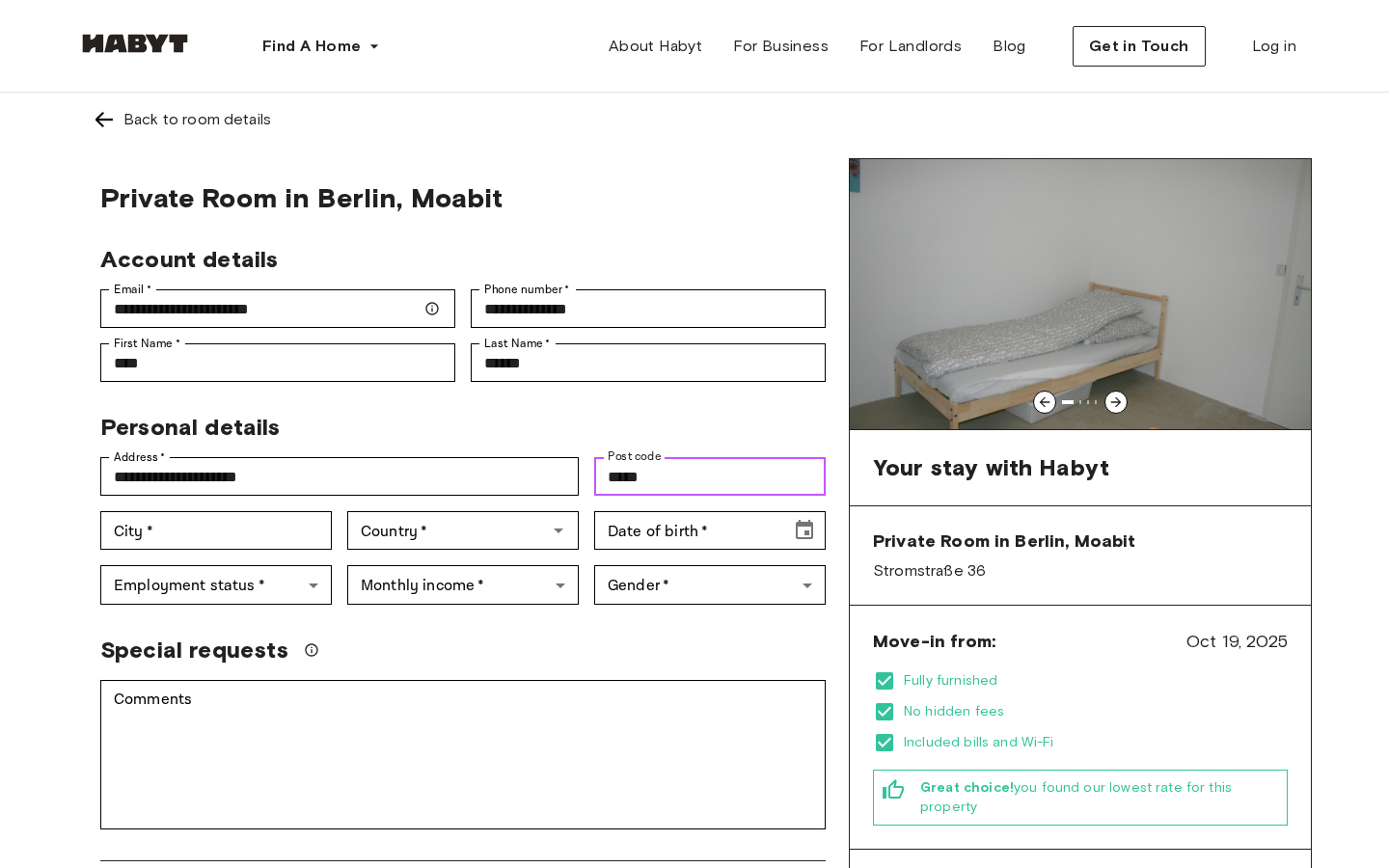 type on "*****" 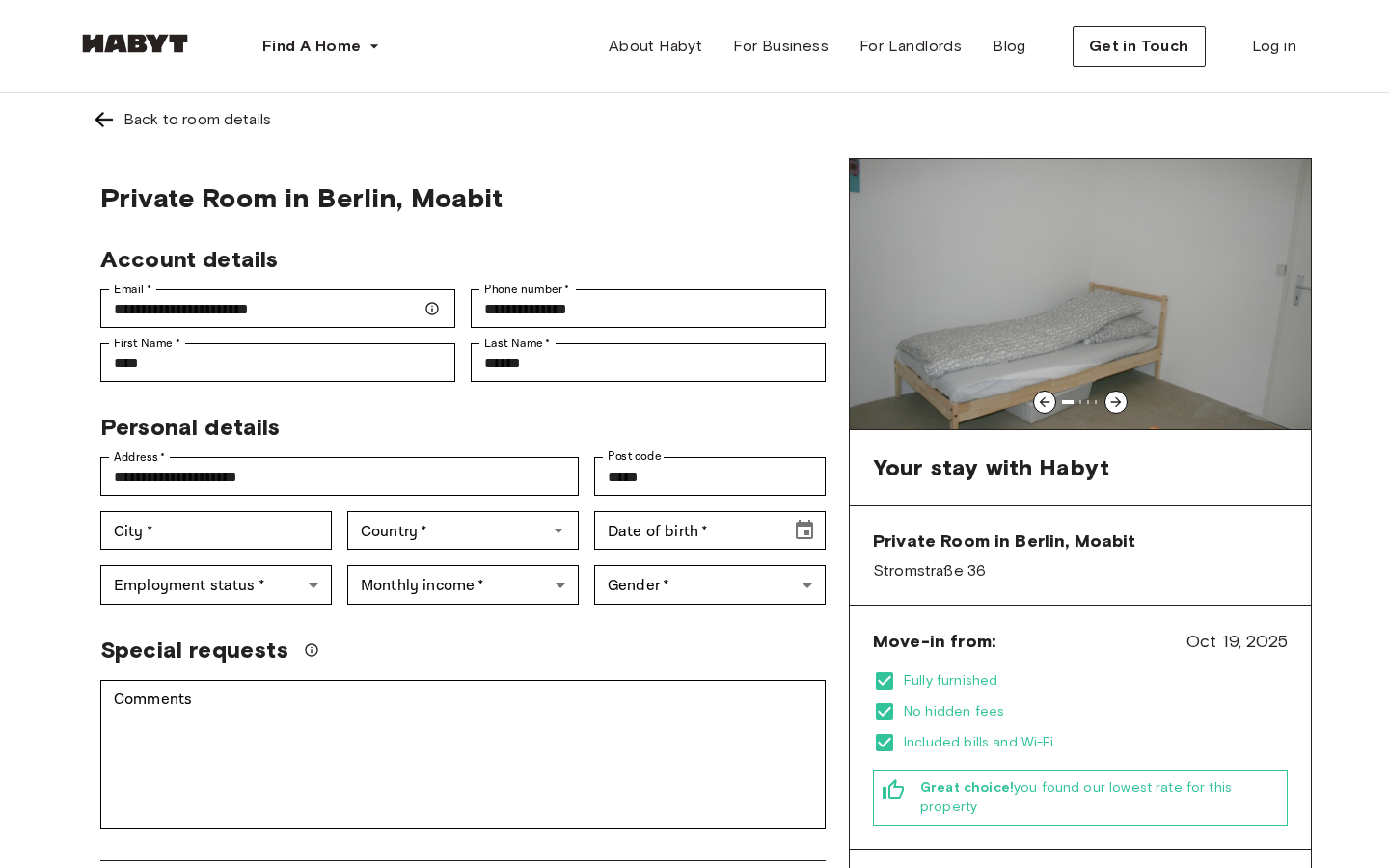 click on "Employment status   * ​ Employment status   *" at bounding box center (208, 577) 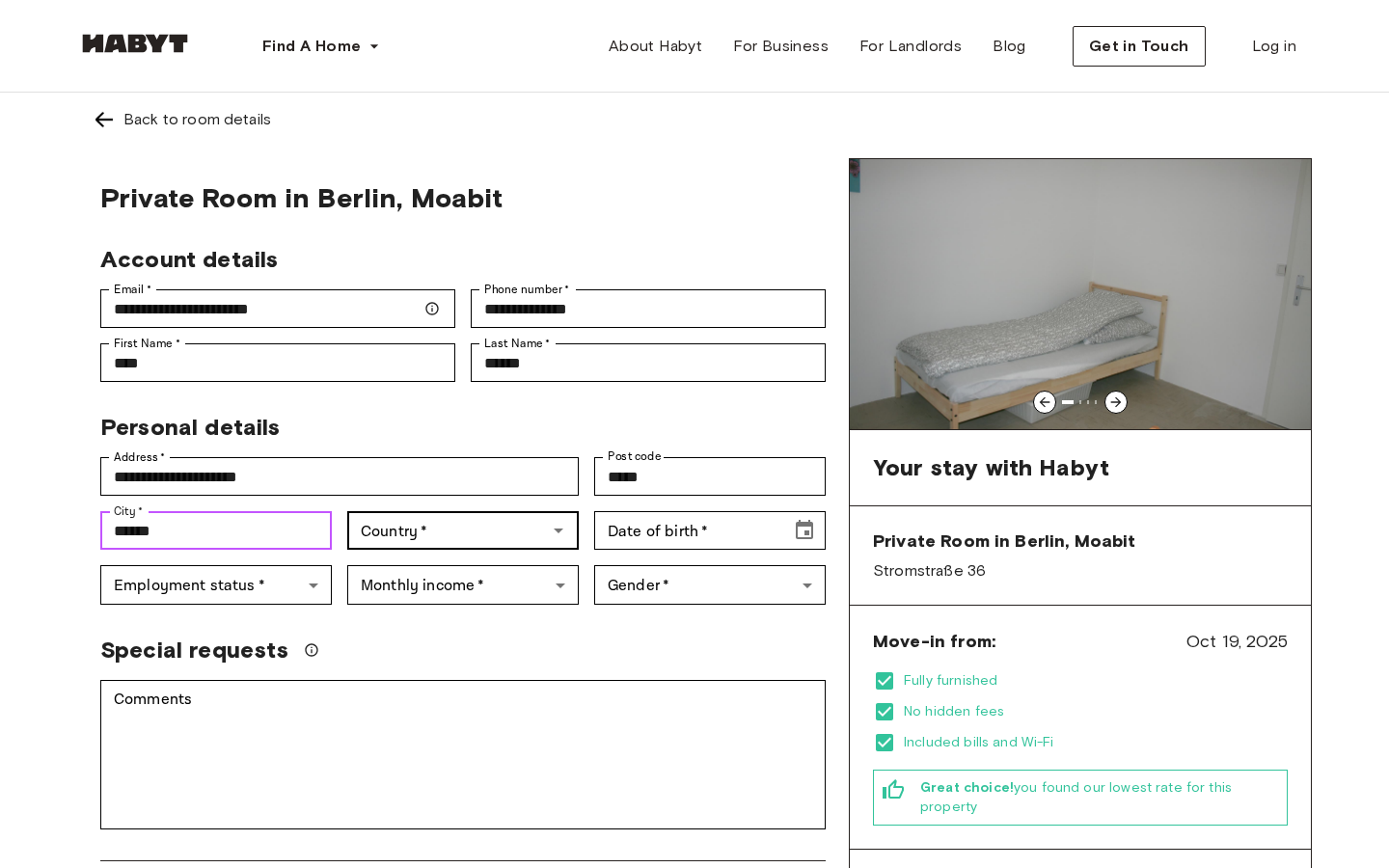 click on "Country   *" at bounding box center [463, 530] 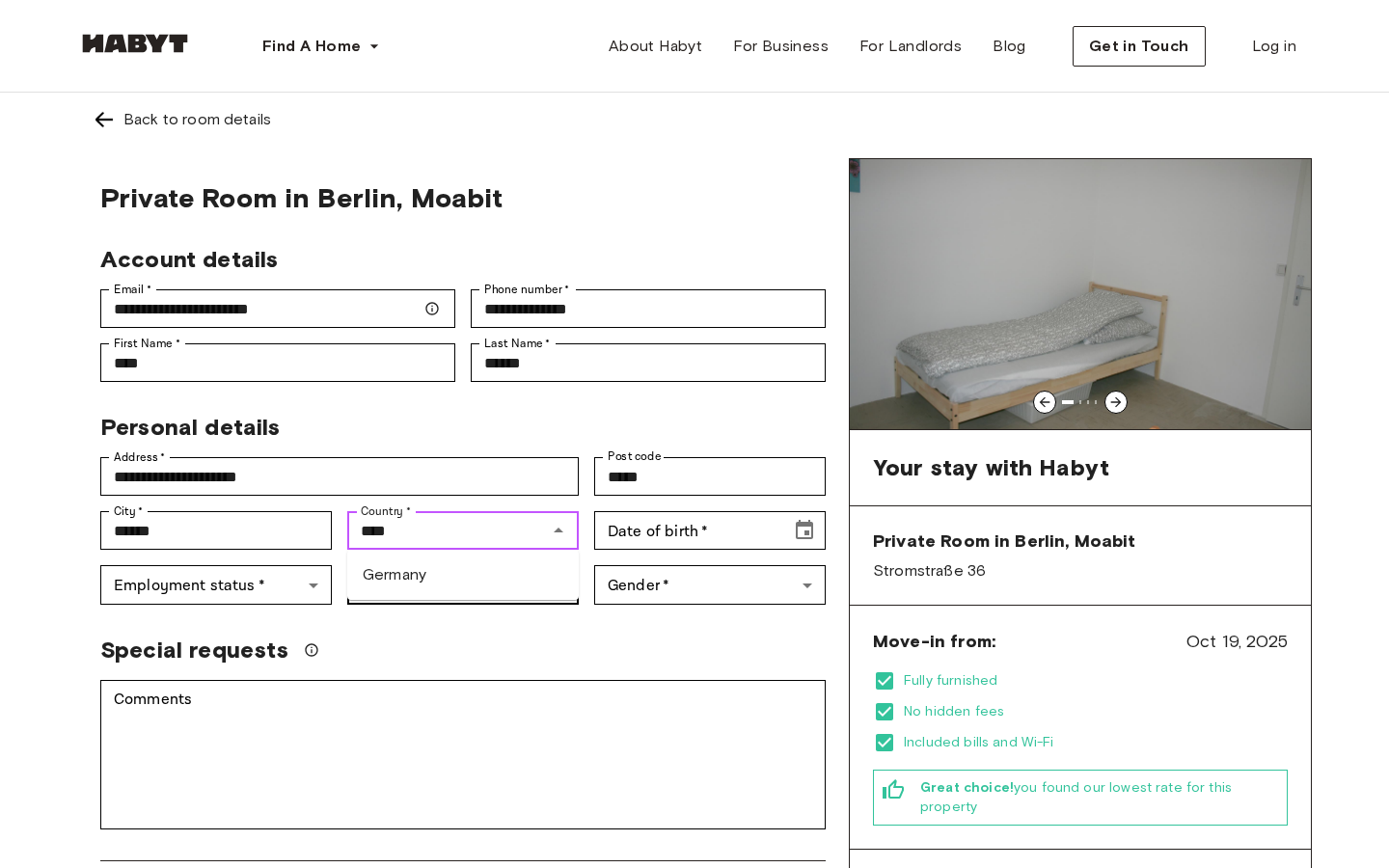 click on "Germany" at bounding box center [463, 575] 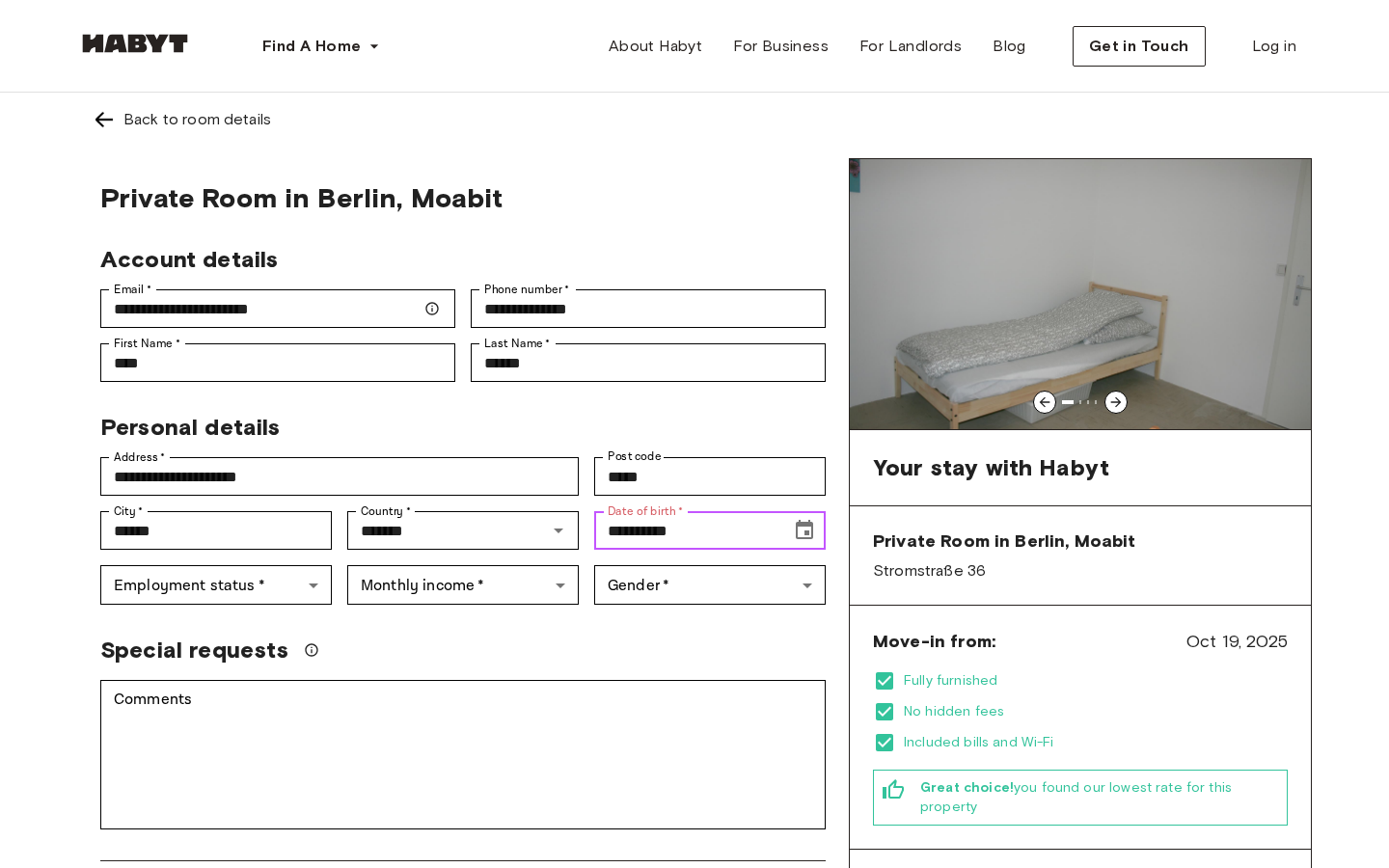 click 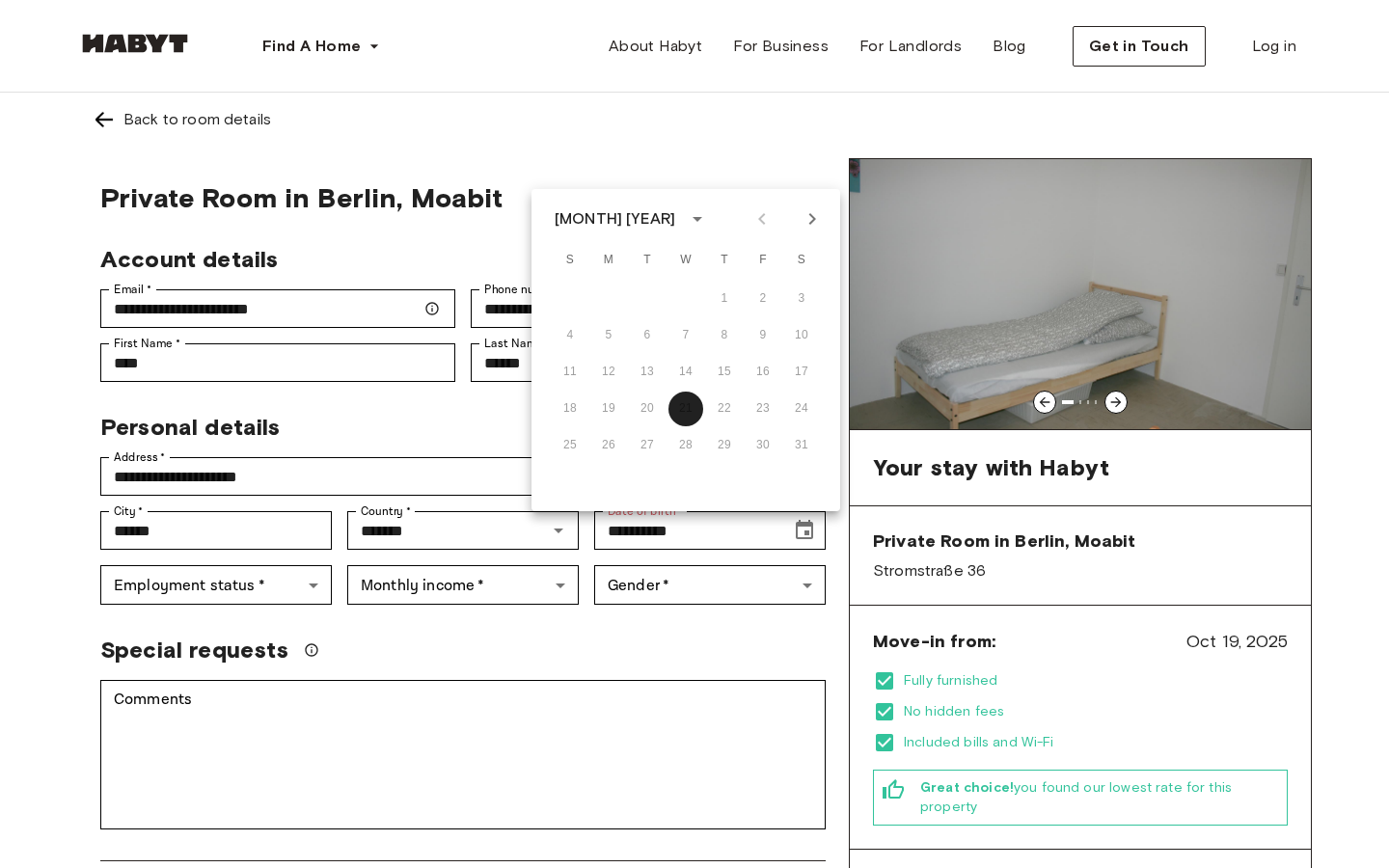 click on "July 0190" at bounding box center (614, 219) 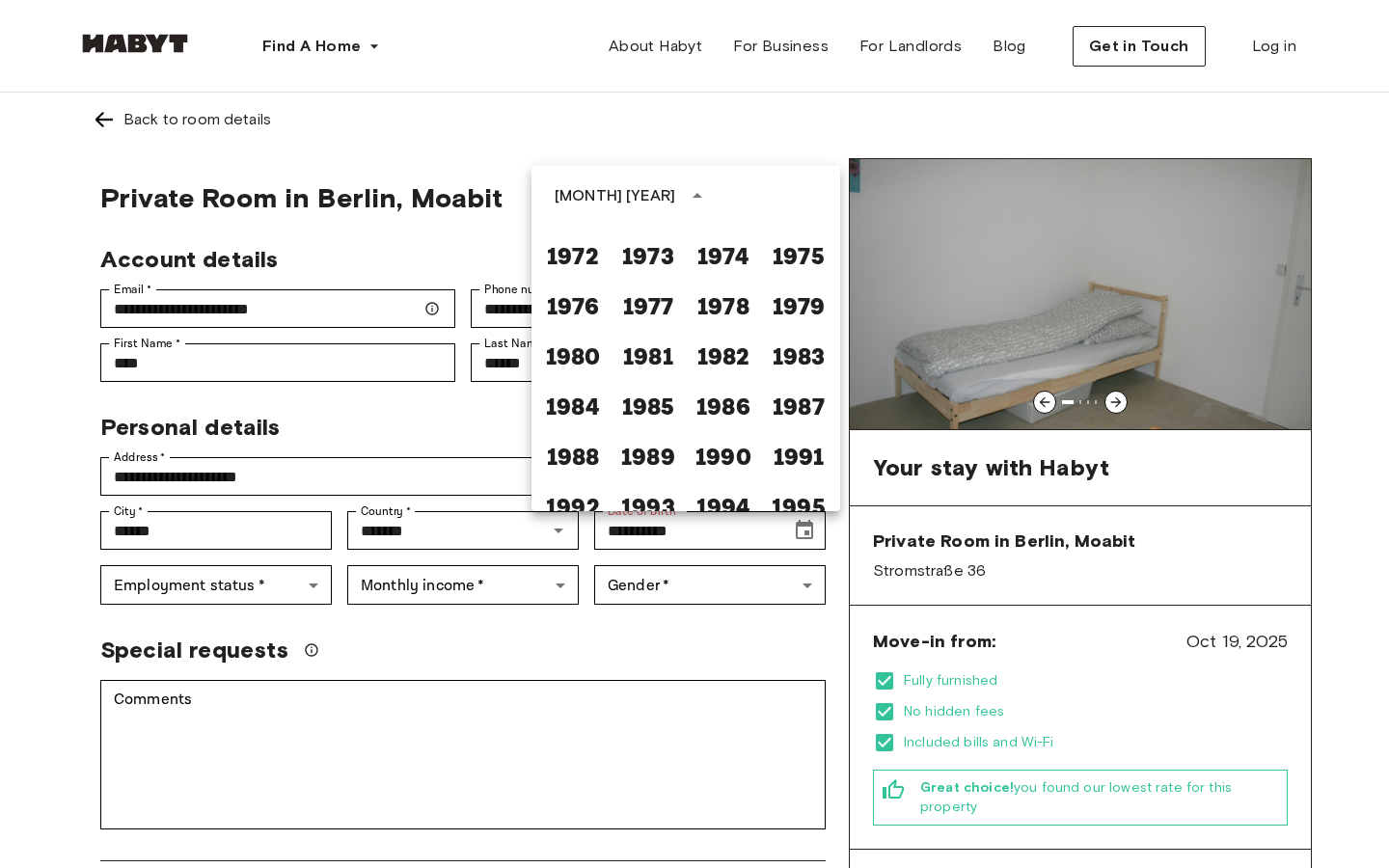 scroll, scrollTop: 1035, scrollLeft: 0, axis: vertical 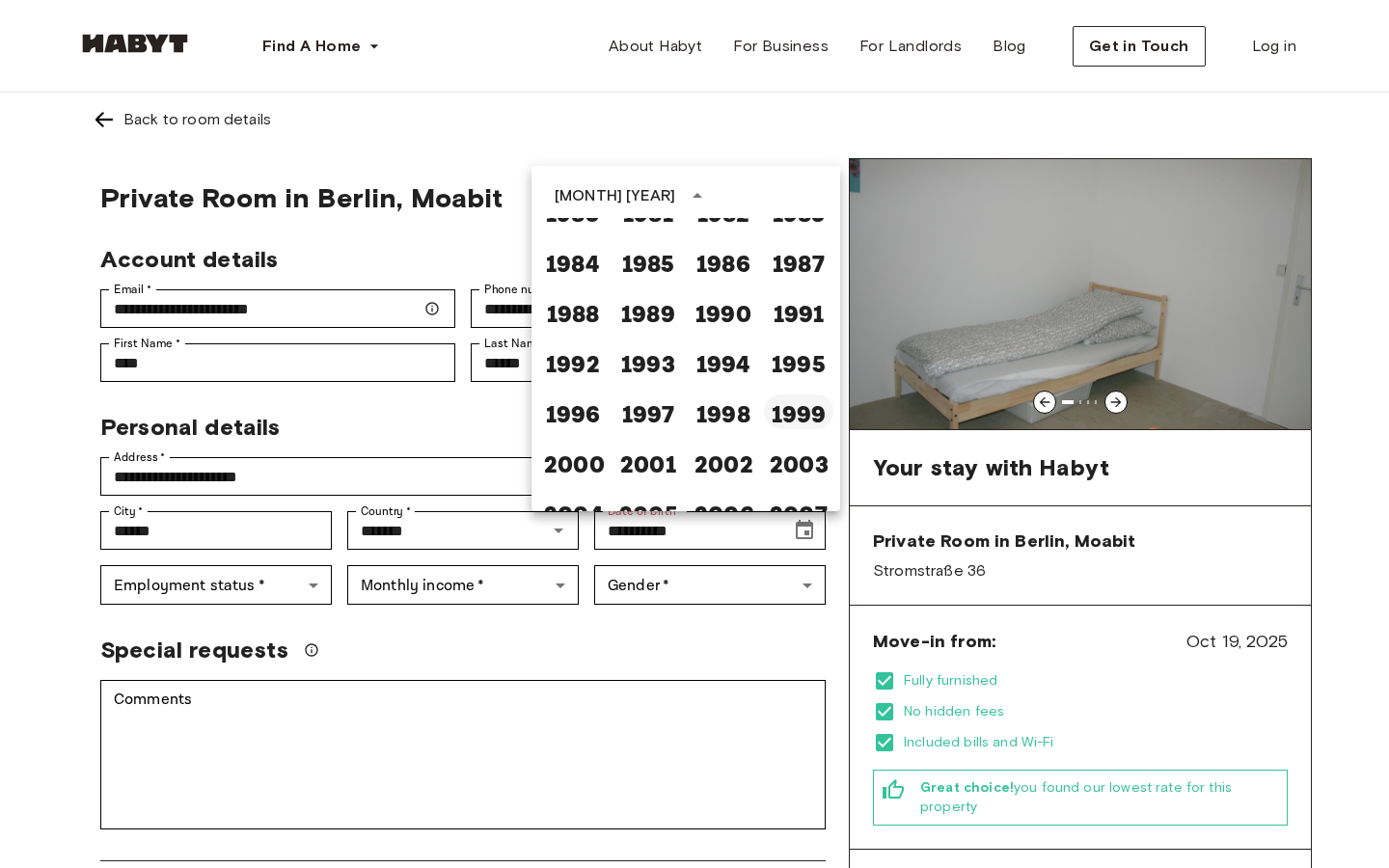 click on "1999" at bounding box center (799, 412) 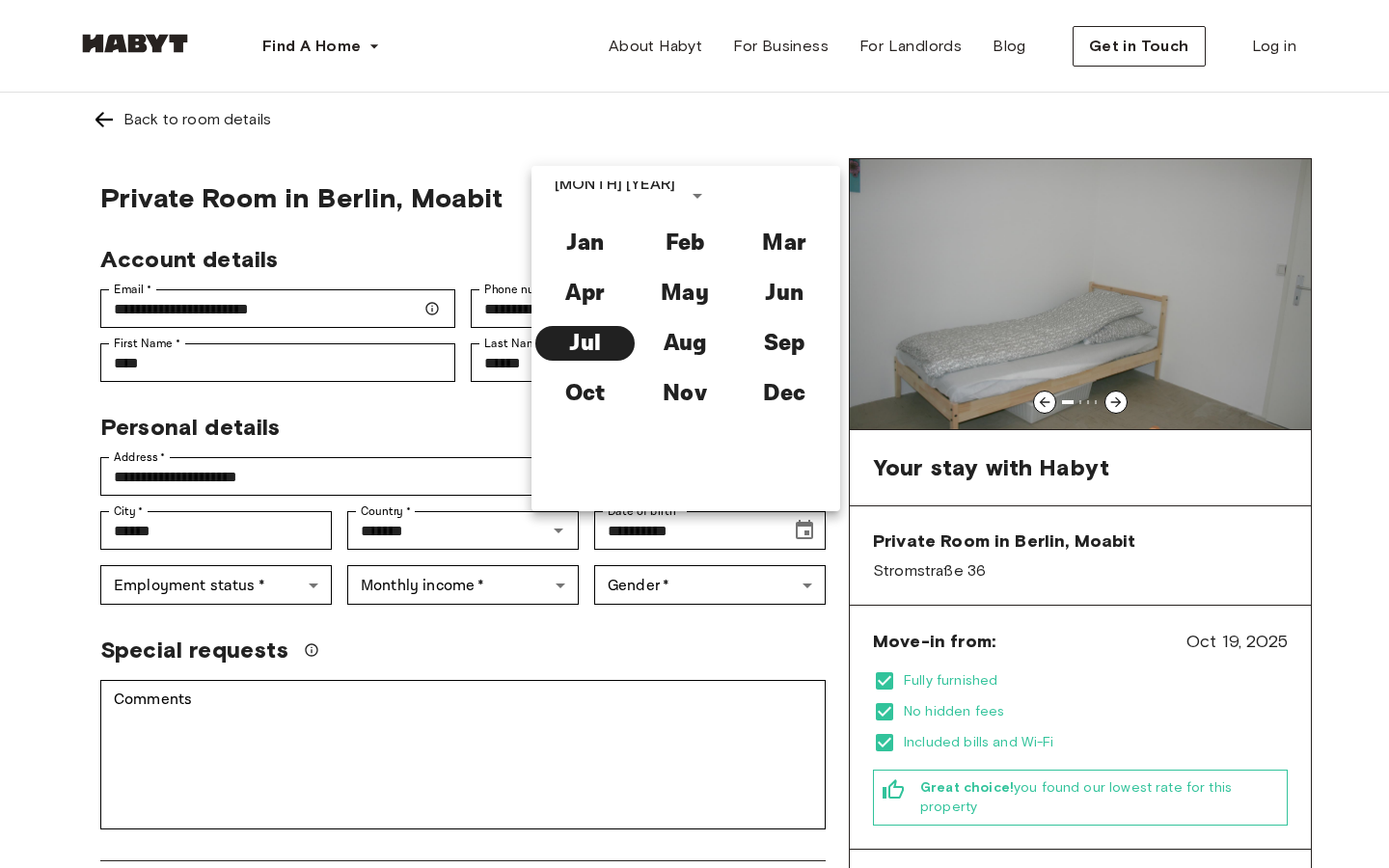 type on "**********" 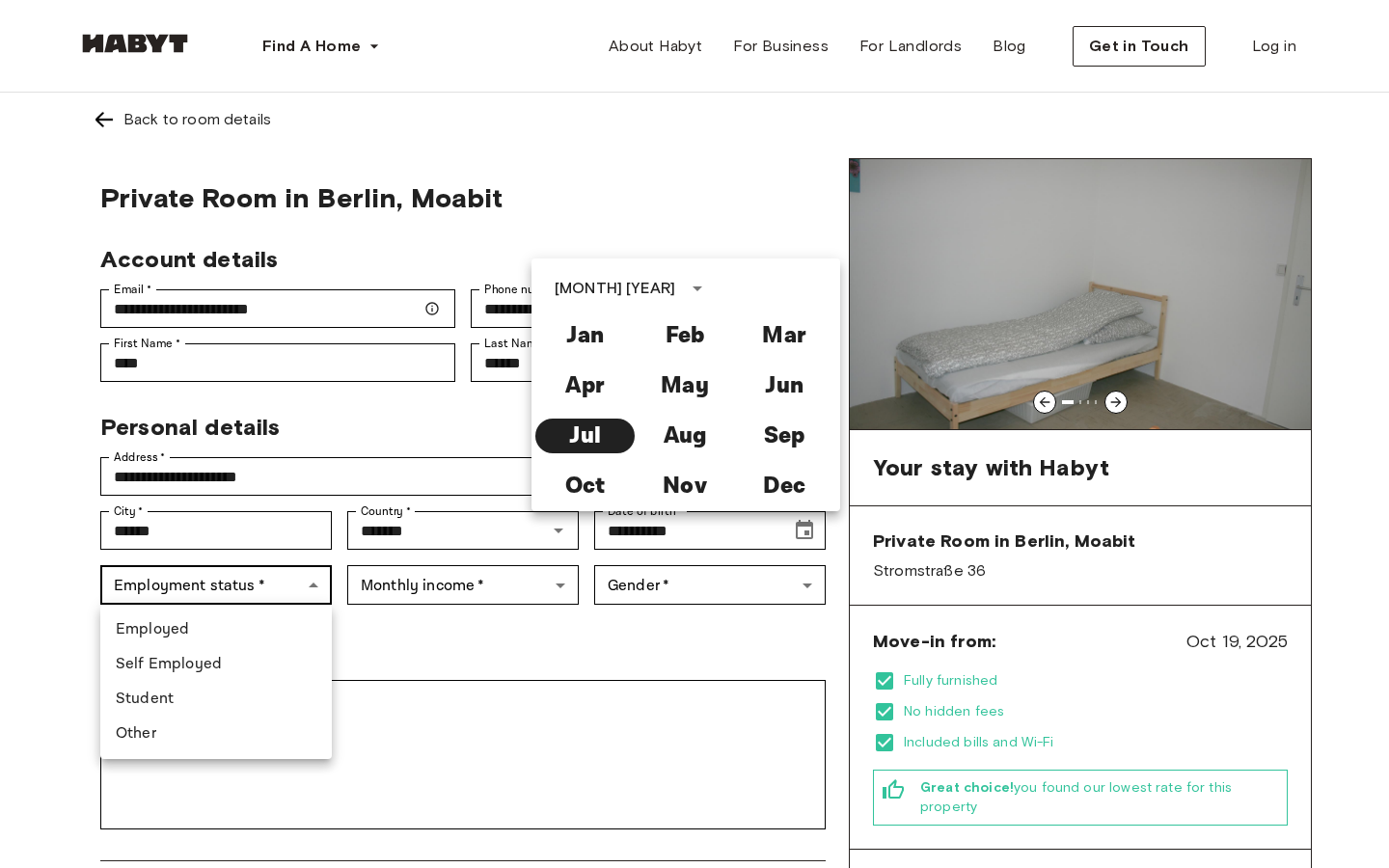 click on "**********" at bounding box center [694, 1172] 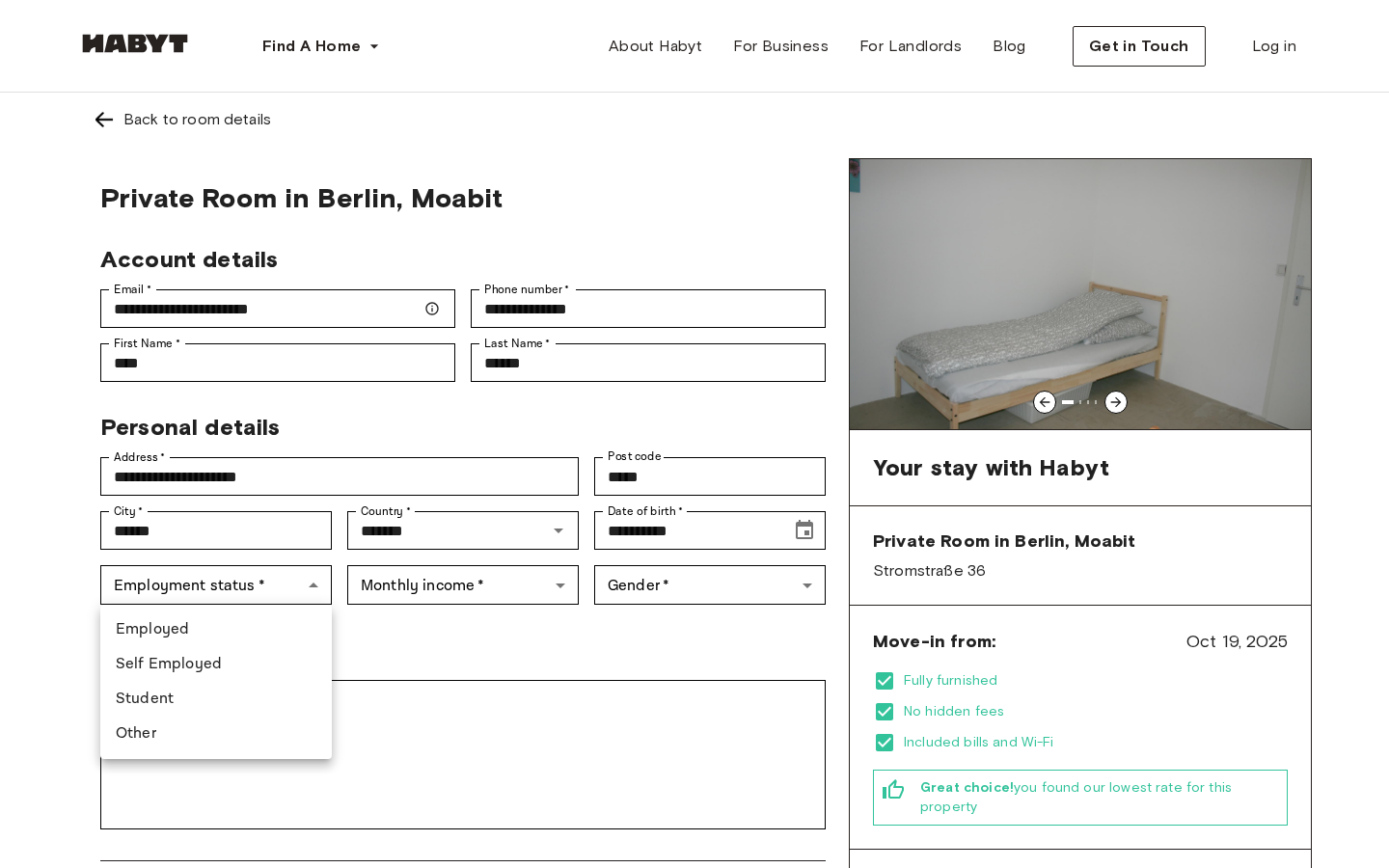 click on "Student" at bounding box center [216, 699] 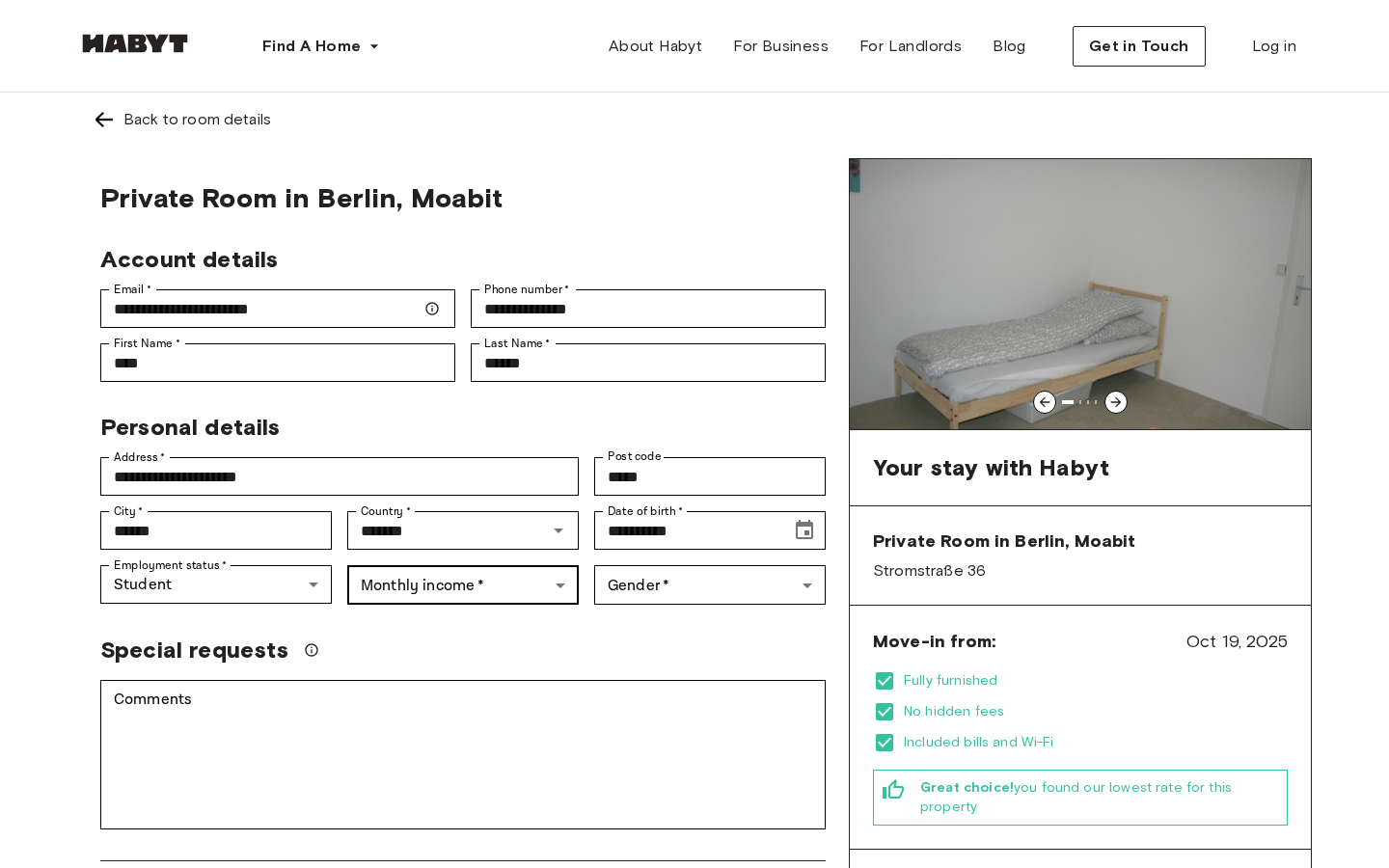 click on "**********" at bounding box center [694, 1172] 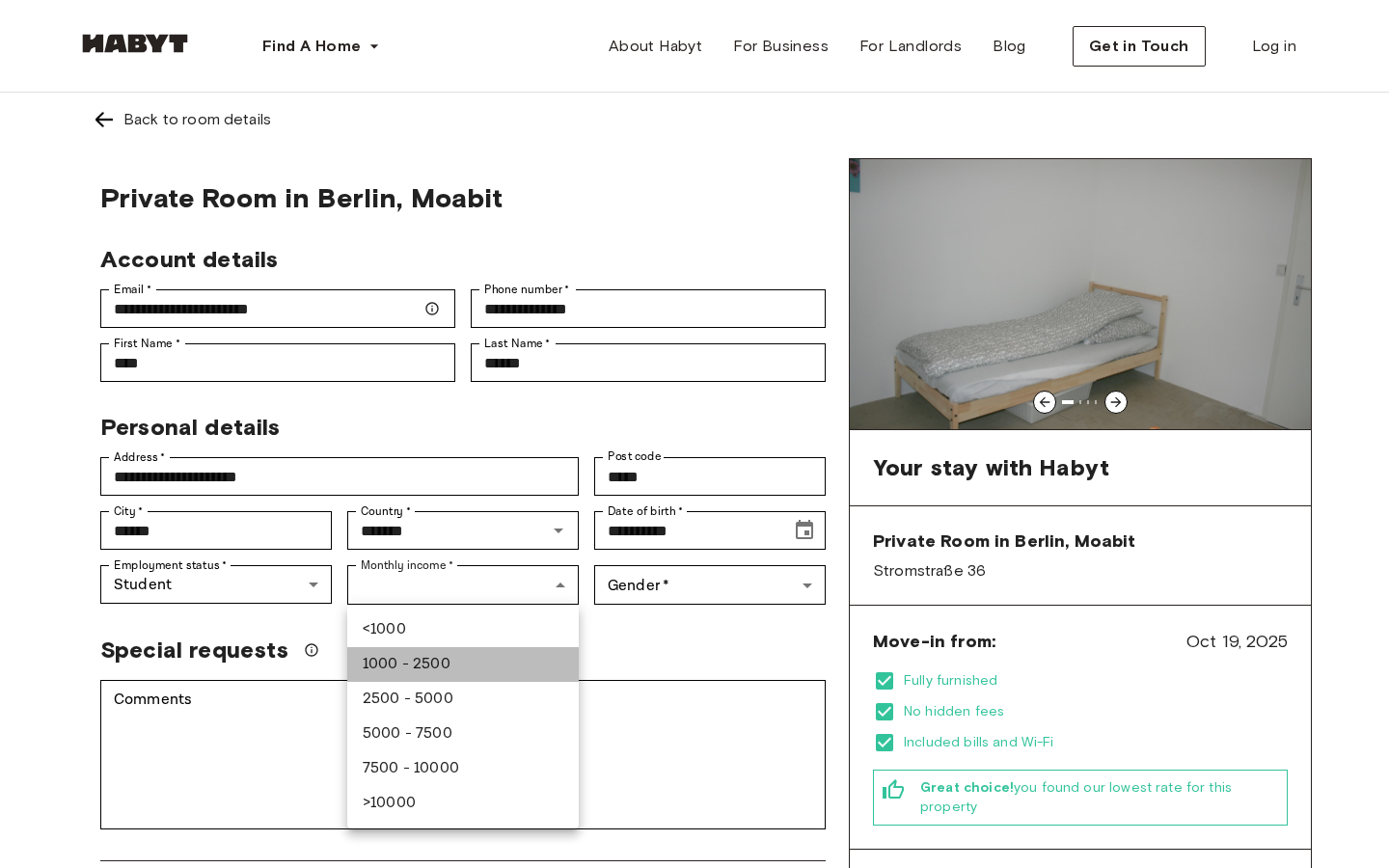 click on "1000 - 2500" at bounding box center [463, 665] 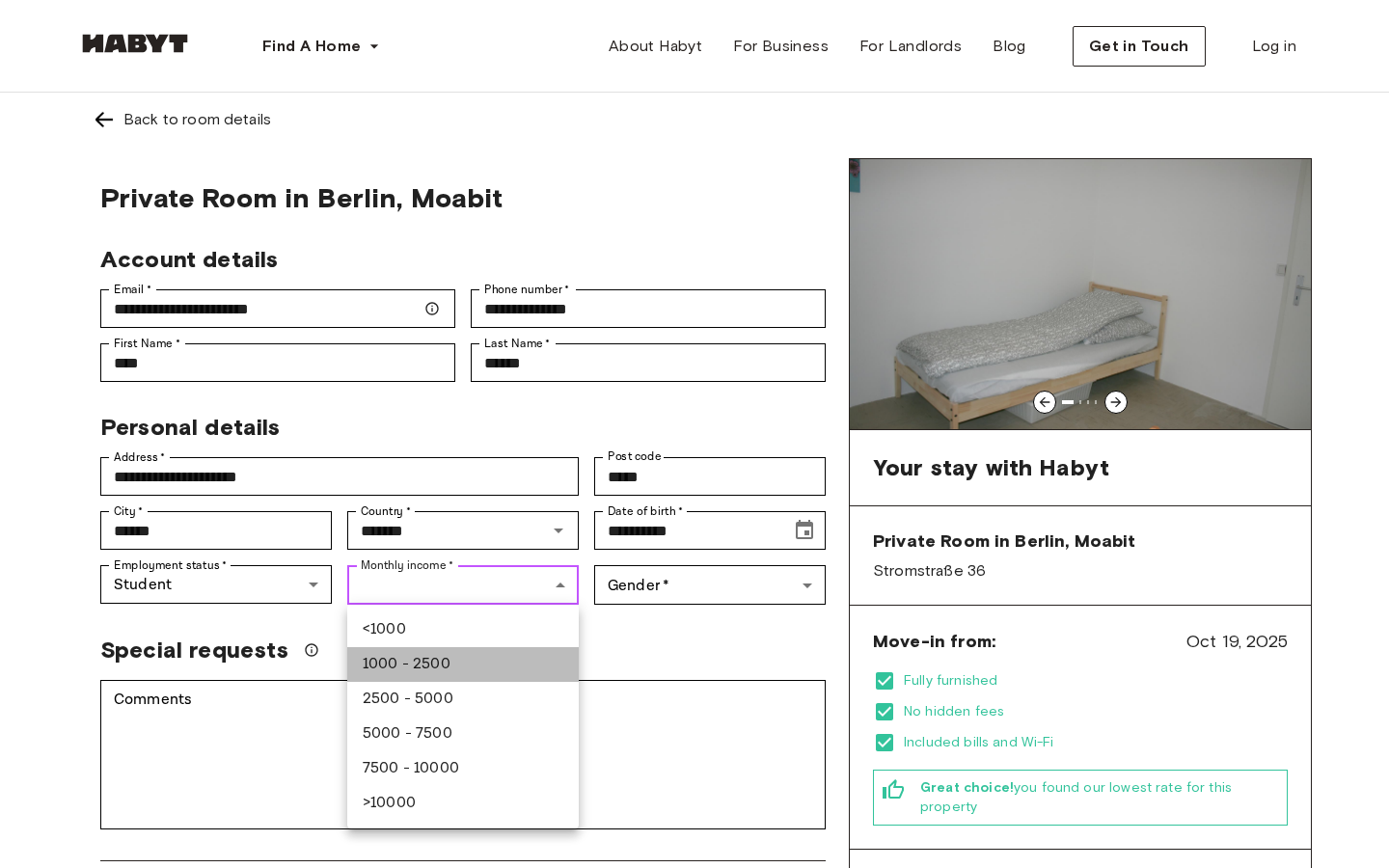 type on "***" 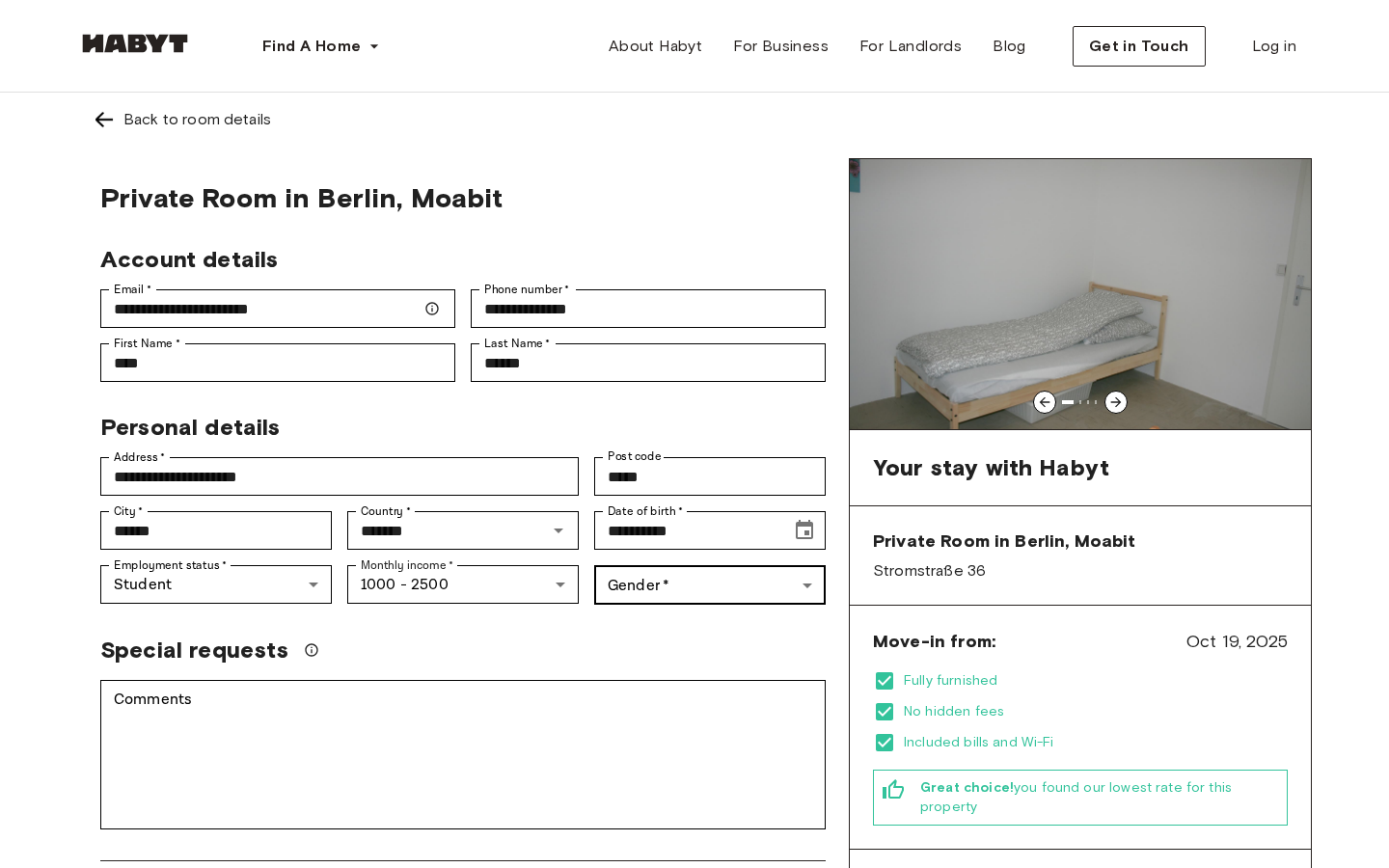 click on "**********" at bounding box center [694, 1172] 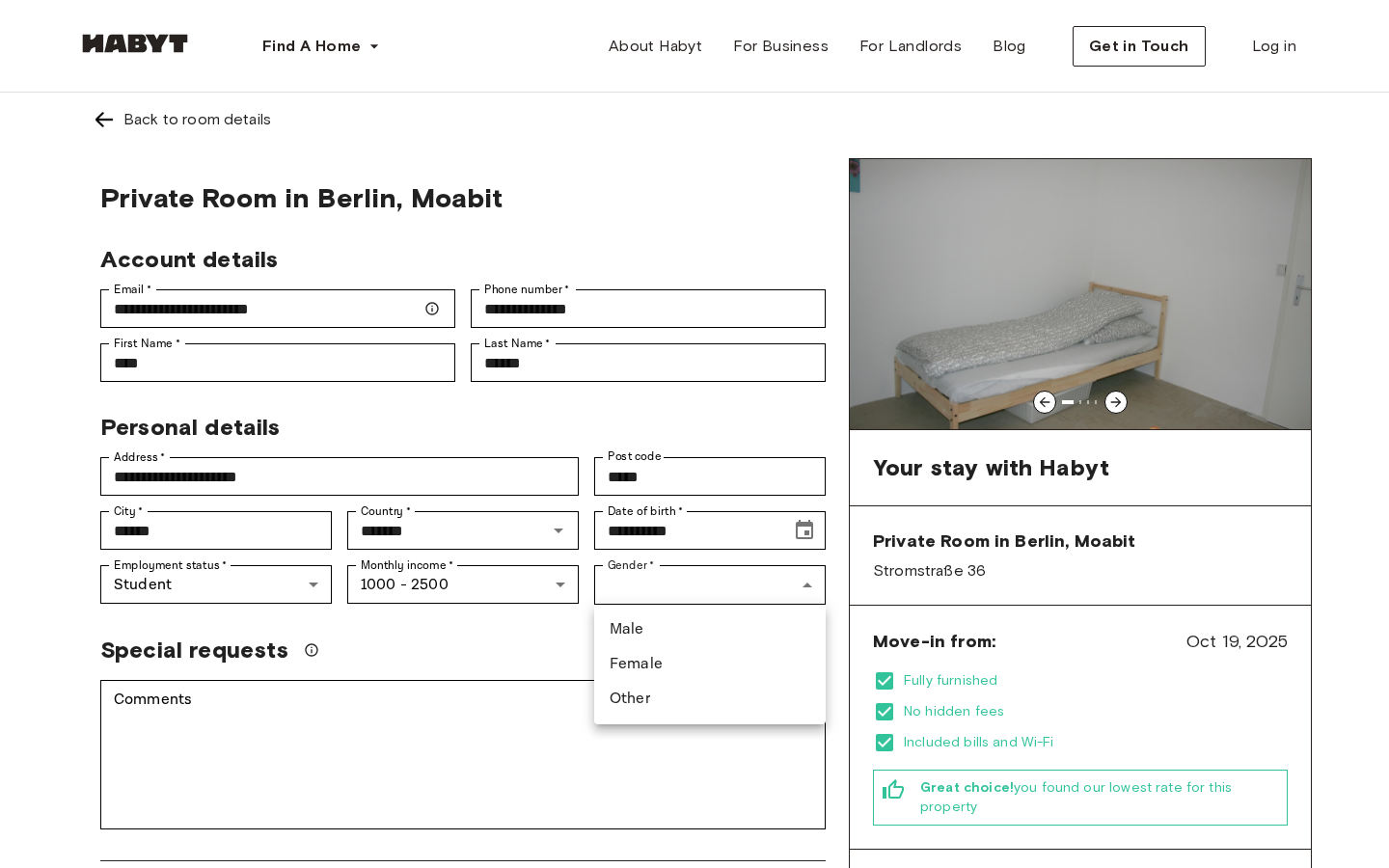click on "Female" at bounding box center [710, 665] 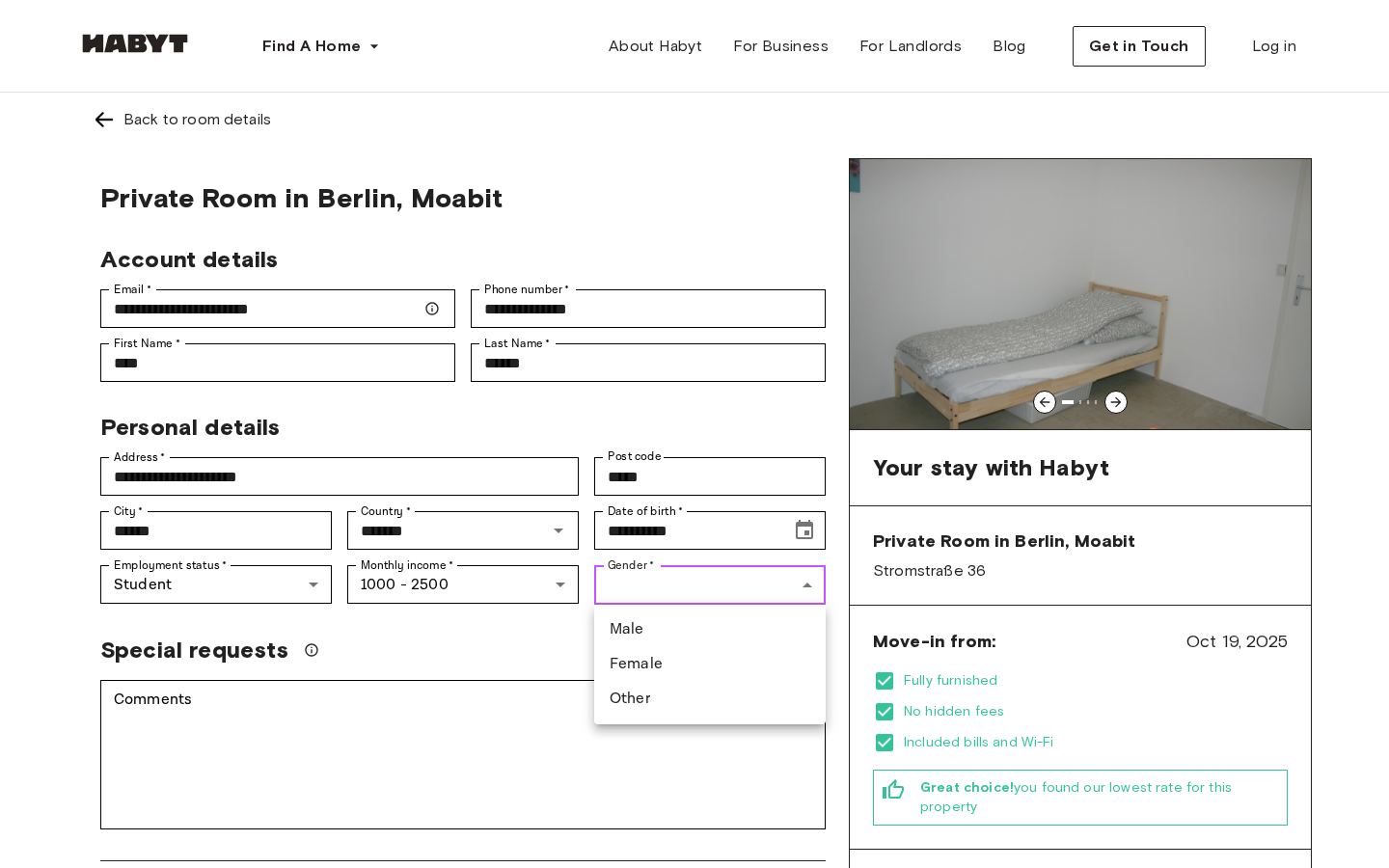 type on "******" 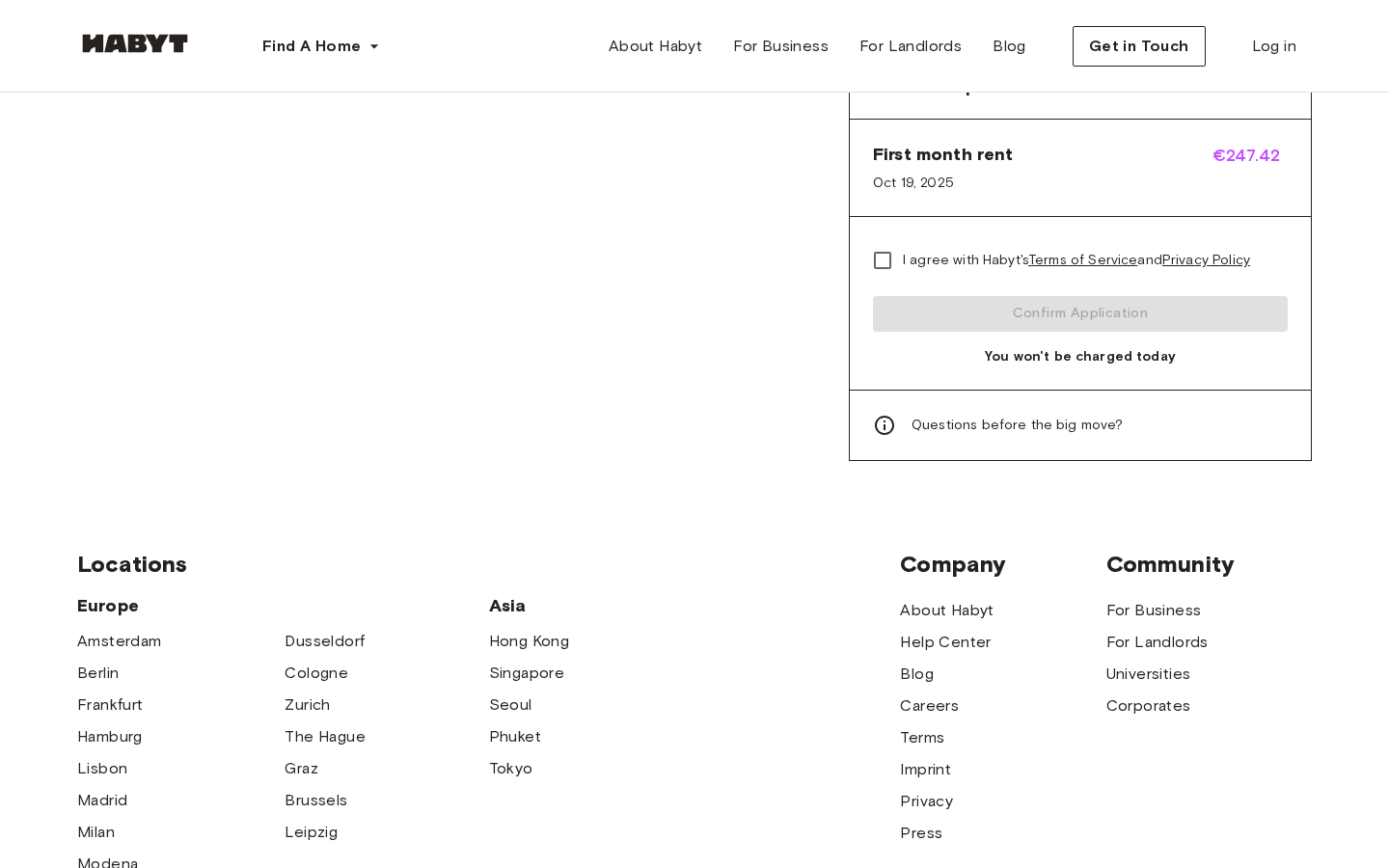 scroll, scrollTop: 1013, scrollLeft: 0, axis: vertical 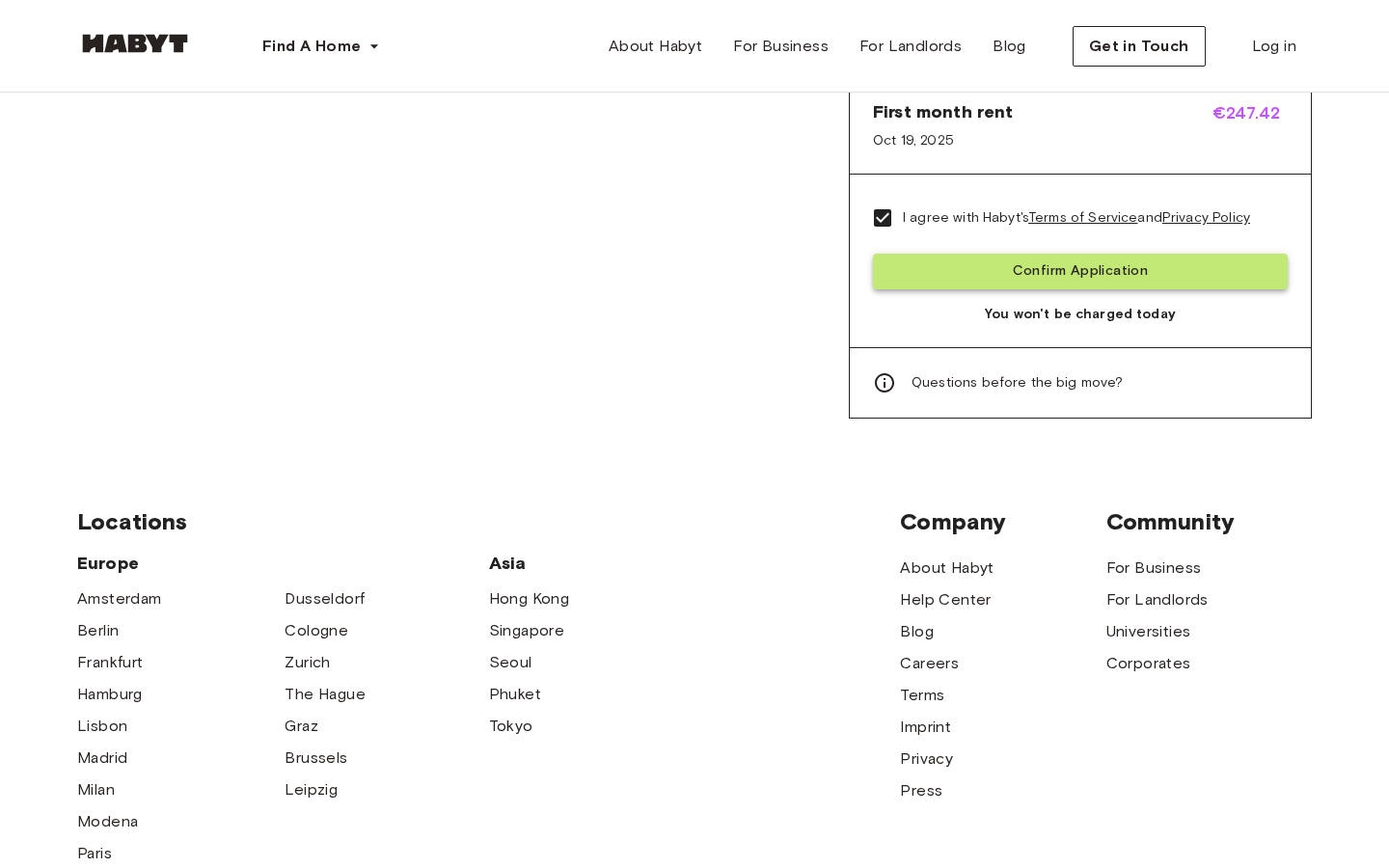 click on "Confirm Application" at bounding box center [1080, 271] 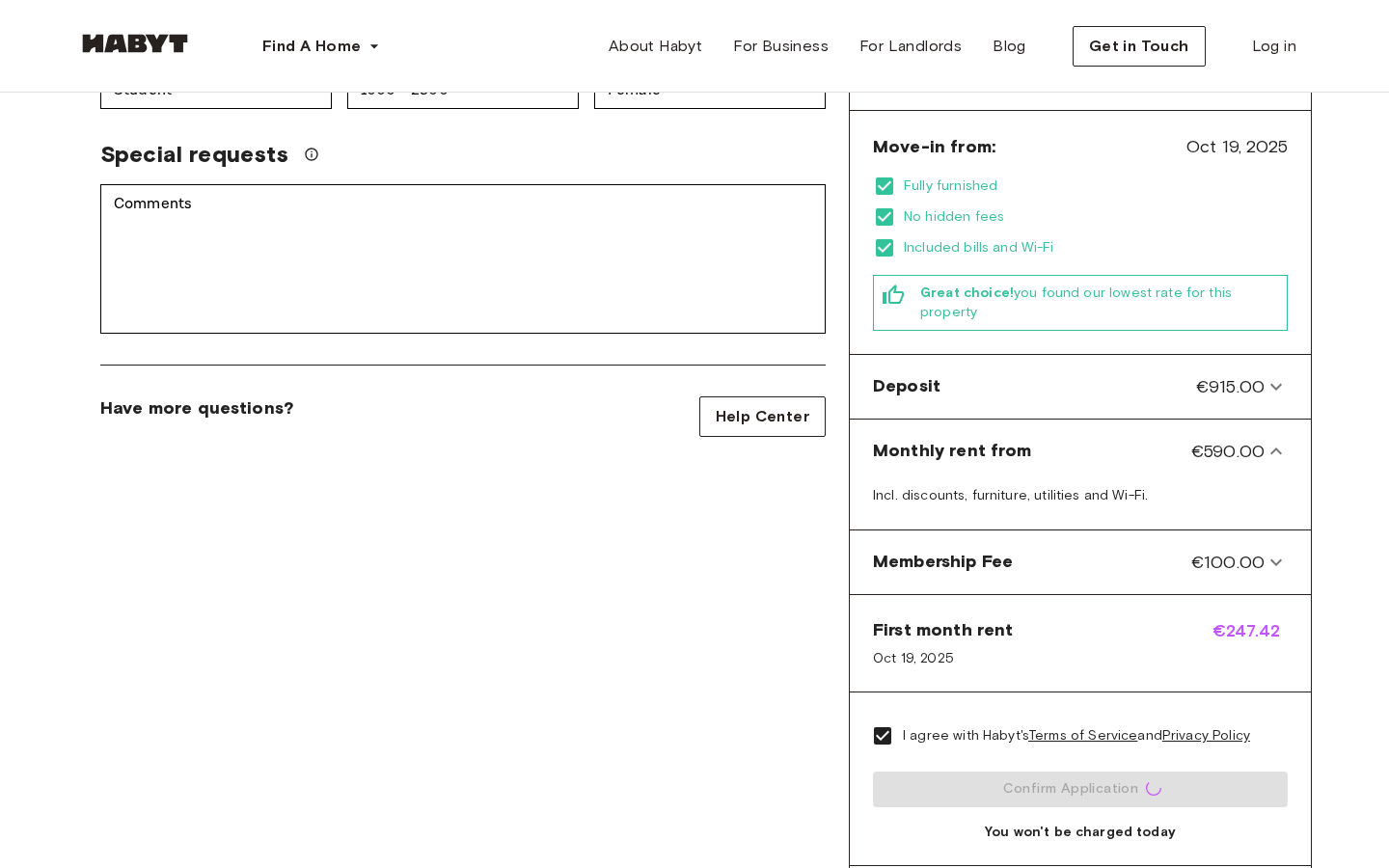scroll, scrollTop: 311, scrollLeft: 0, axis: vertical 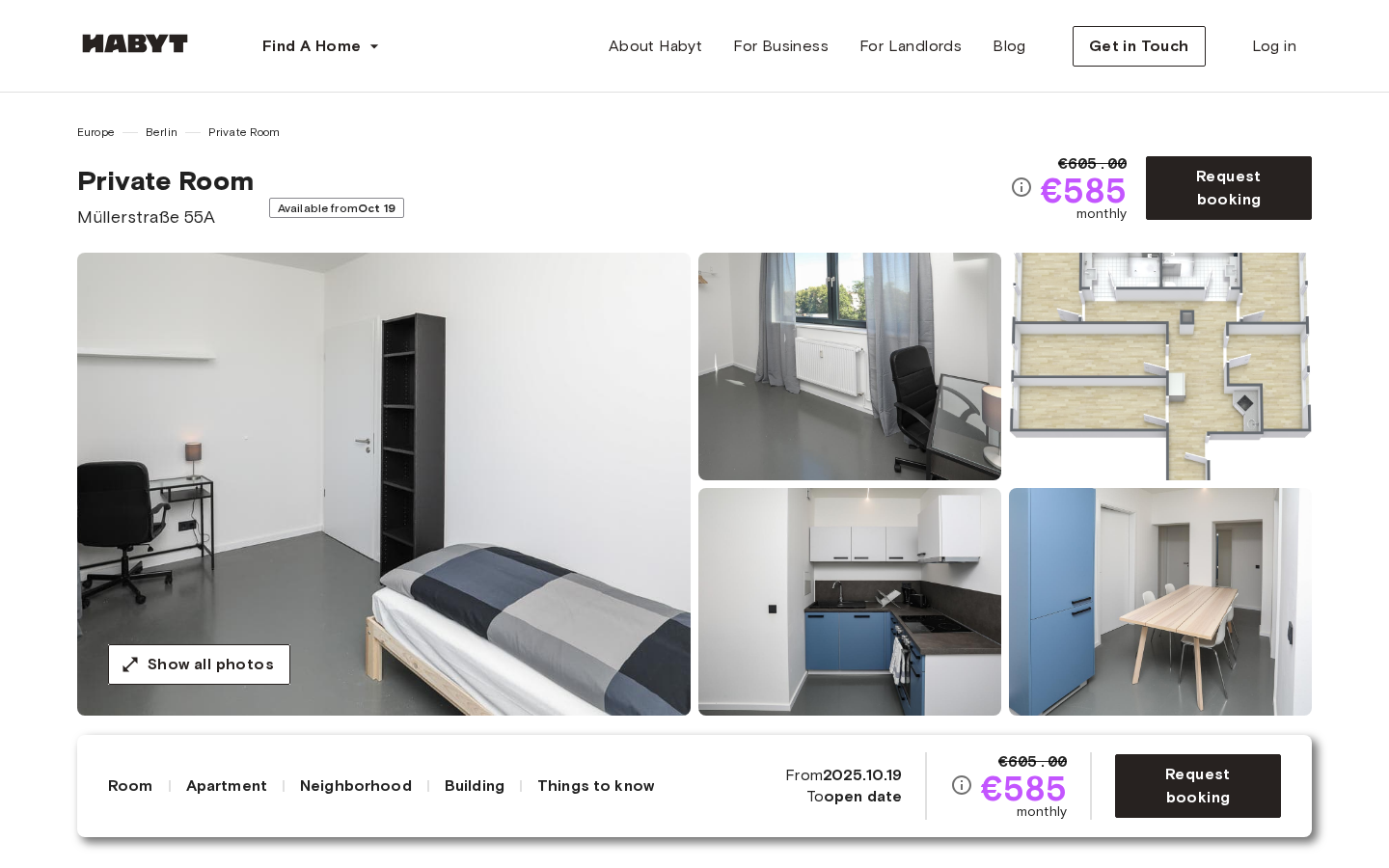 click at bounding box center [384, 484] 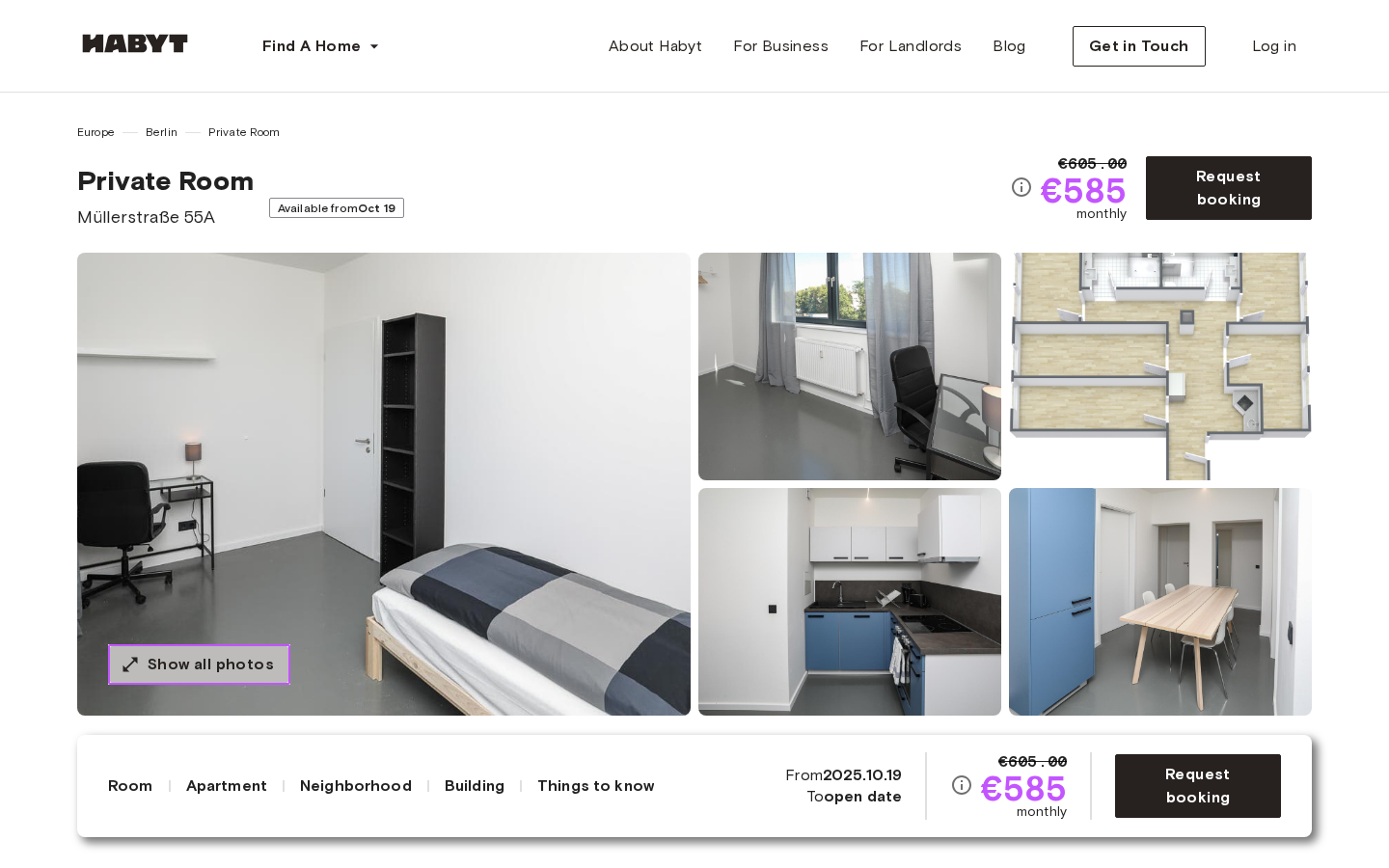 click on "Show all photos" at bounding box center (210, 665) 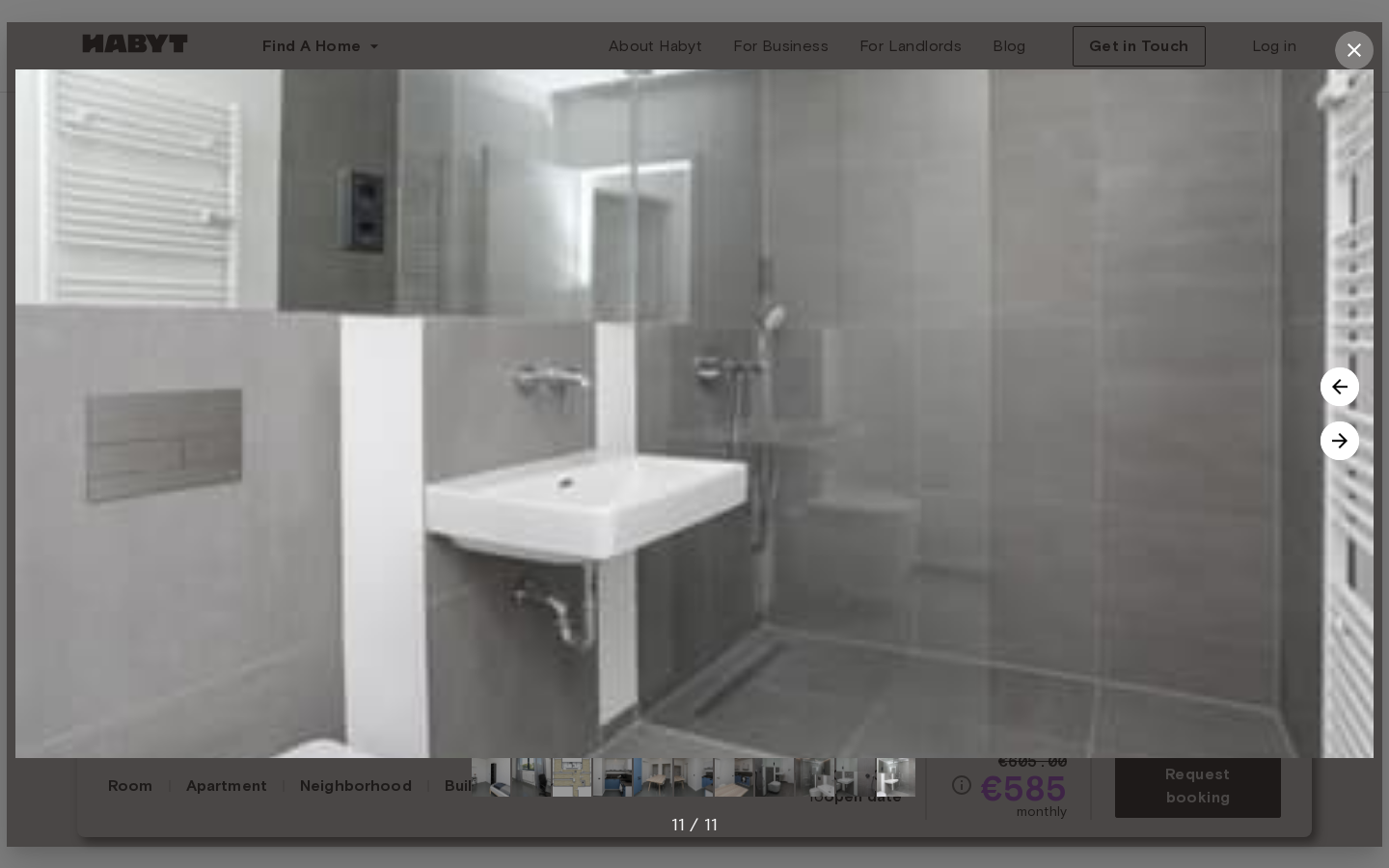click 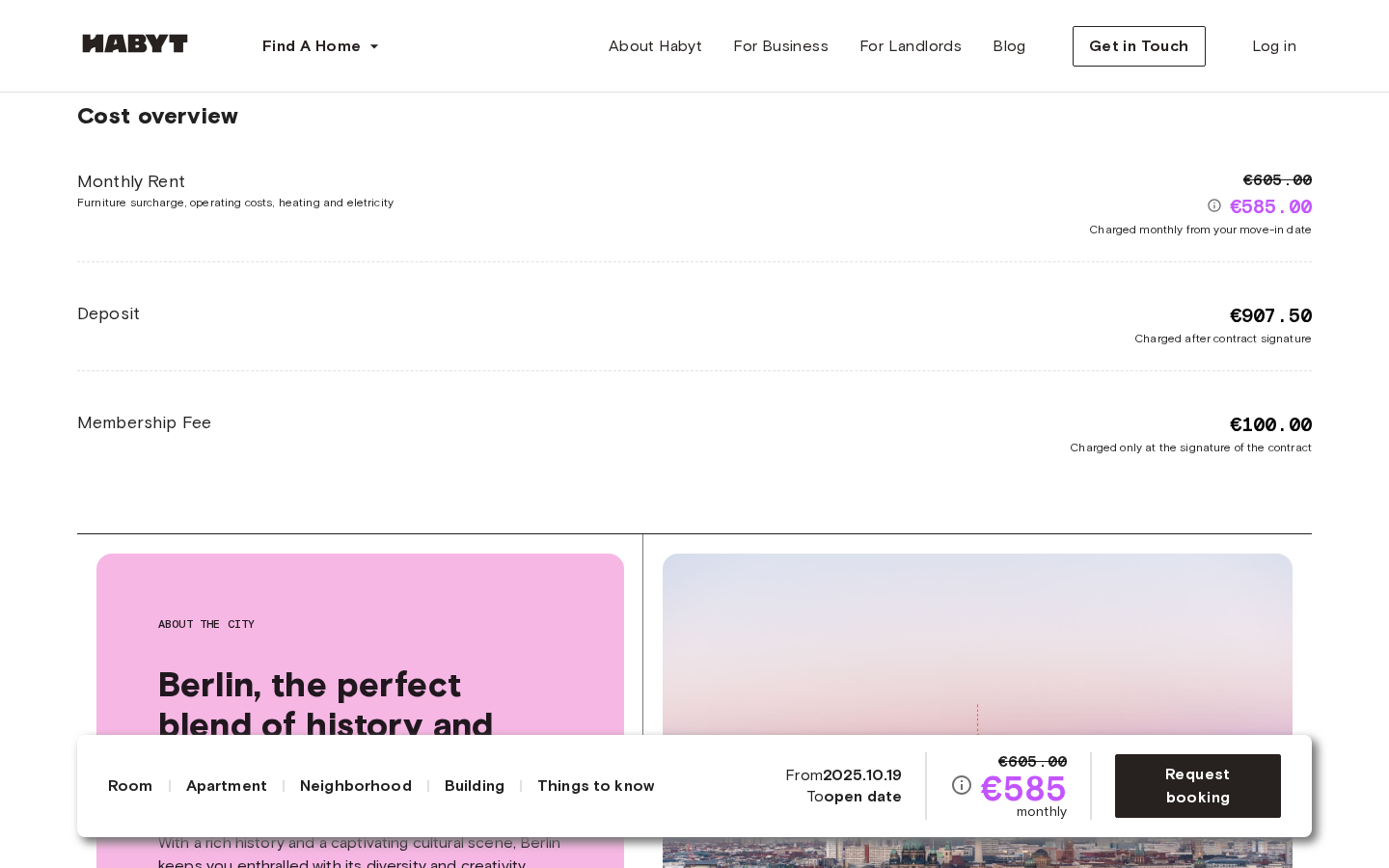 scroll, scrollTop: 2899, scrollLeft: 0, axis: vertical 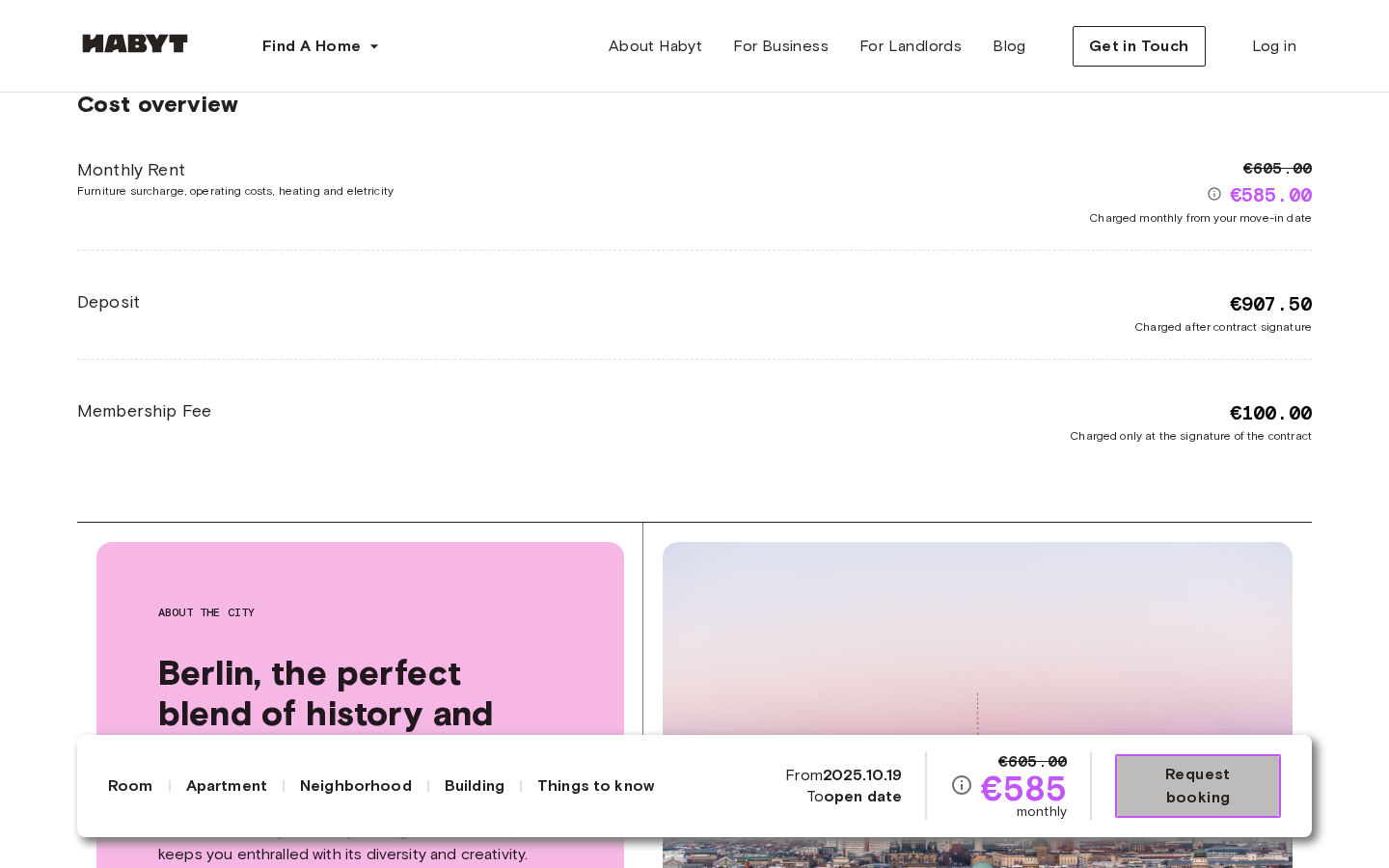 click on "Request booking" at bounding box center [1198, 786] 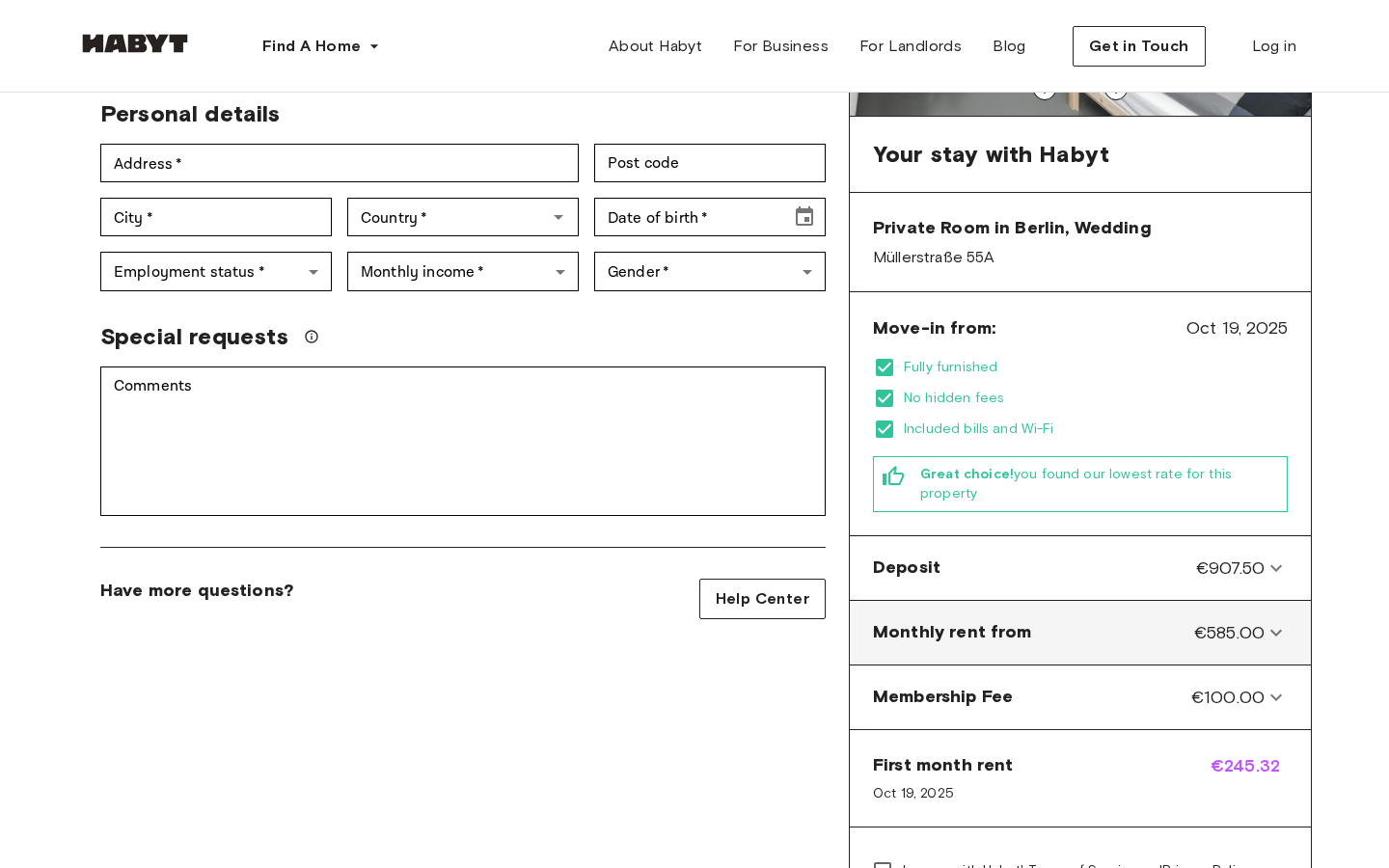 scroll, scrollTop: 317, scrollLeft: 0, axis: vertical 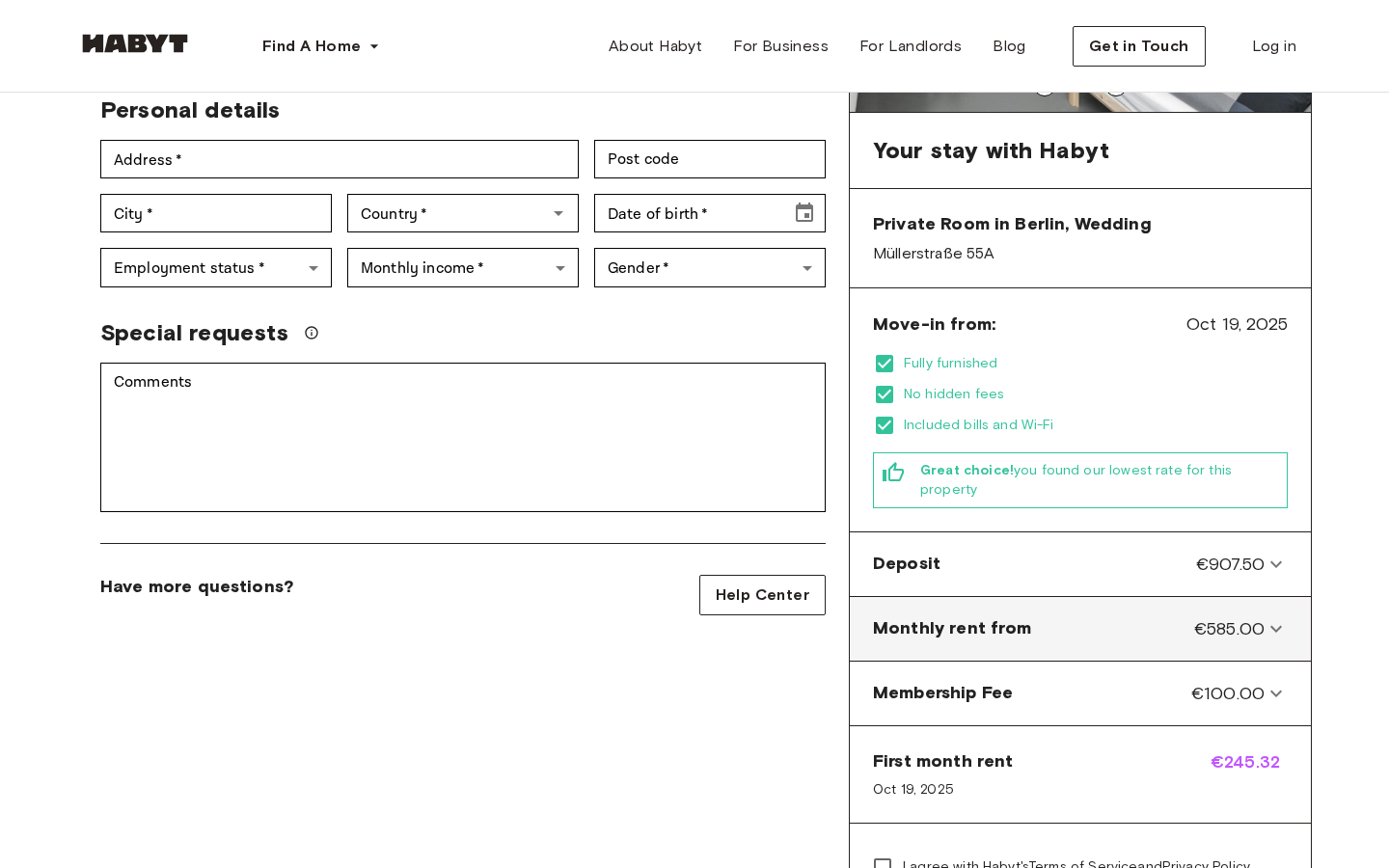 click on "Monthly rent from €585.00" at bounding box center (1080, 629) 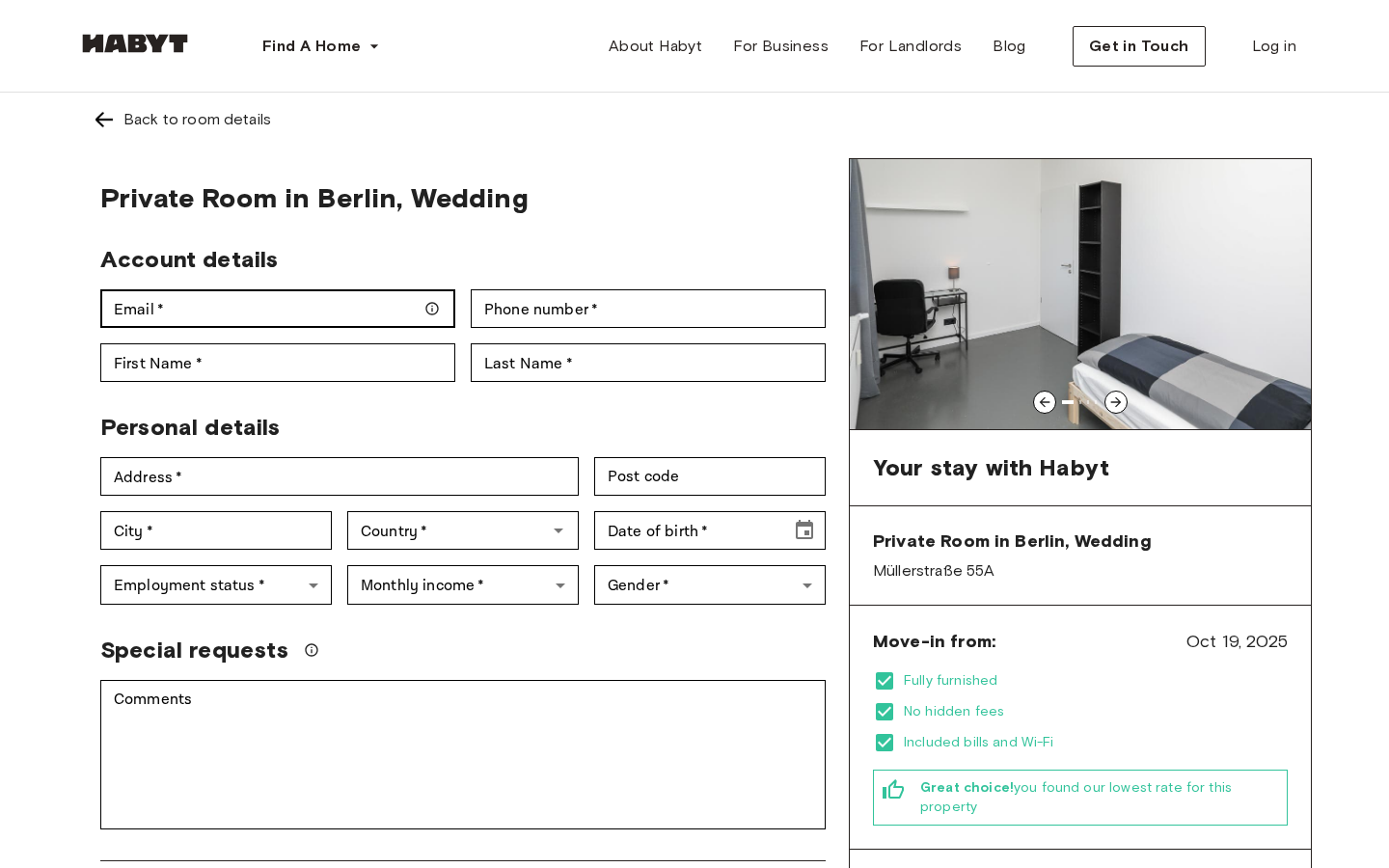 scroll, scrollTop: -1, scrollLeft: 0, axis: vertical 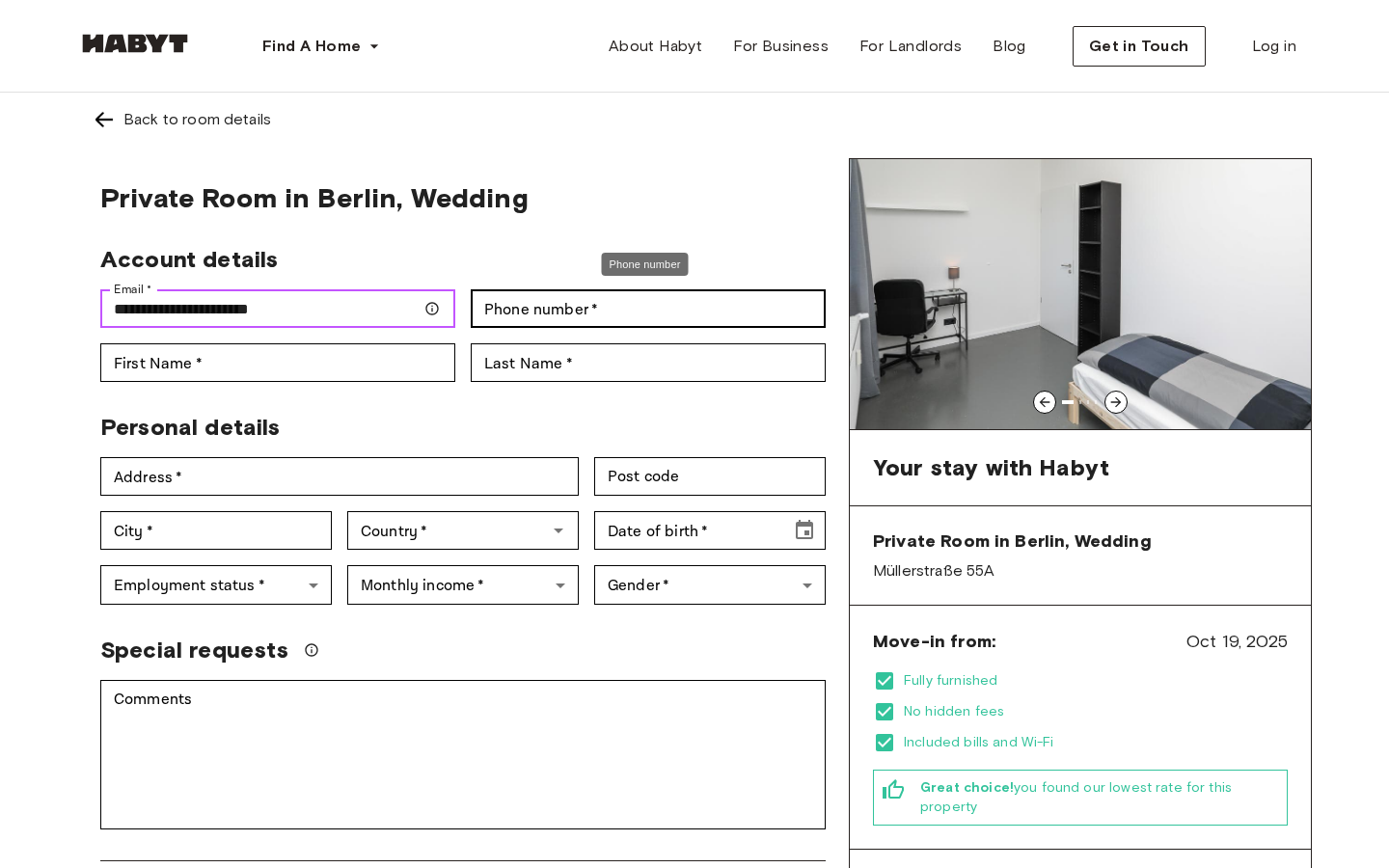 type on "**********" 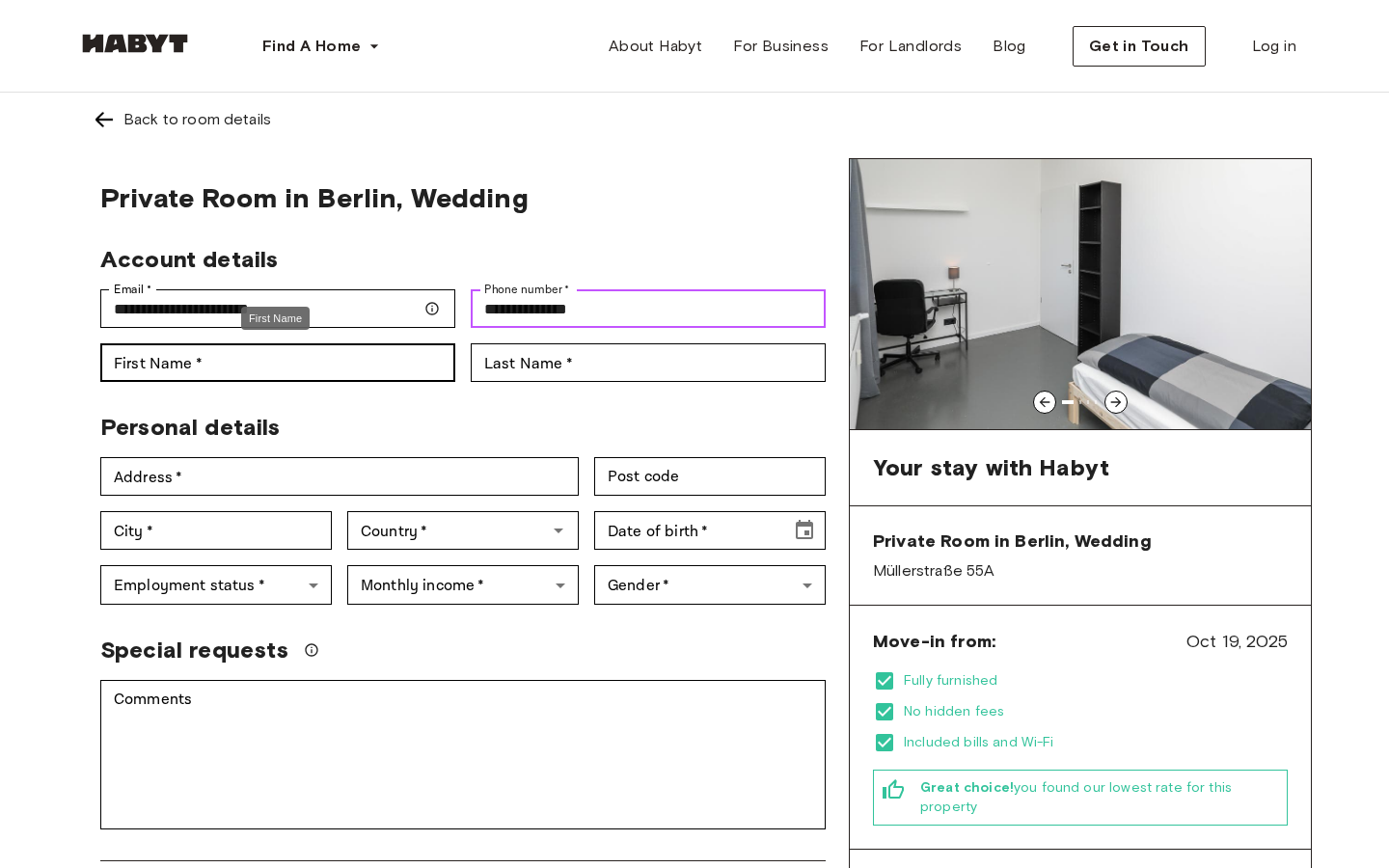type on "**********" 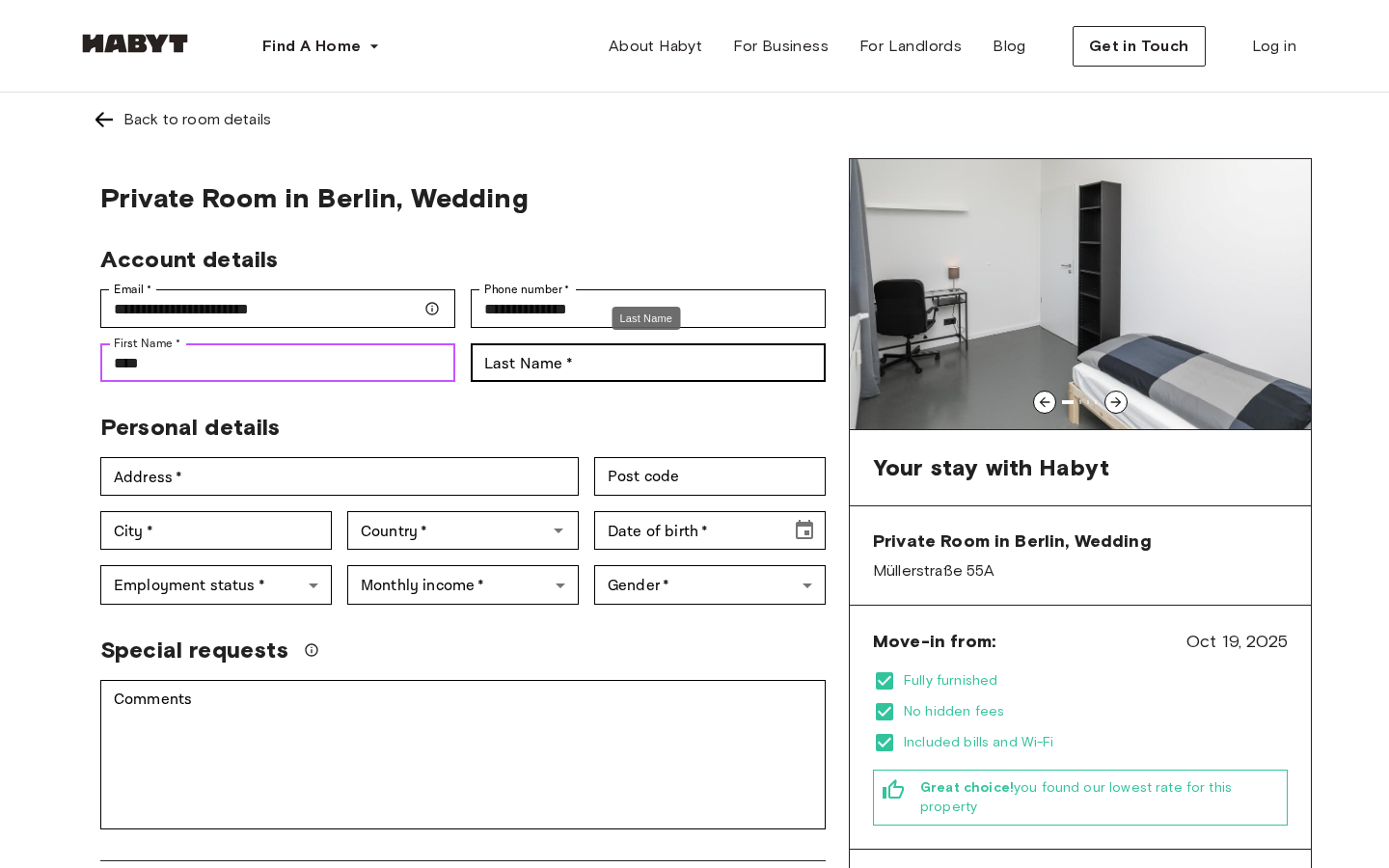 type on "****" 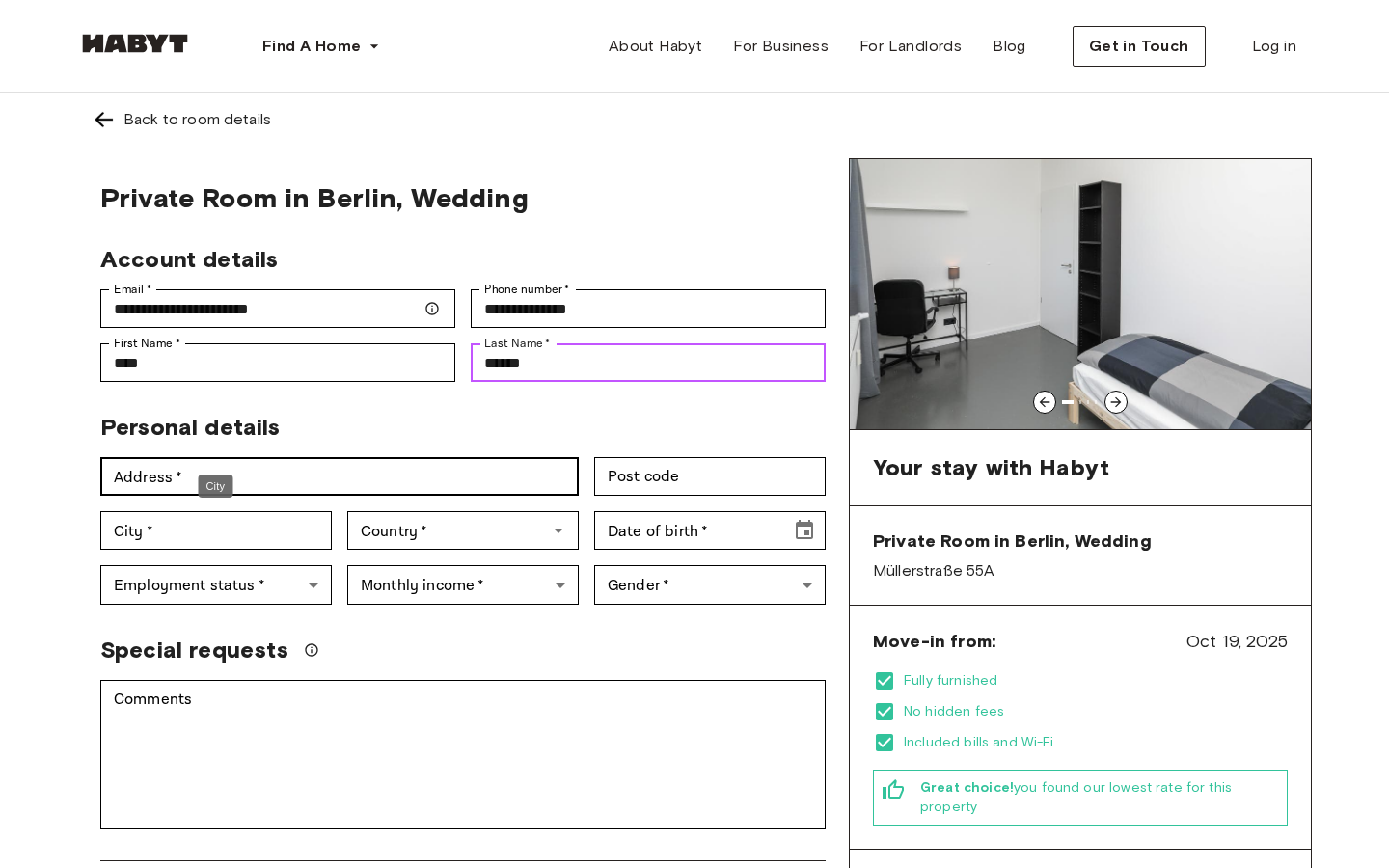 type on "******" 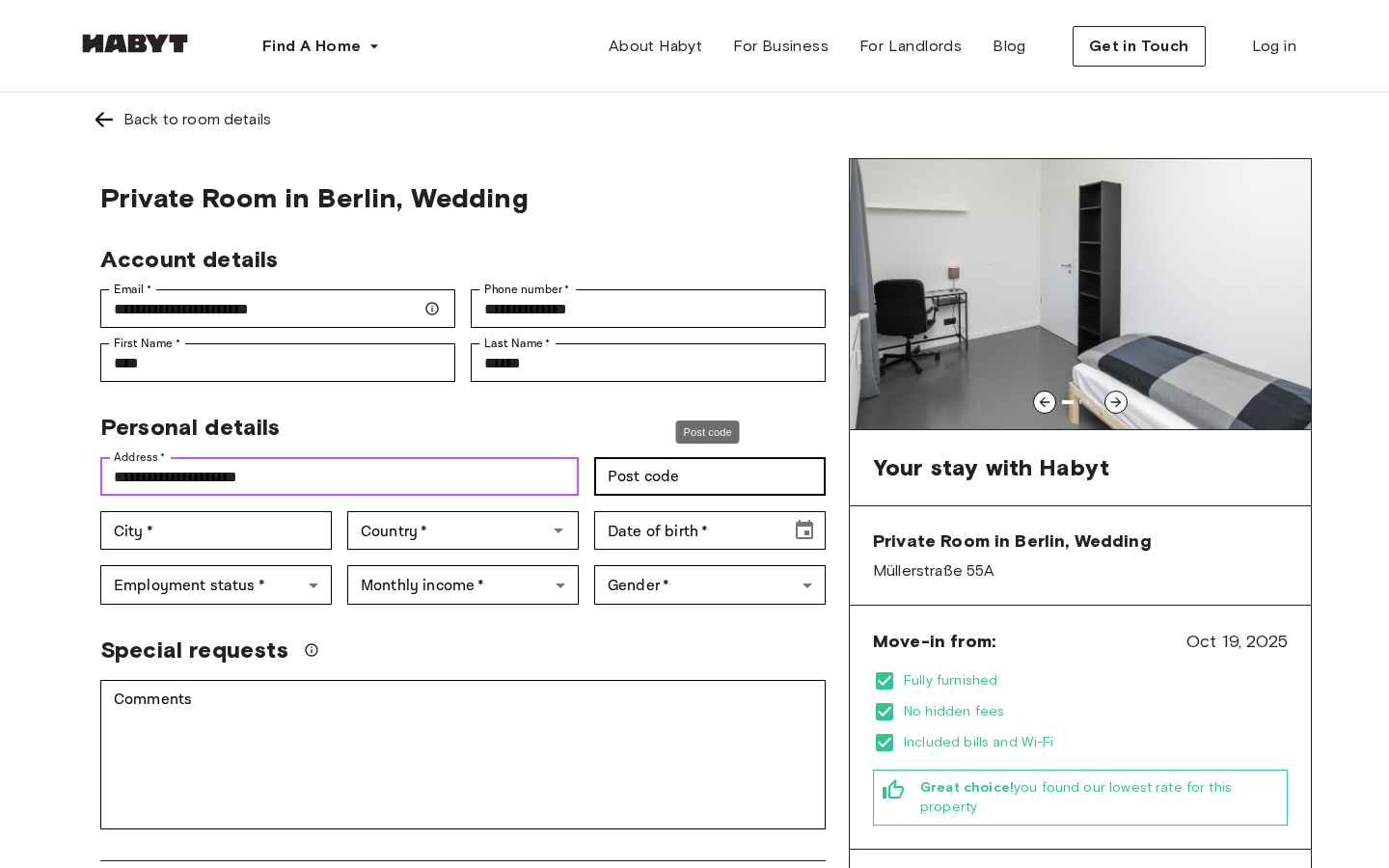 type on "**********" 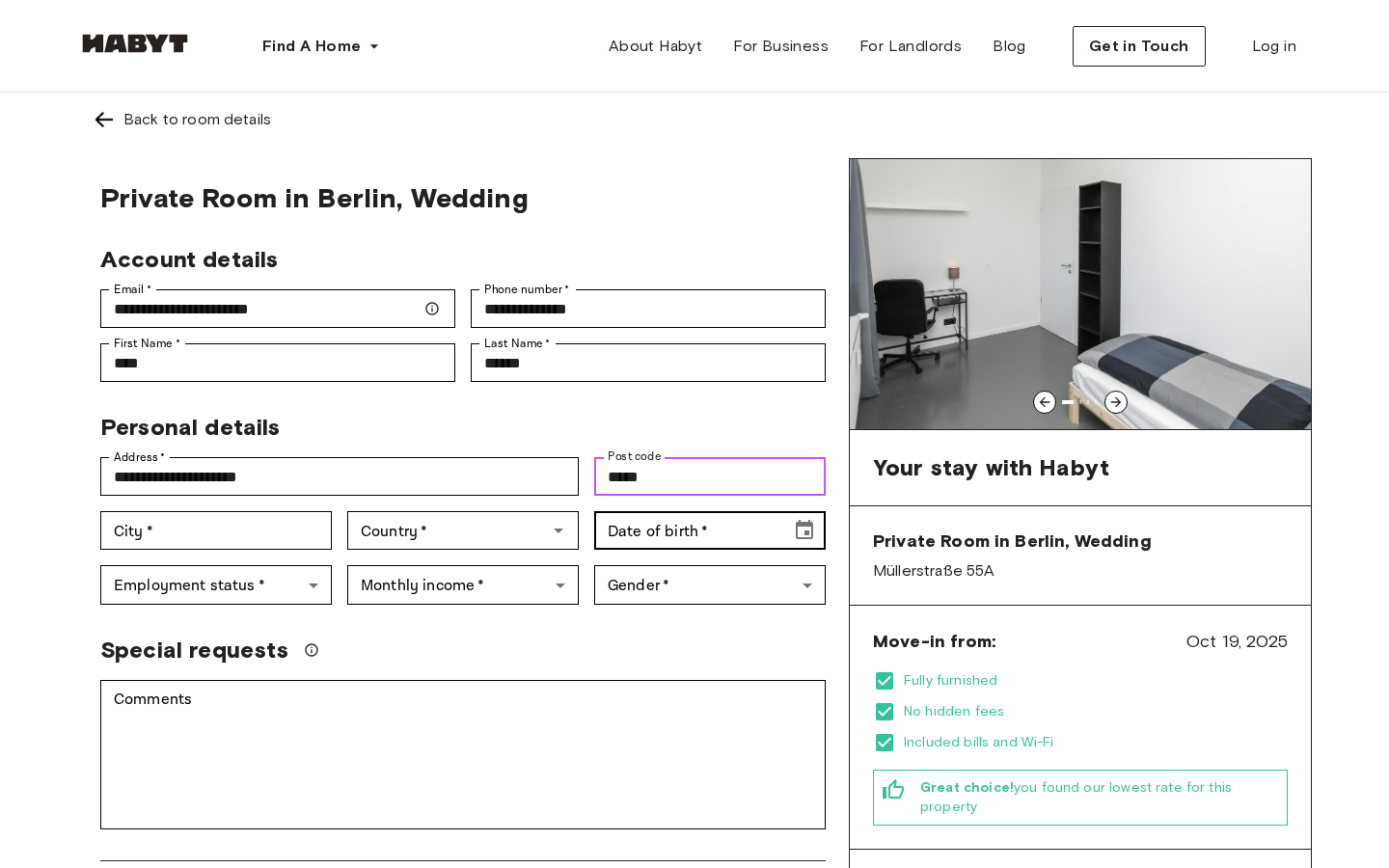 type on "*****" 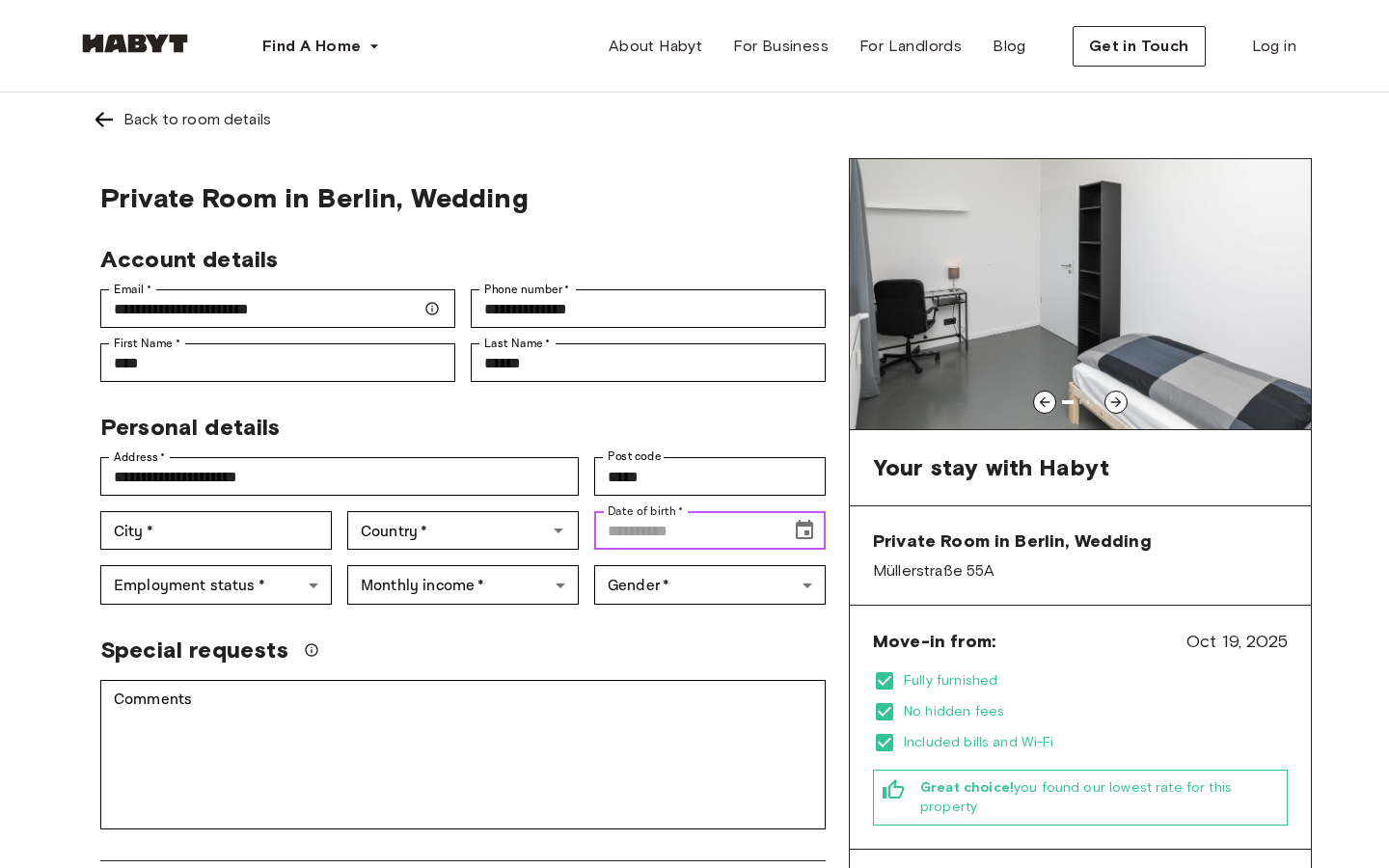click on "Date of birth   *" at bounding box center [686, 530] 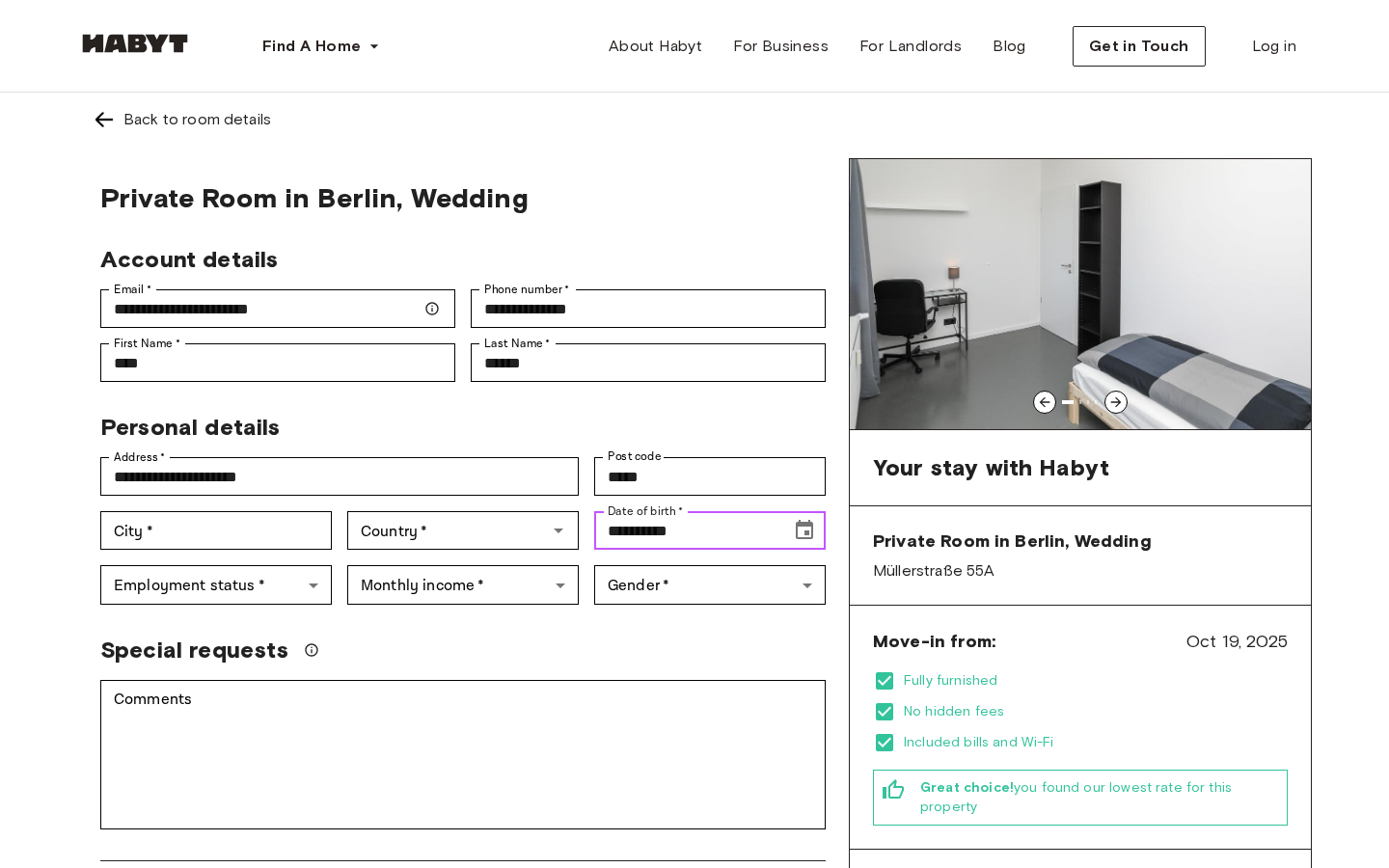 click 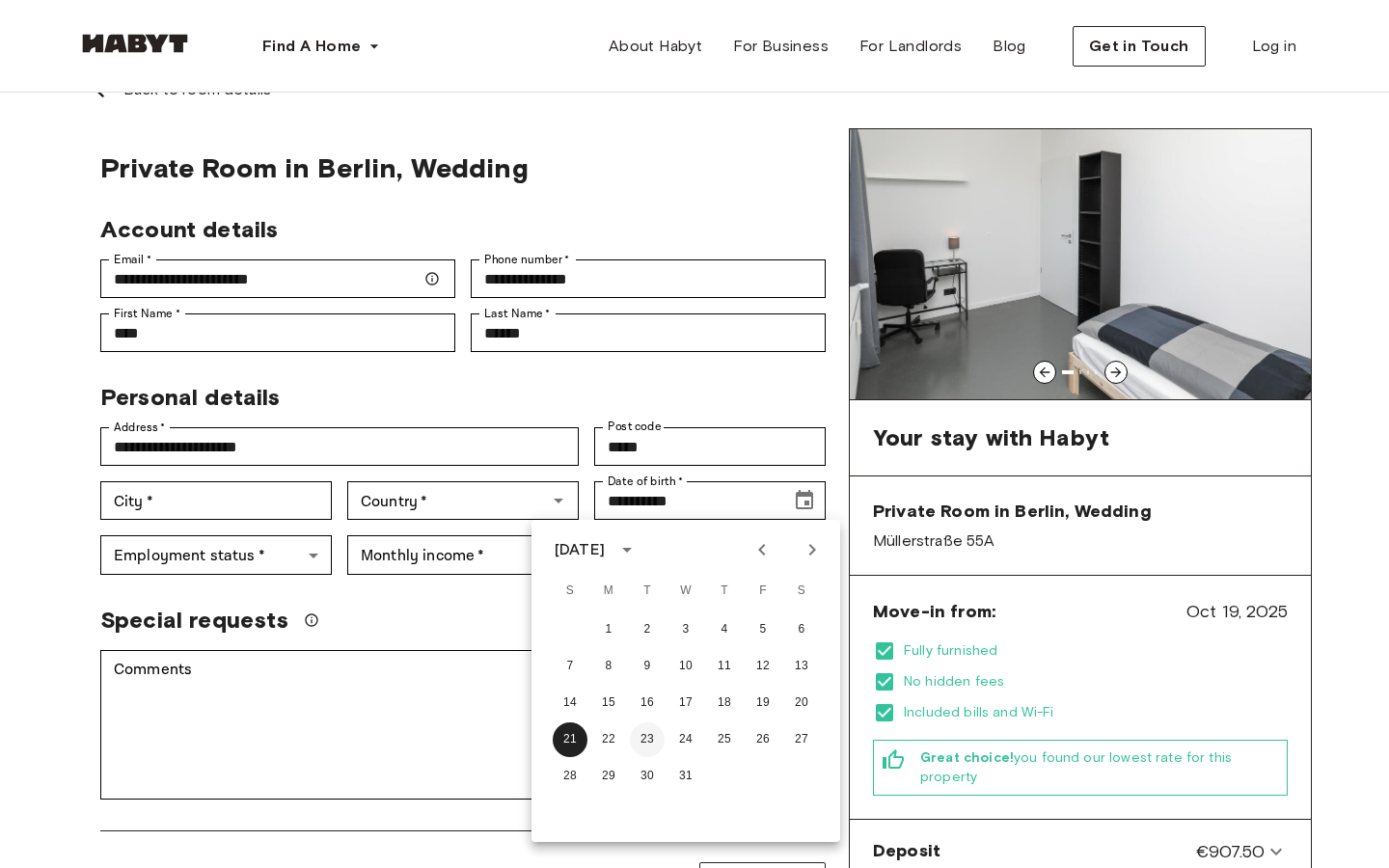 scroll, scrollTop: 33, scrollLeft: 0, axis: vertical 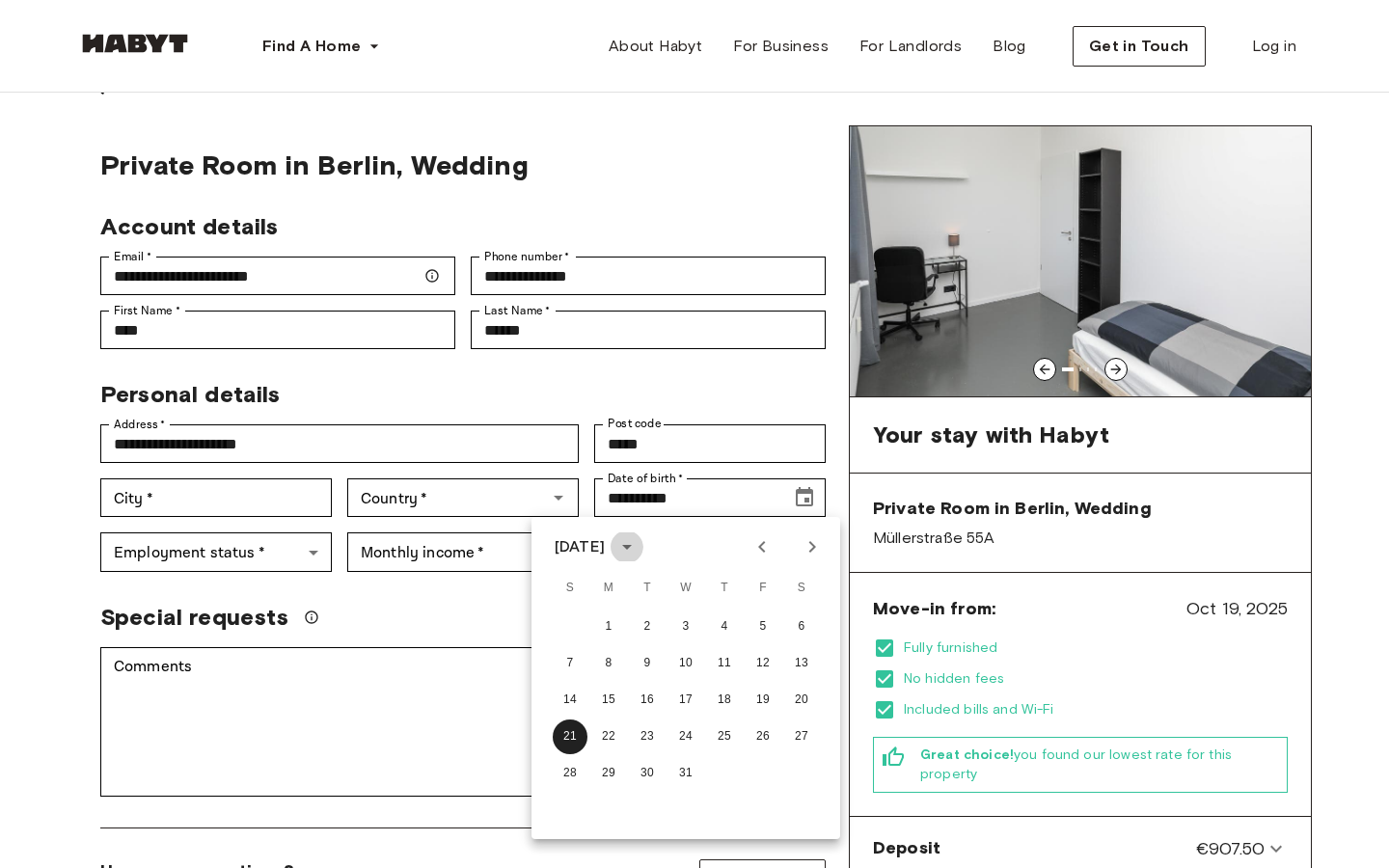click 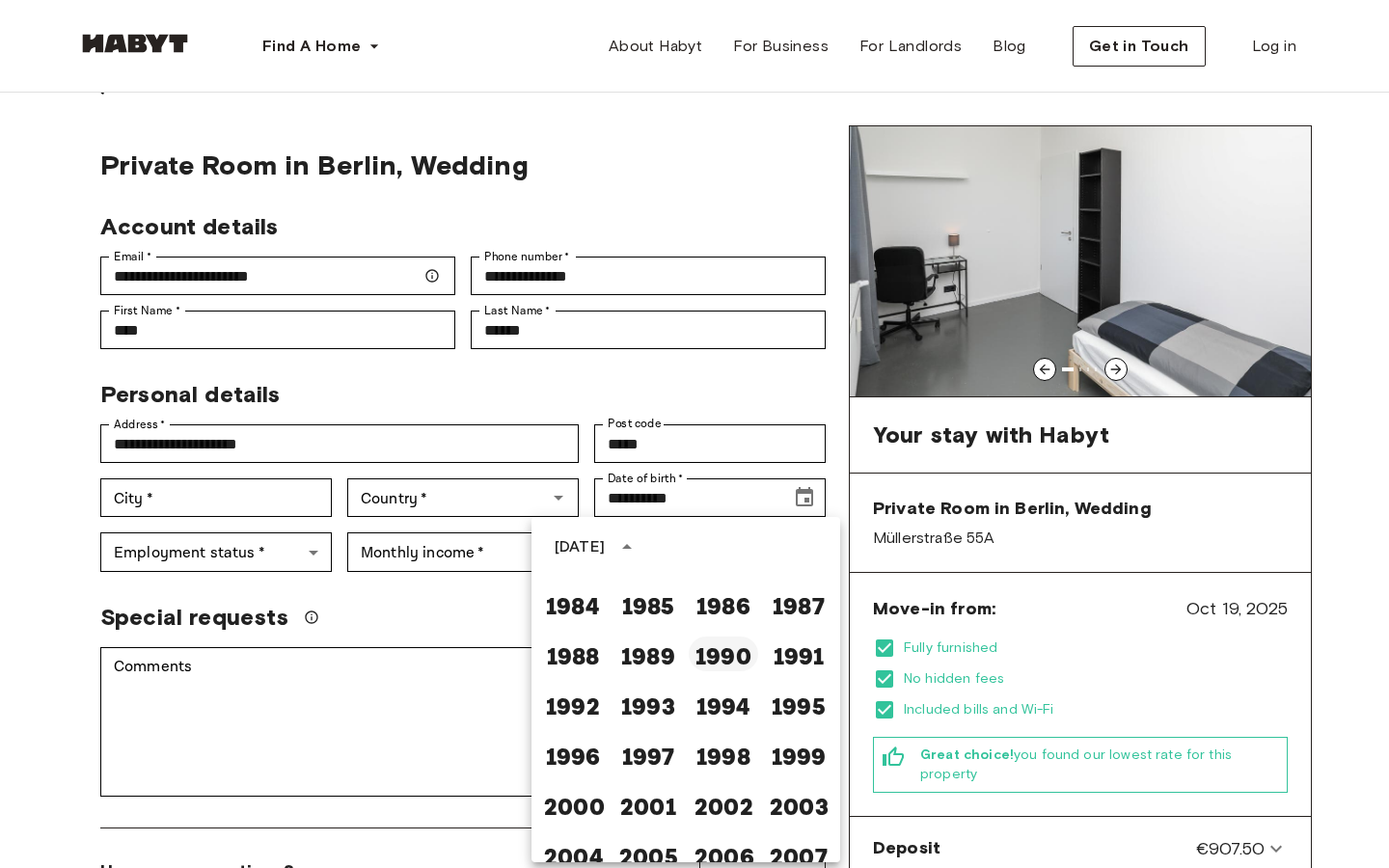 scroll, scrollTop: 1059, scrollLeft: 0, axis: vertical 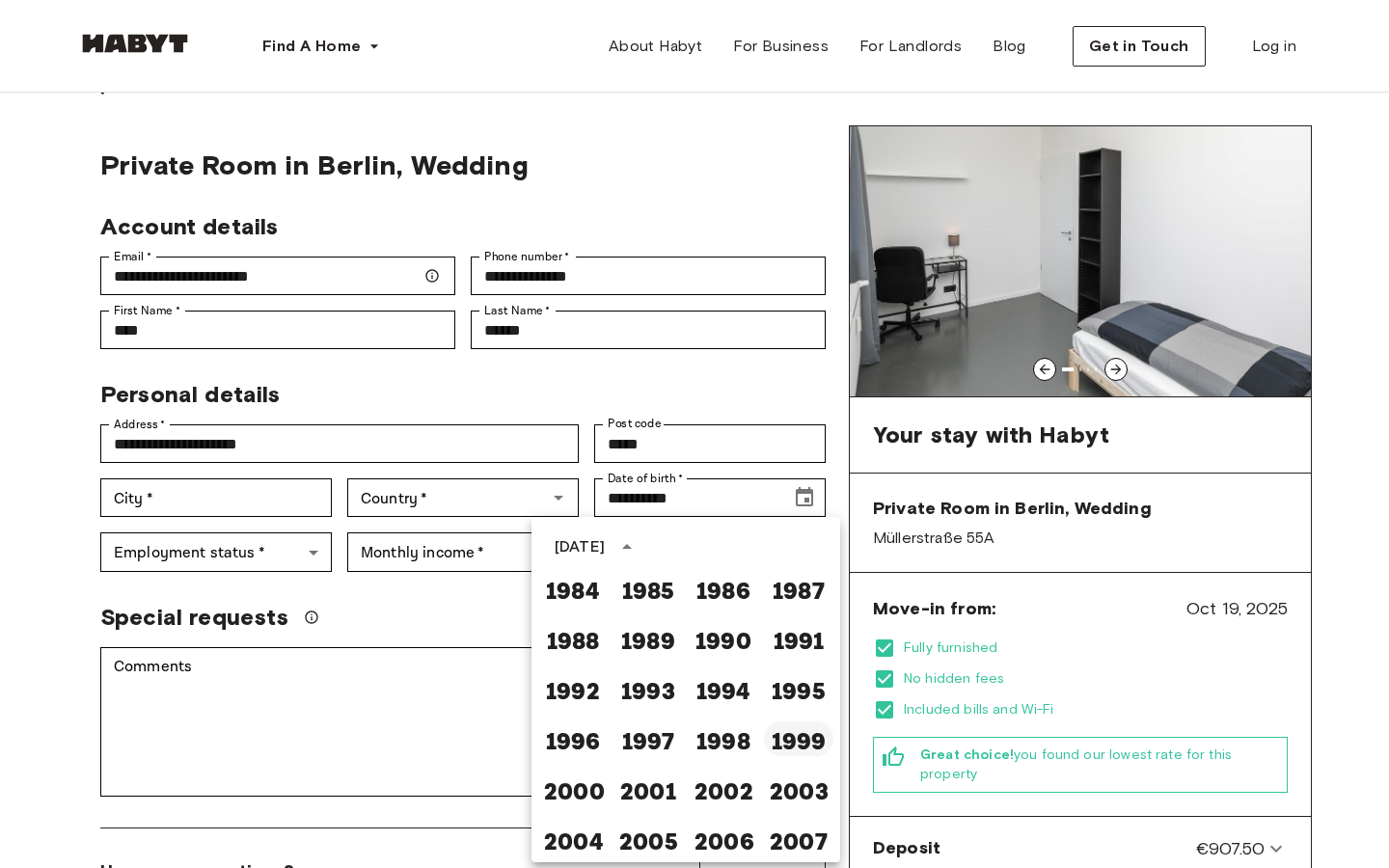 click on "1999" at bounding box center (799, 739) 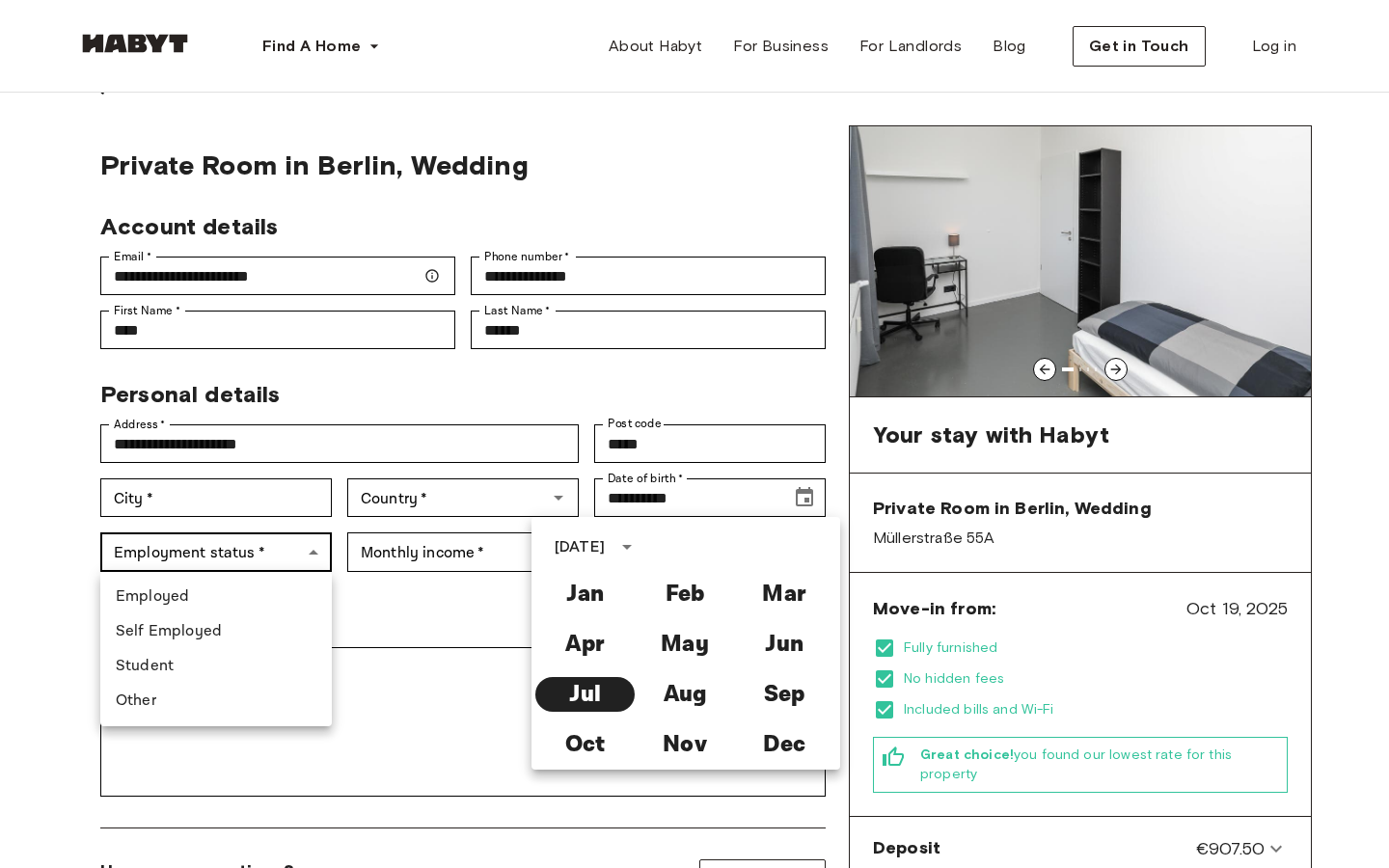 click on "**********" at bounding box center [694, 1139] 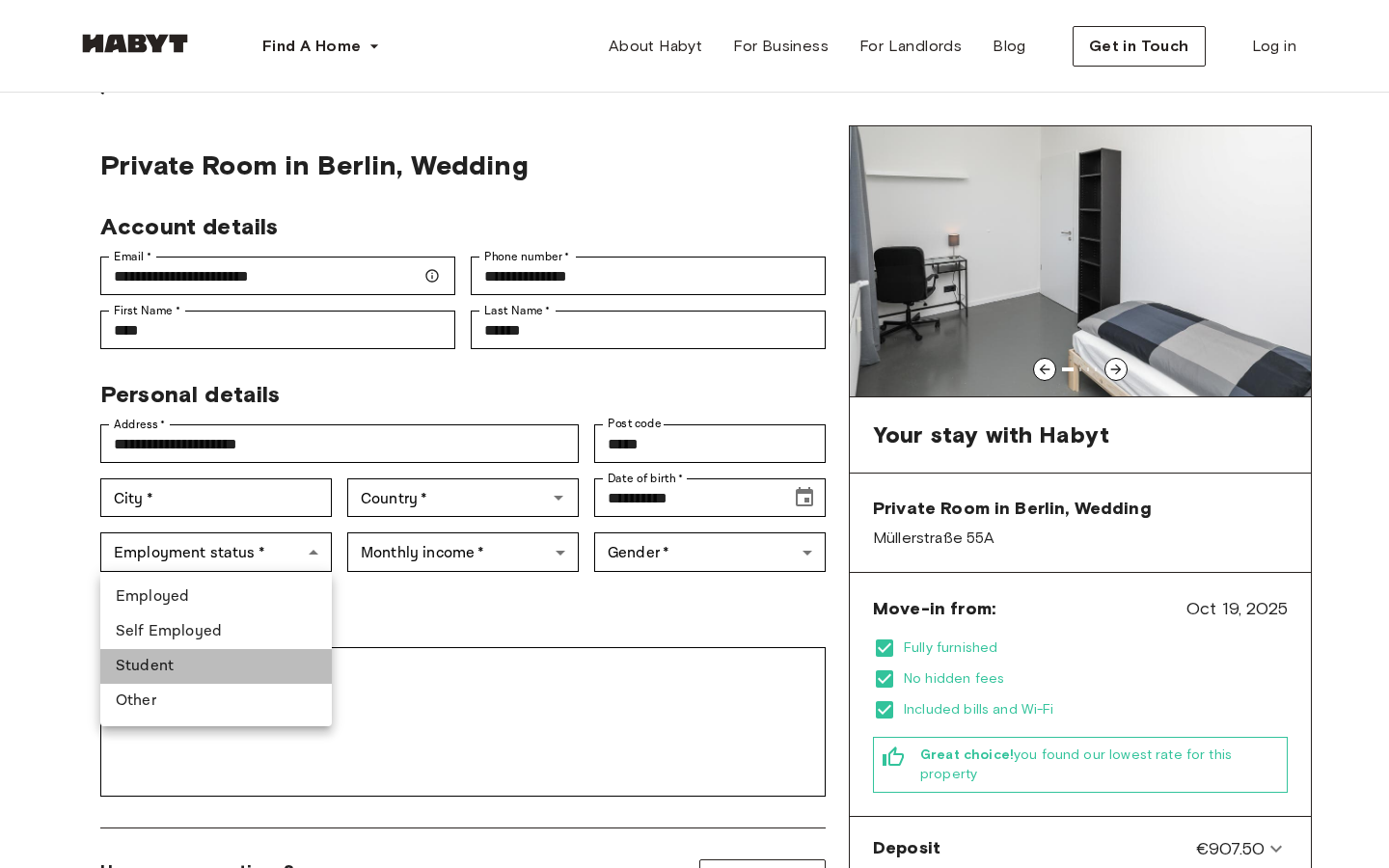 click on "Student" at bounding box center [216, 666] 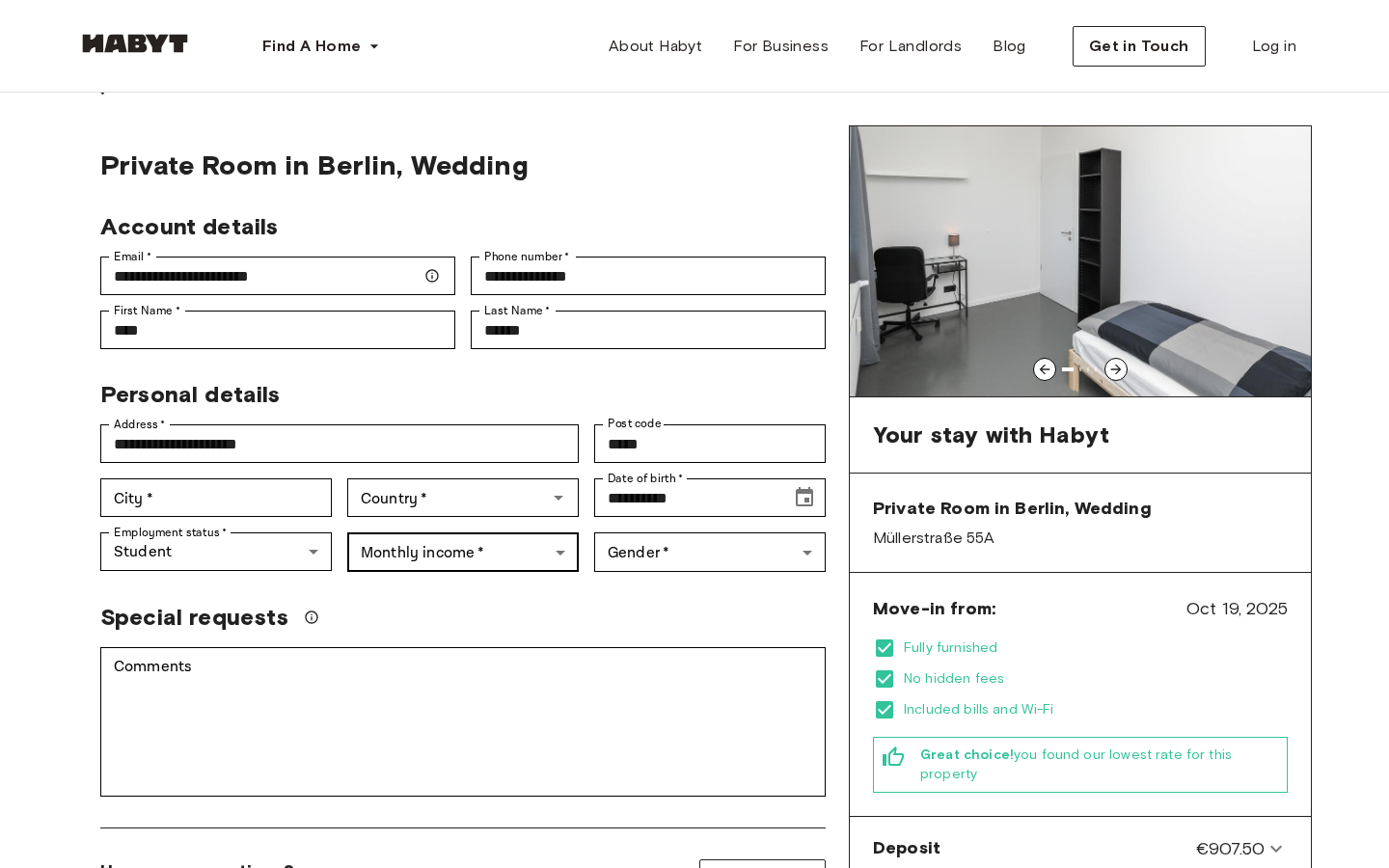 click on "**********" at bounding box center (694, 1139) 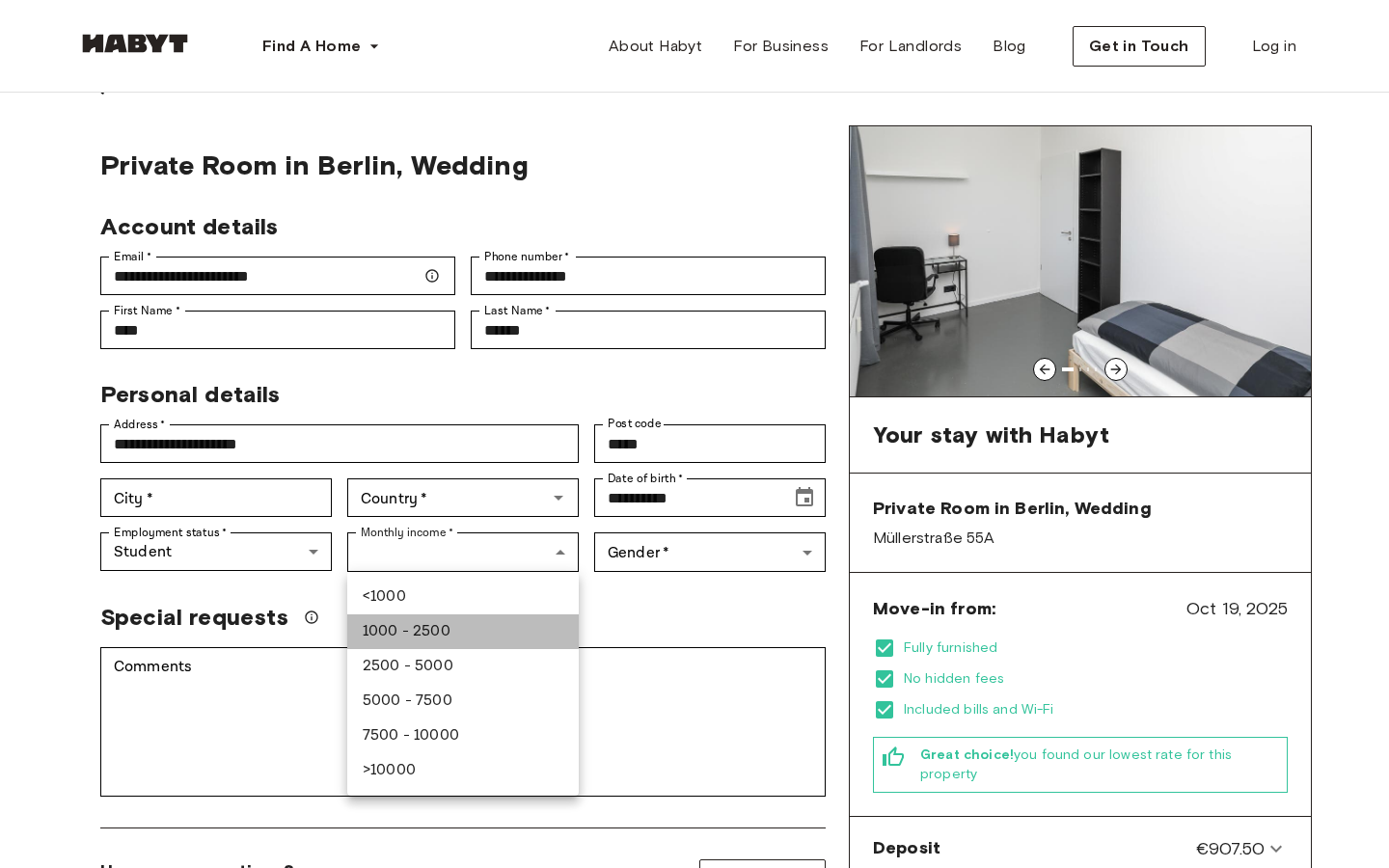 click on "1000 - 2500" at bounding box center [463, 632] 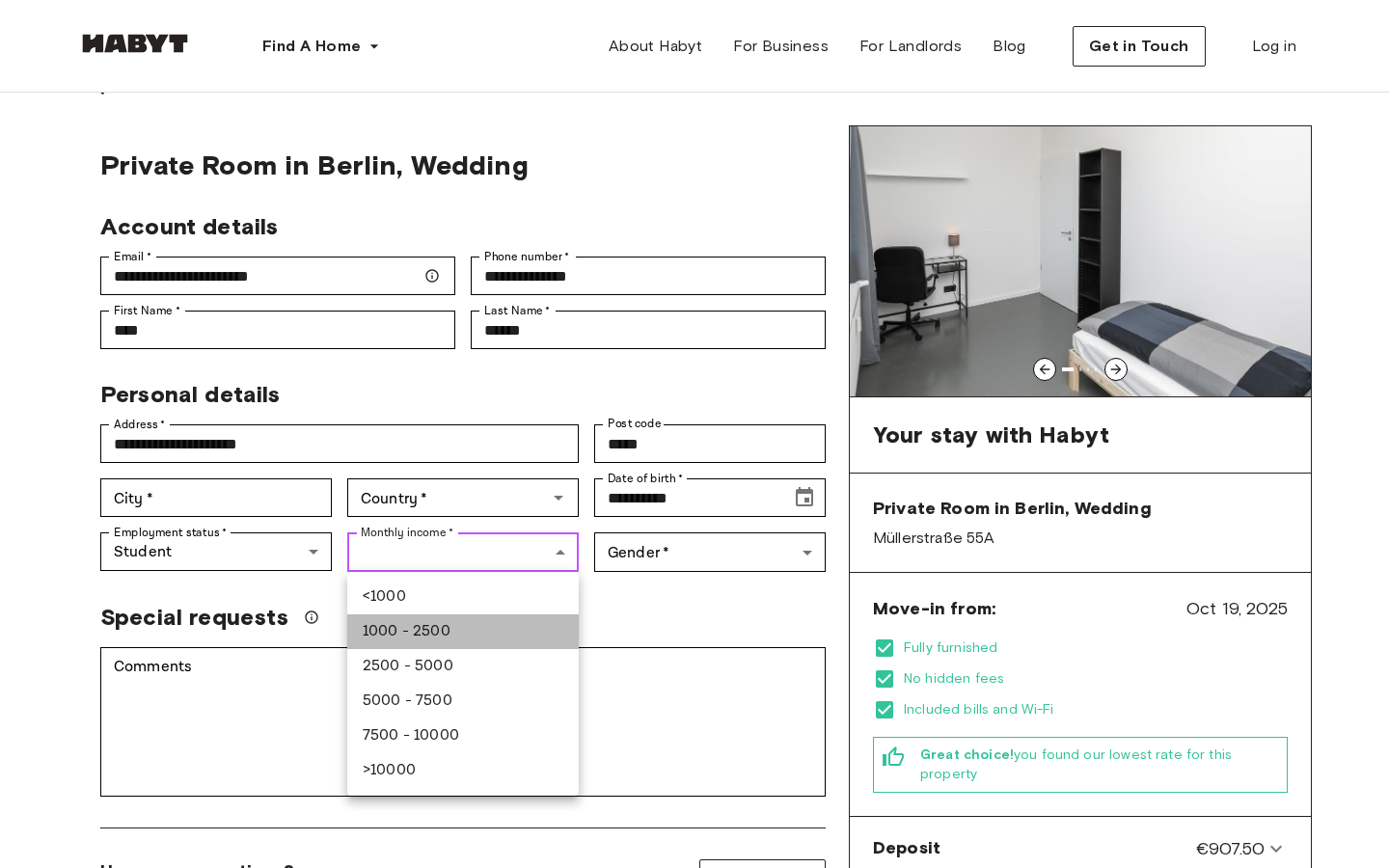 type on "***" 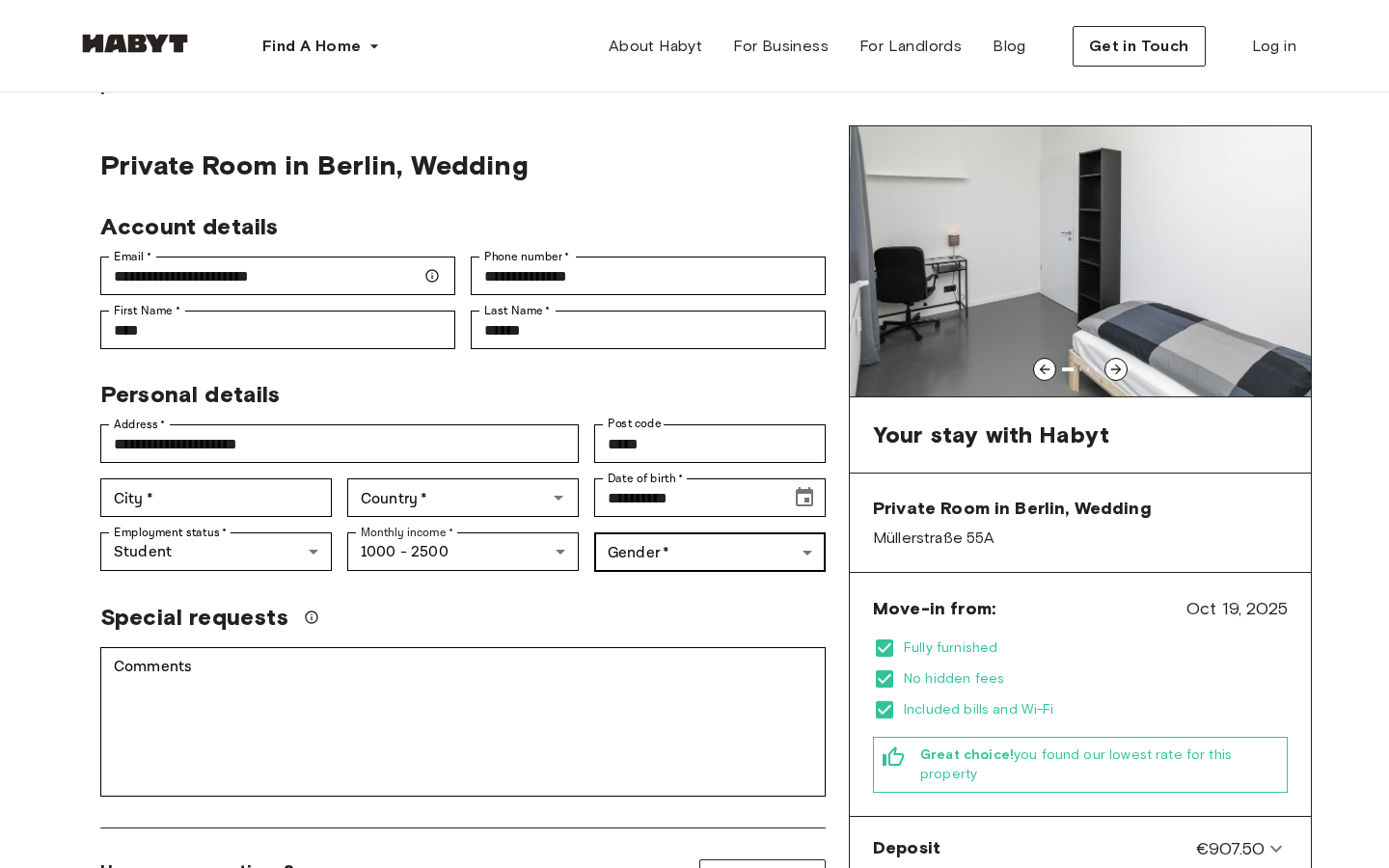 click on "**********" at bounding box center (694, 1139) 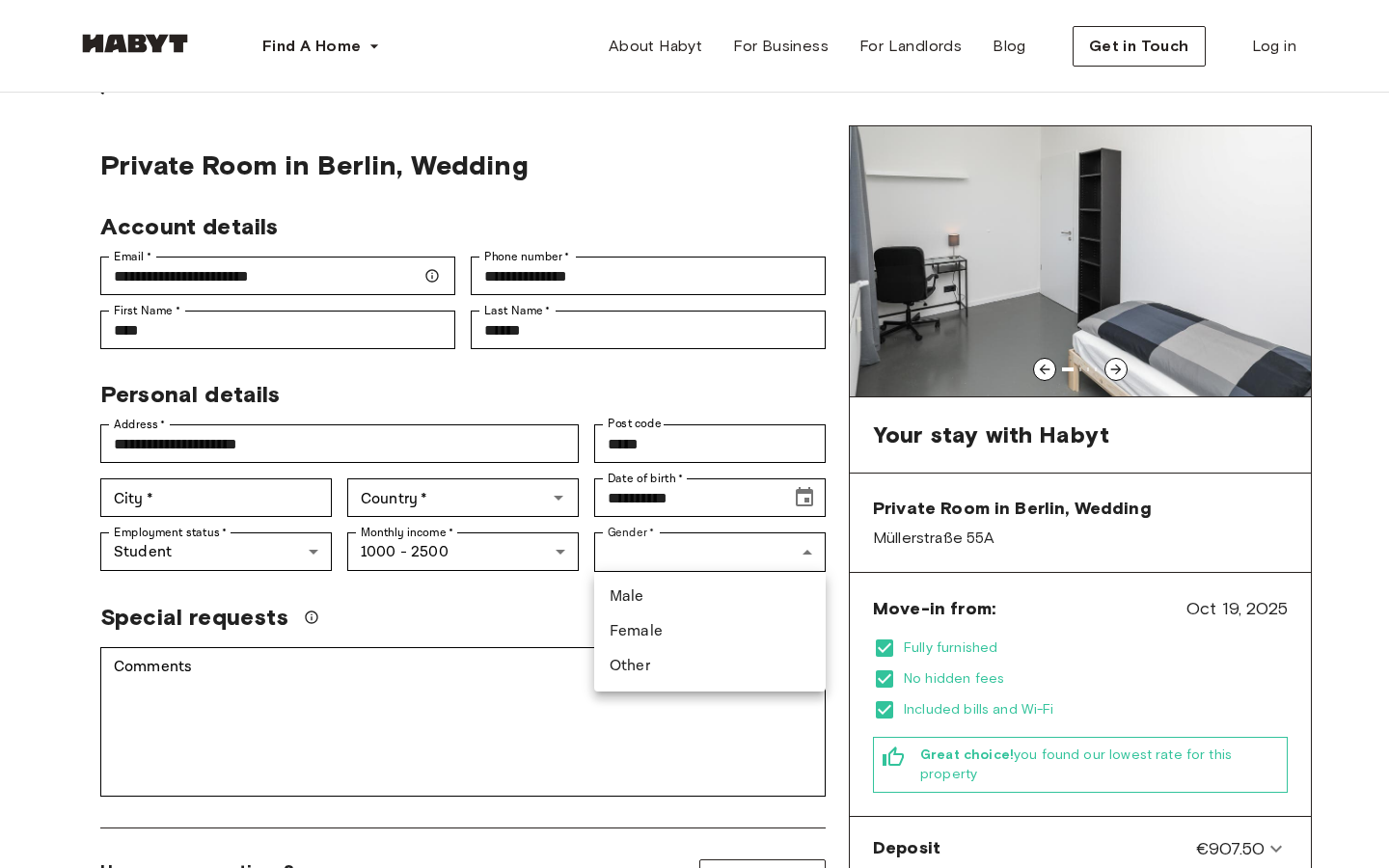 click on "Female" at bounding box center (710, 632) 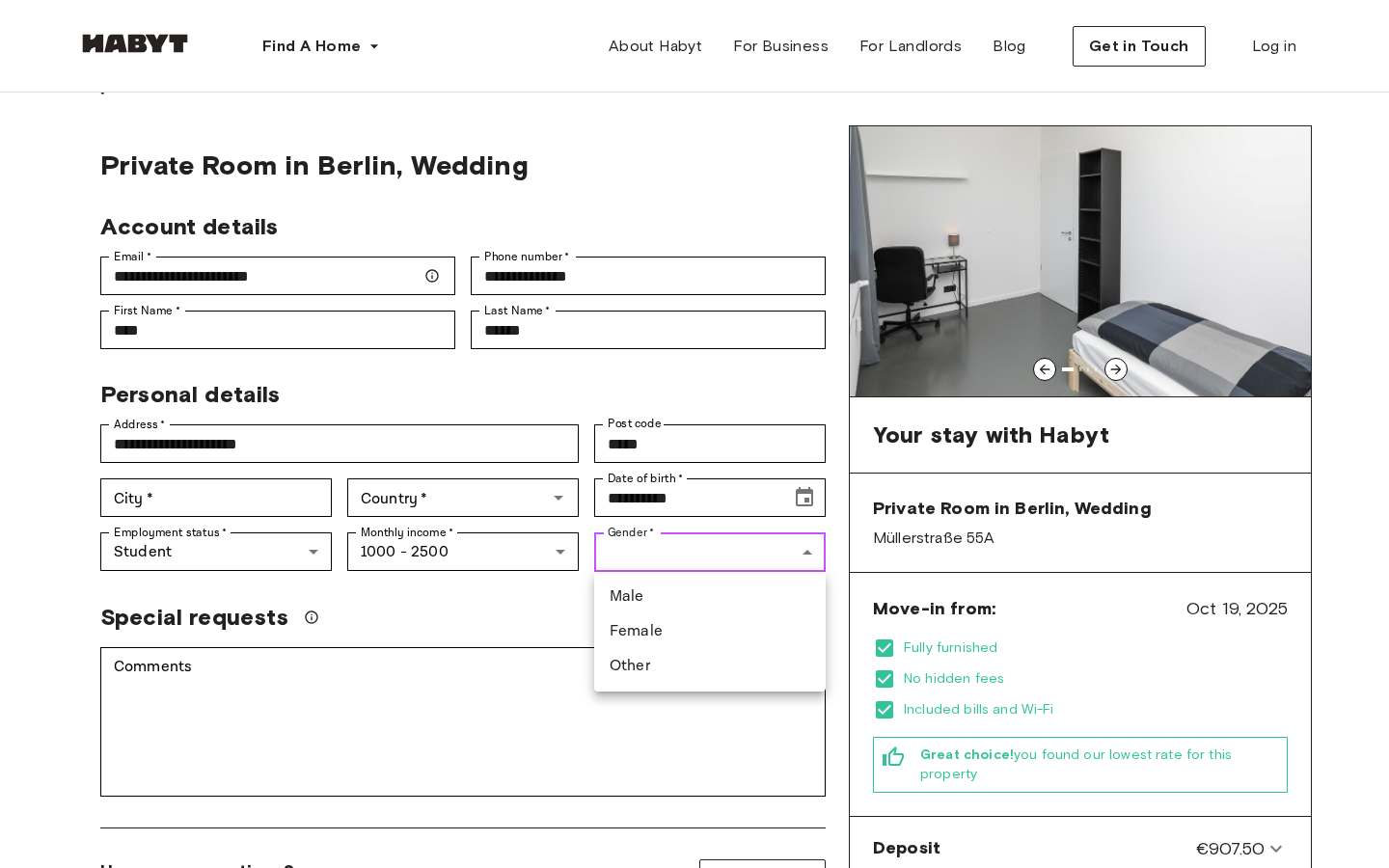 type on "******" 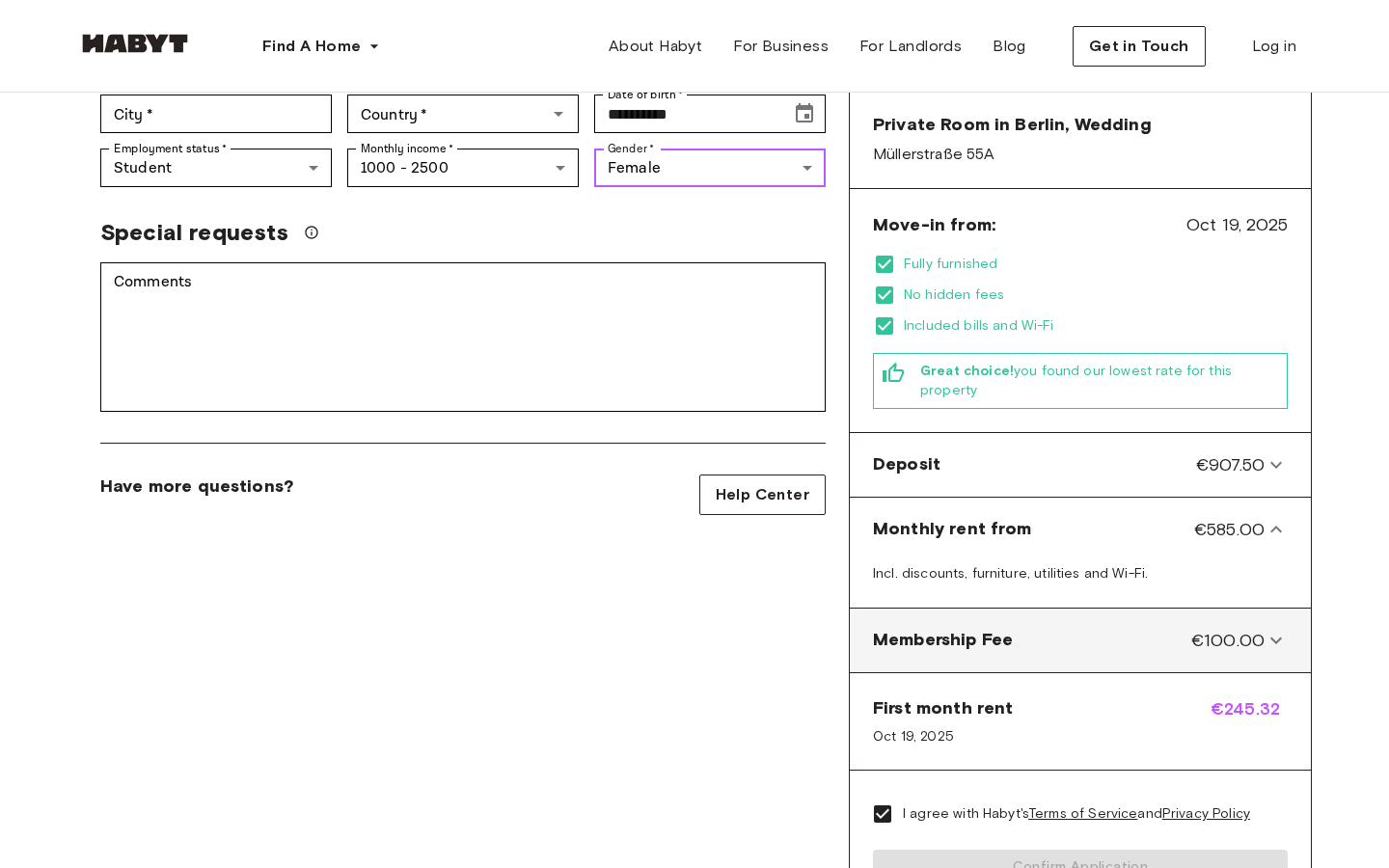 scroll, scrollTop: 315, scrollLeft: 0, axis: vertical 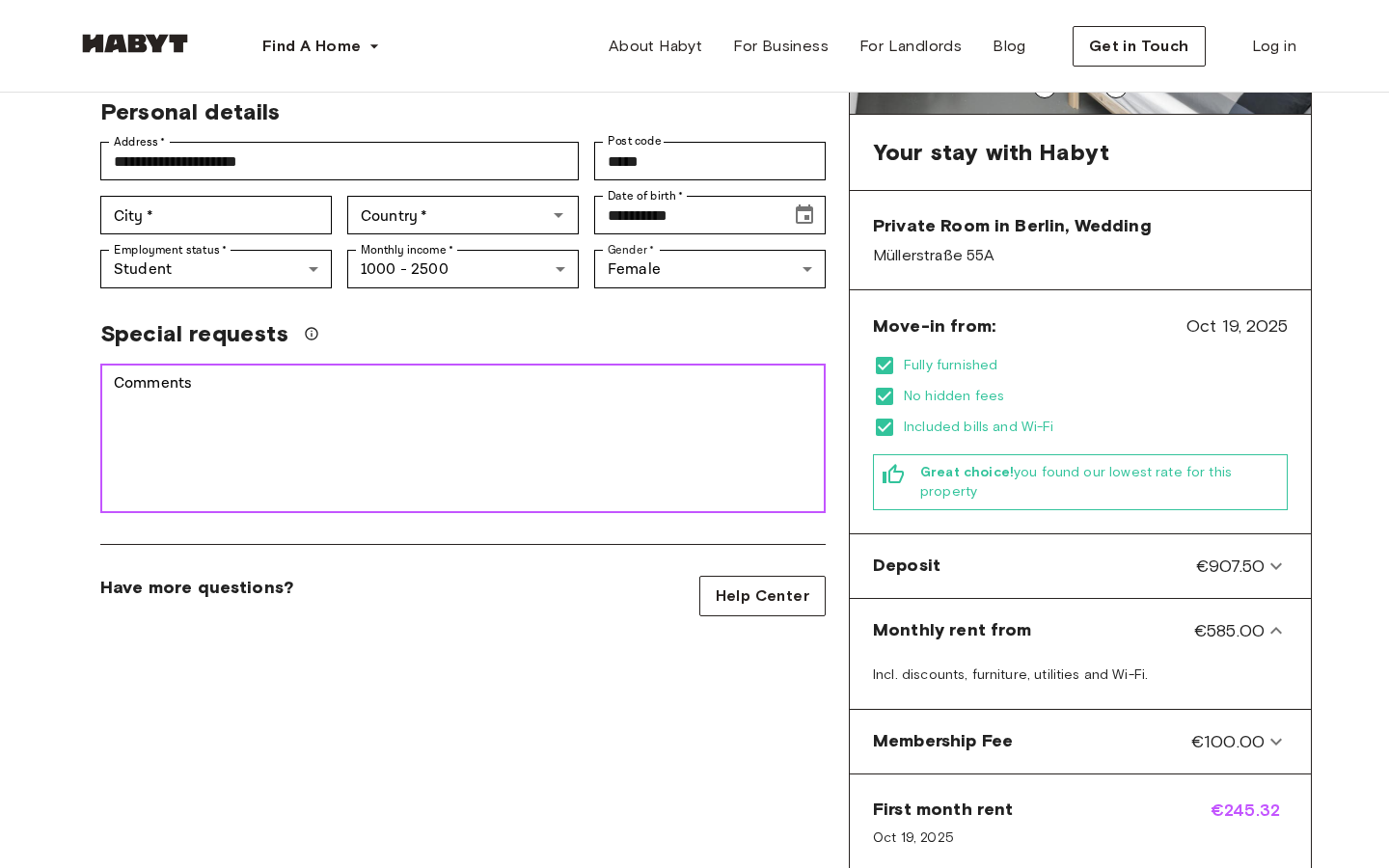 click on "Comments" at bounding box center [463, 439] 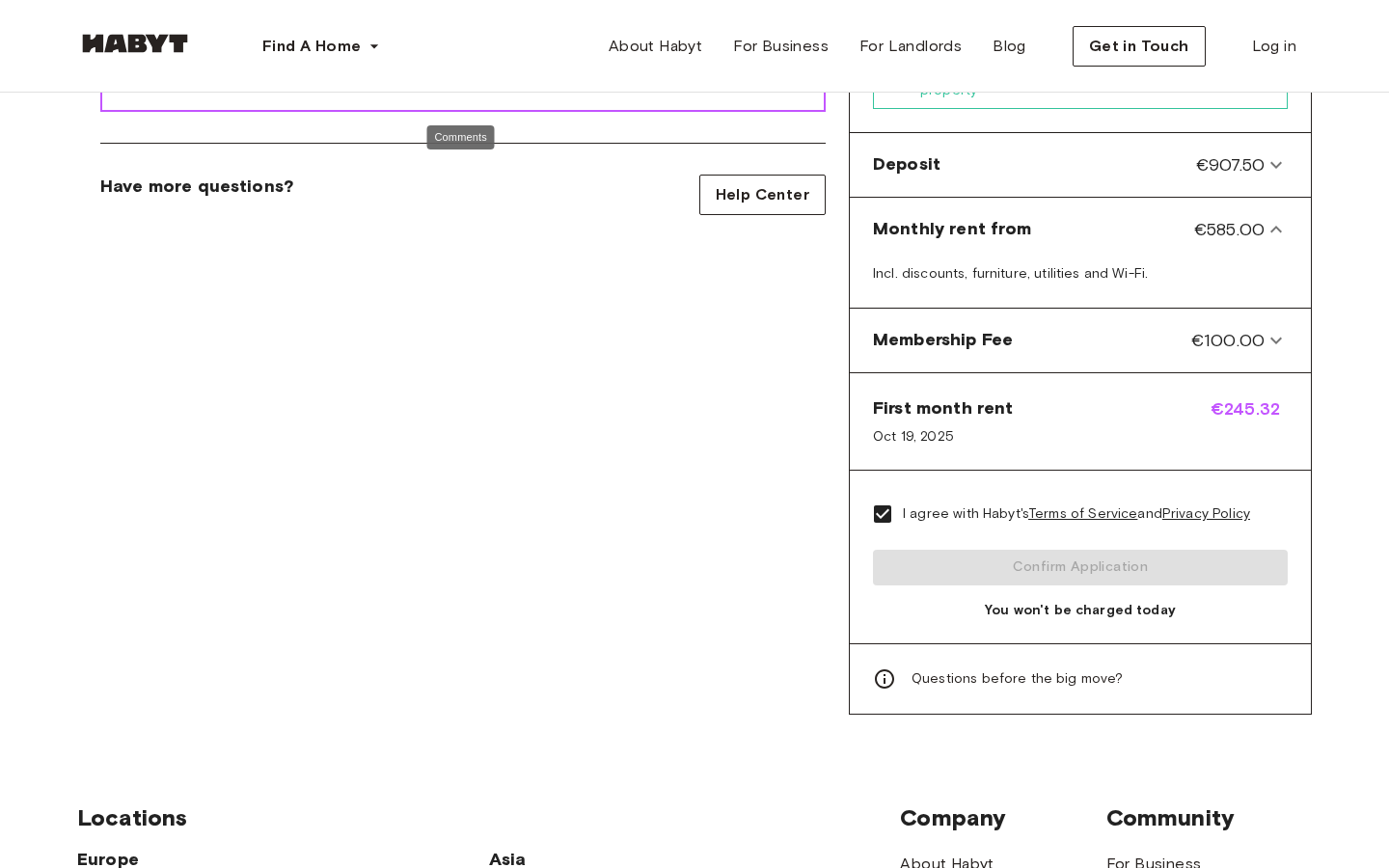 scroll, scrollTop: 768, scrollLeft: 0, axis: vertical 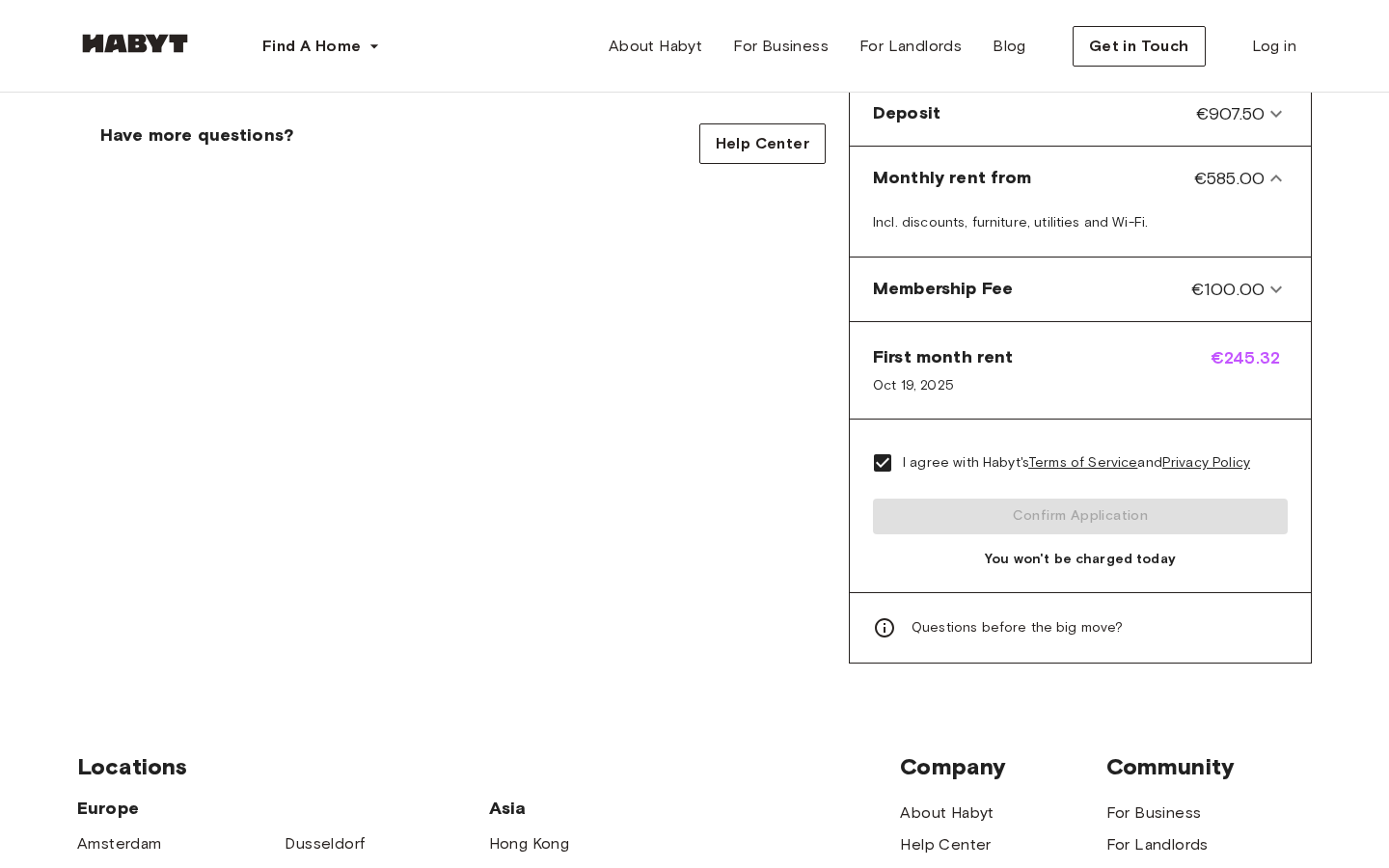 click on "I agree with Habyt's  Terms of Service  and  Privacy Policy Confirm Application You won't be charged today" at bounding box center [1080, 505] 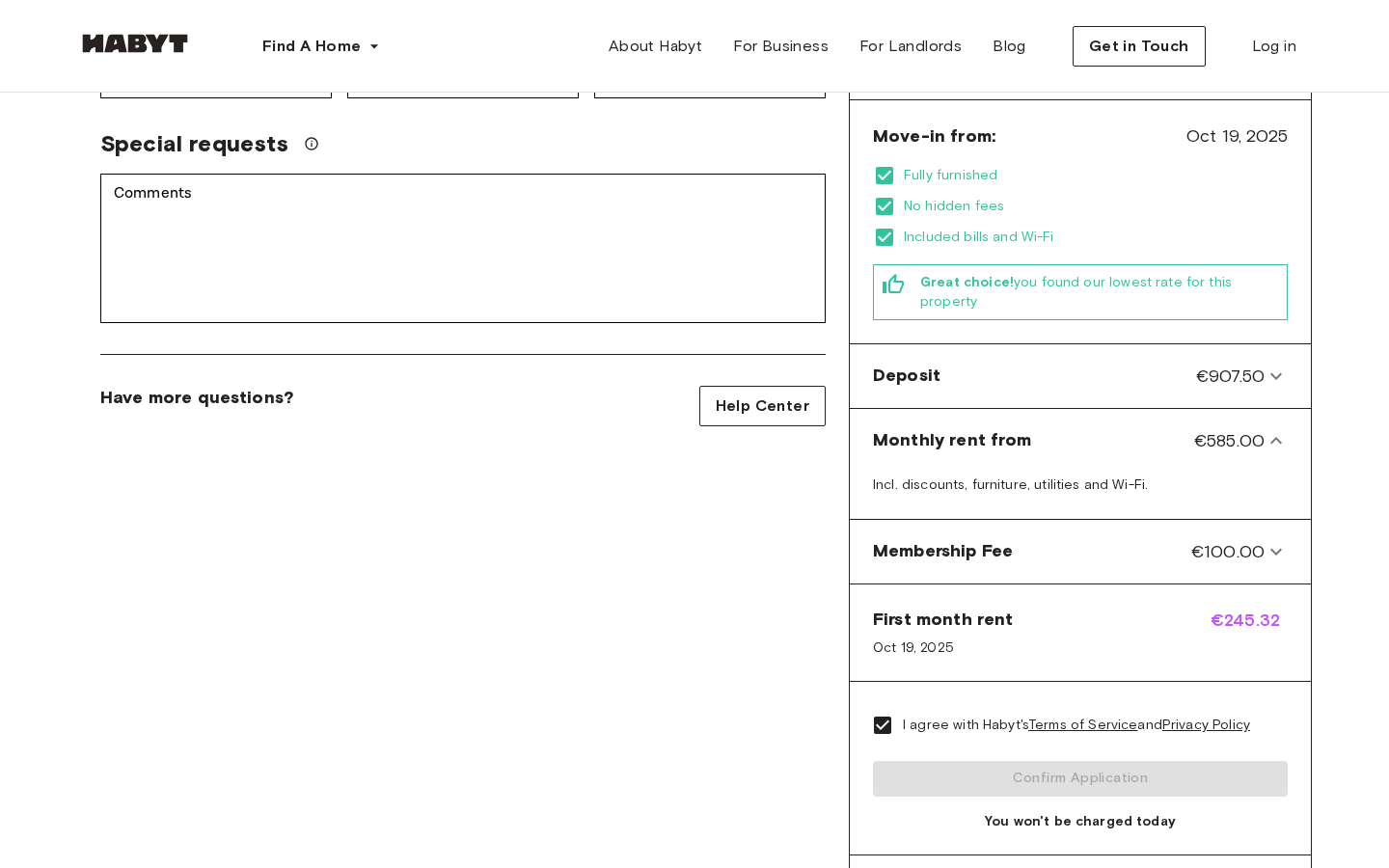 scroll, scrollTop: 710, scrollLeft: 0, axis: vertical 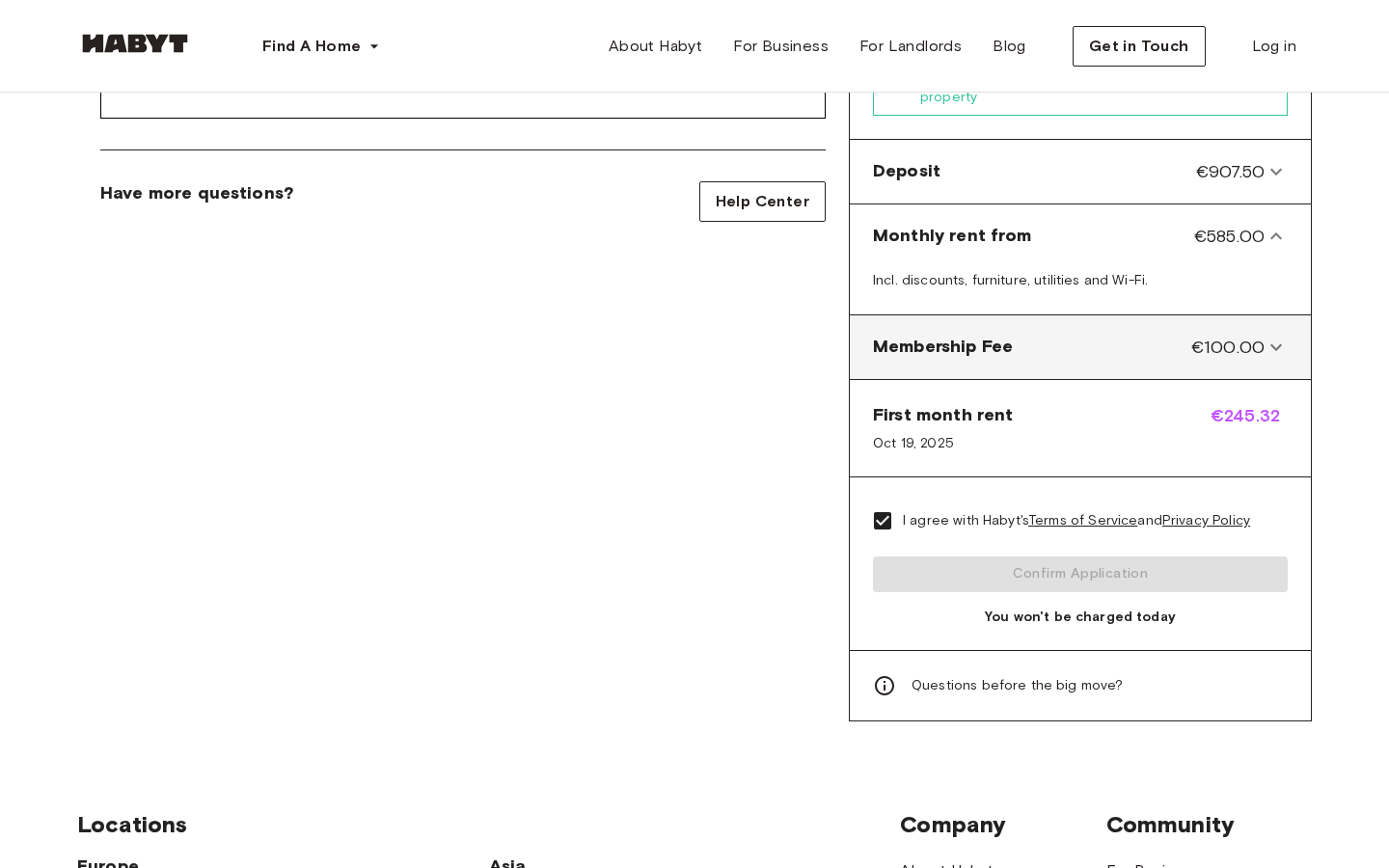 click on "Membership Fee €100.00" at bounding box center (1069, 347) 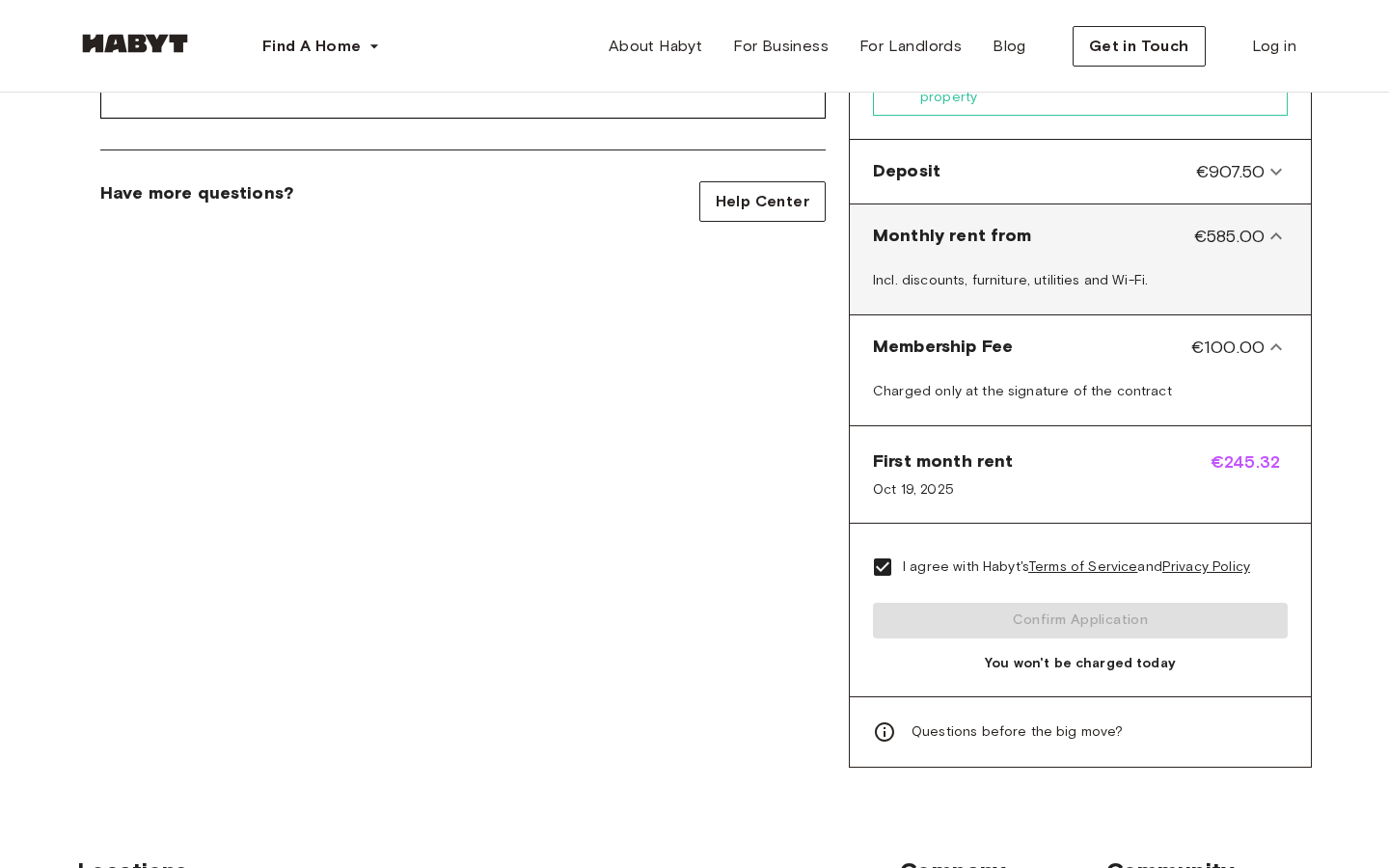 click on "Incl. discounts, furniture, utilities and Wi-Fi." at bounding box center (1080, 284) 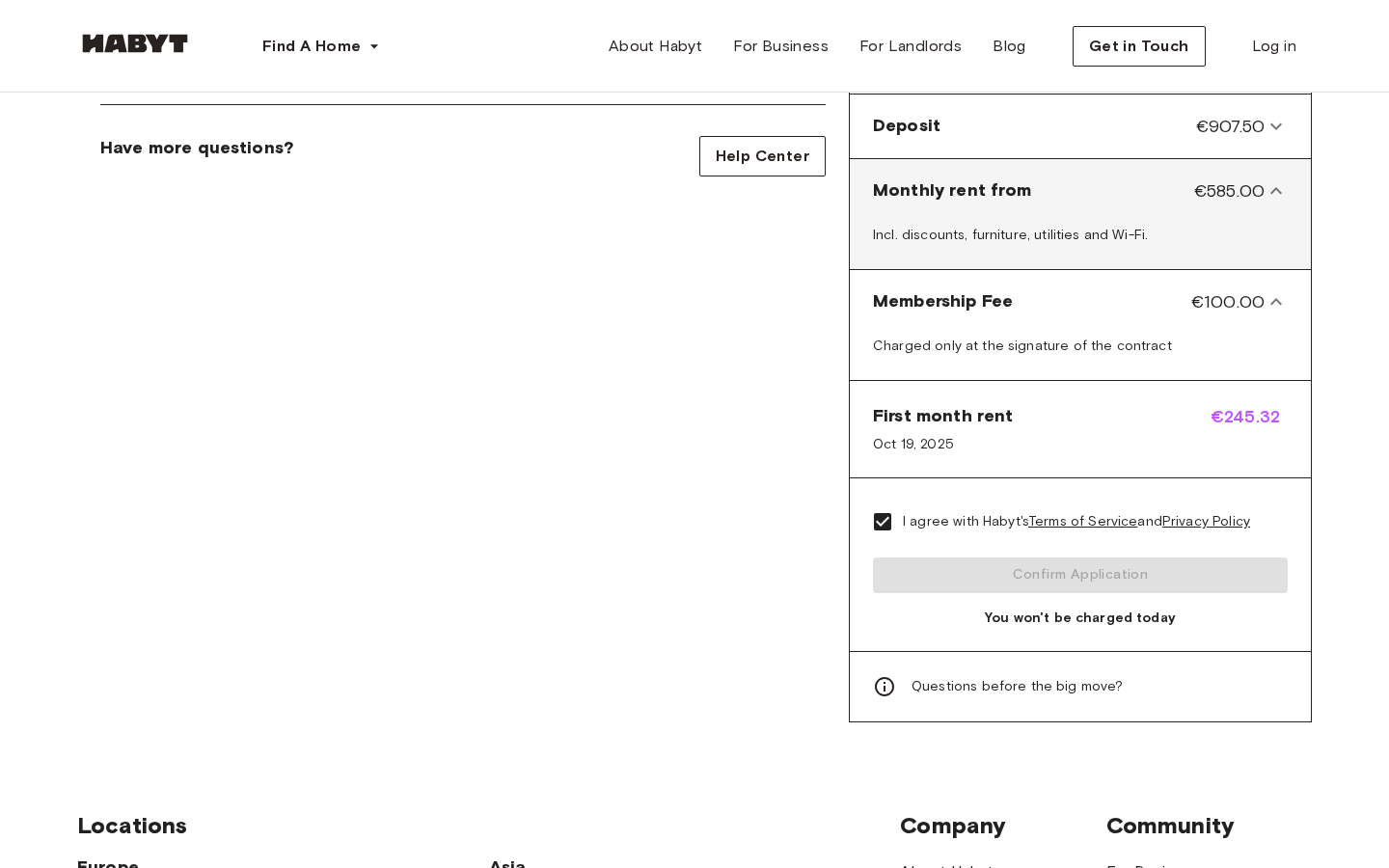 scroll, scrollTop: 757, scrollLeft: 0, axis: vertical 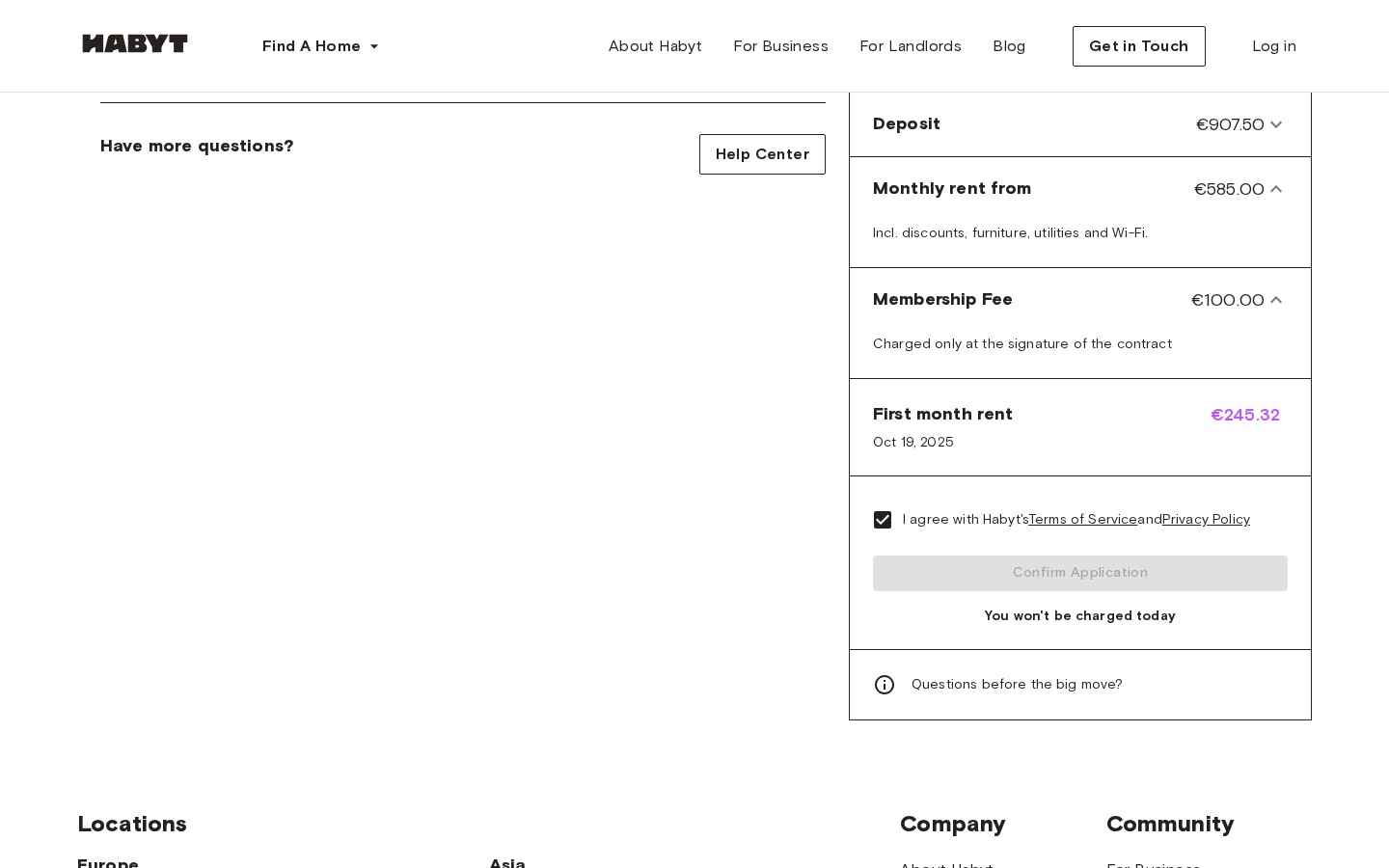 click on "I agree with Habyt's  Terms of Service  and  Privacy Policy Confirm Application You won't be charged today" at bounding box center (1080, 562) 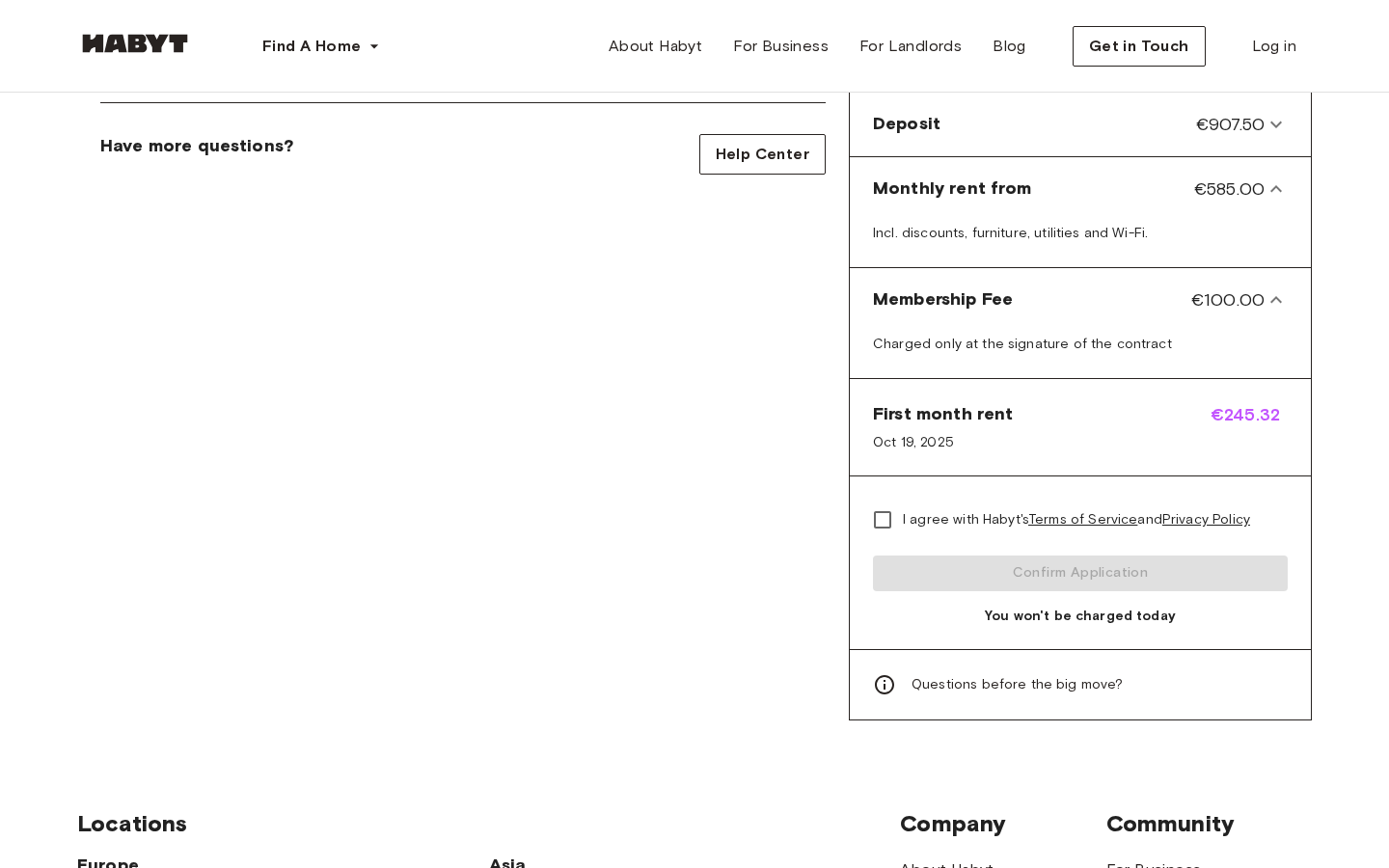 click on "I agree with Habyt's  Terms of Service  and  Privacy Policy" at bounding box center (1076, 520) 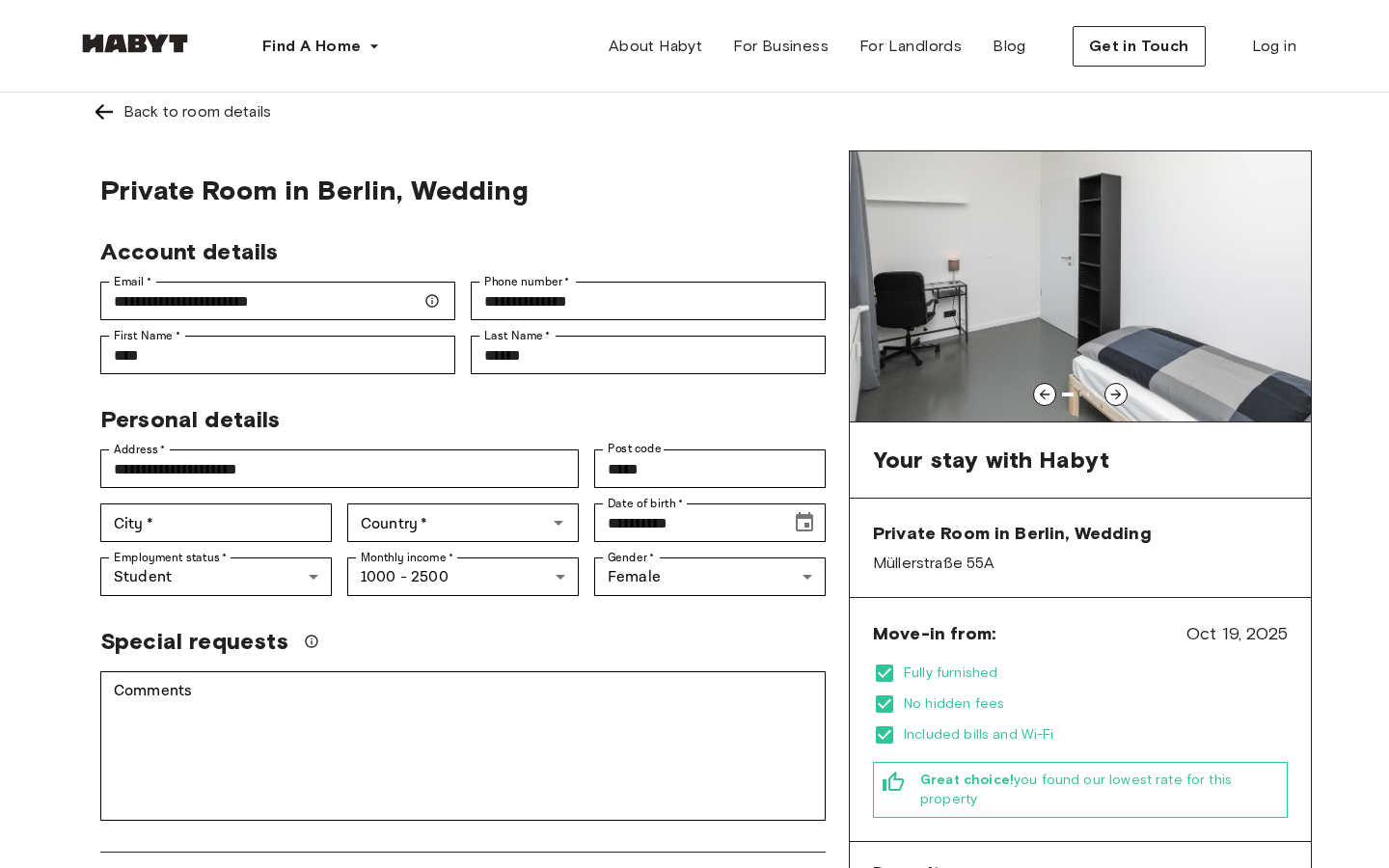 click on "Private Room in Berlin, Wedding" at bounding box center (1080, 533) 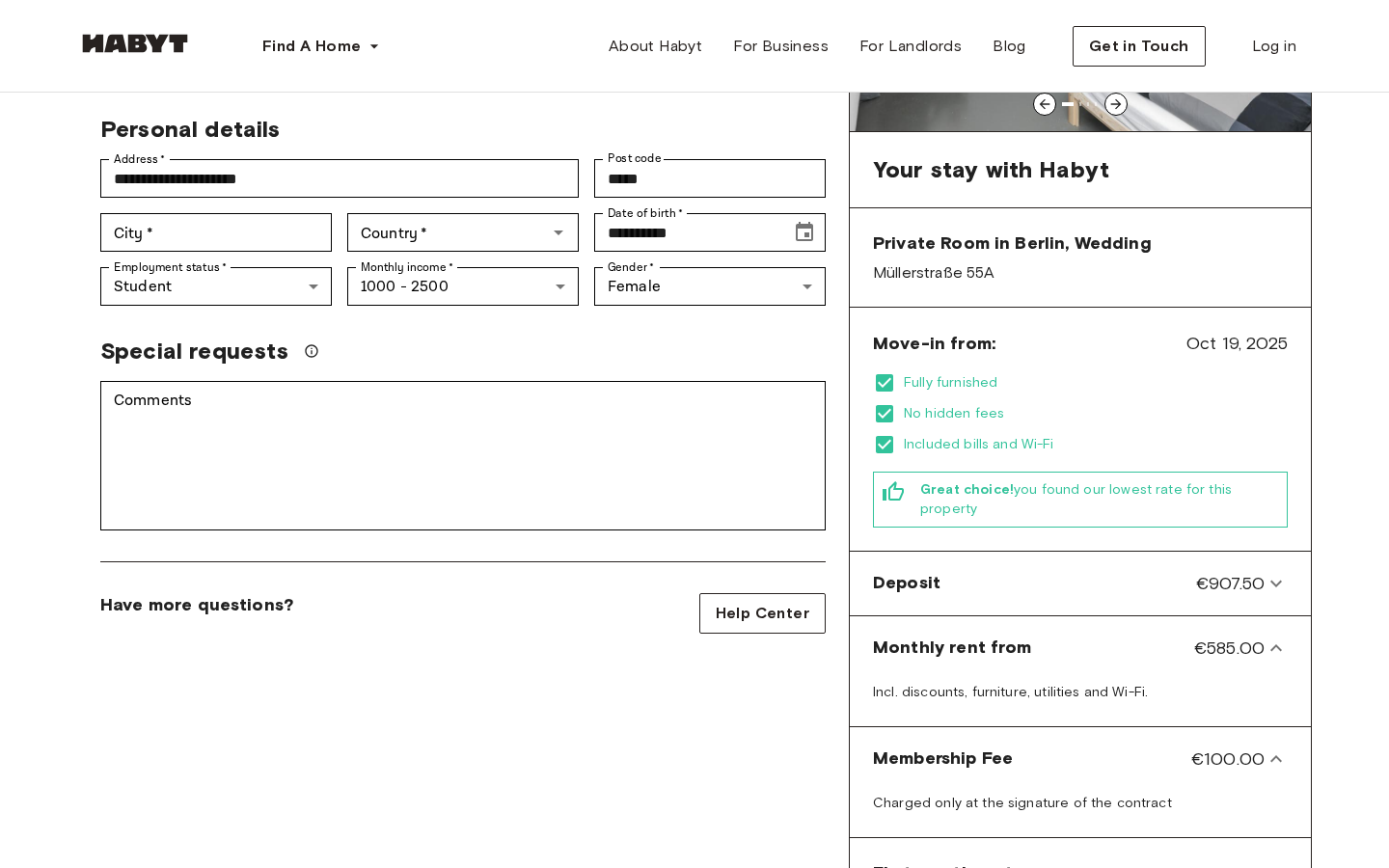 scroll, scrollTop: 318, scrollLeft: 0, axis: vertical 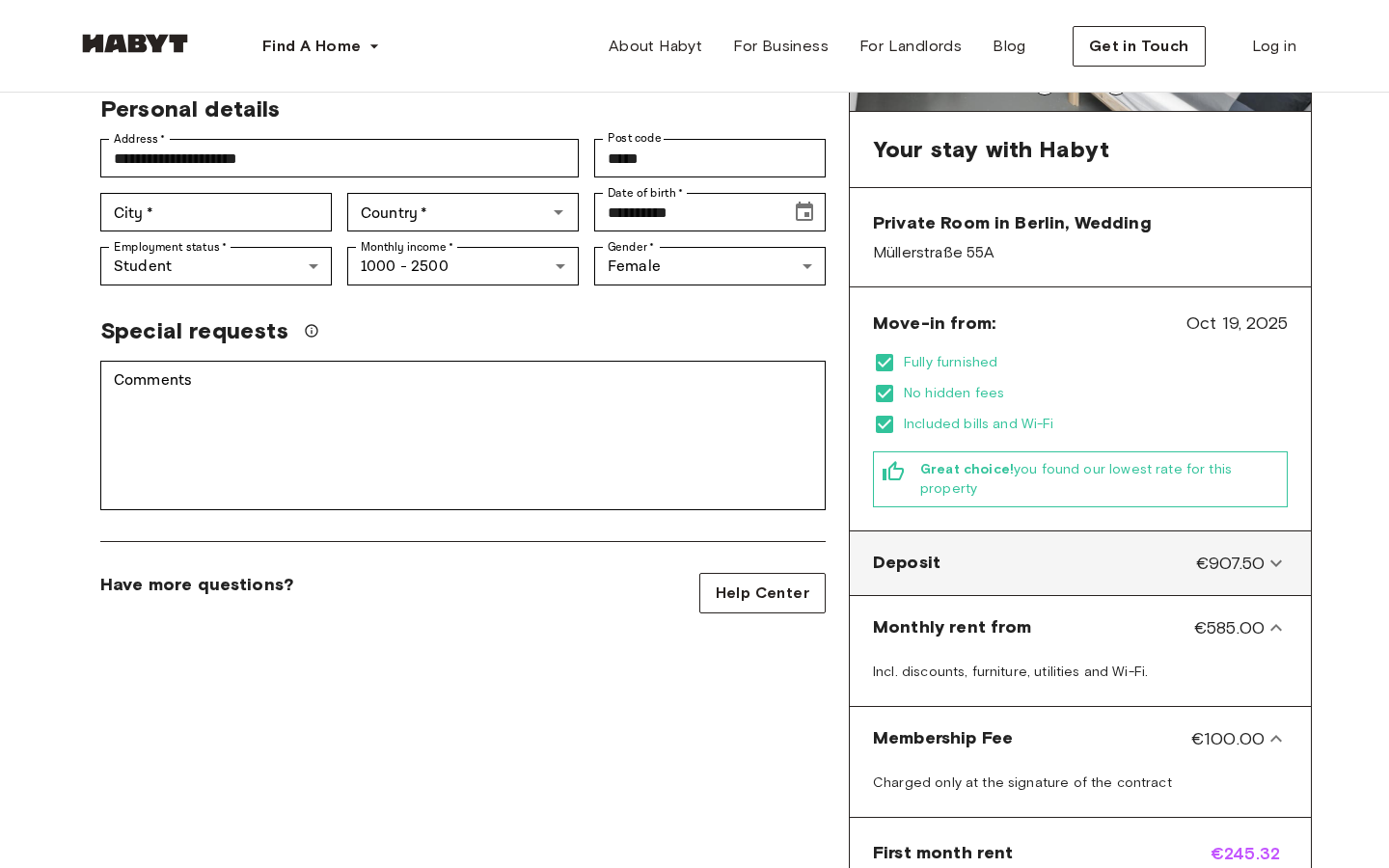 click on "Deposit €907.50" at bounding box center (1069, 563) 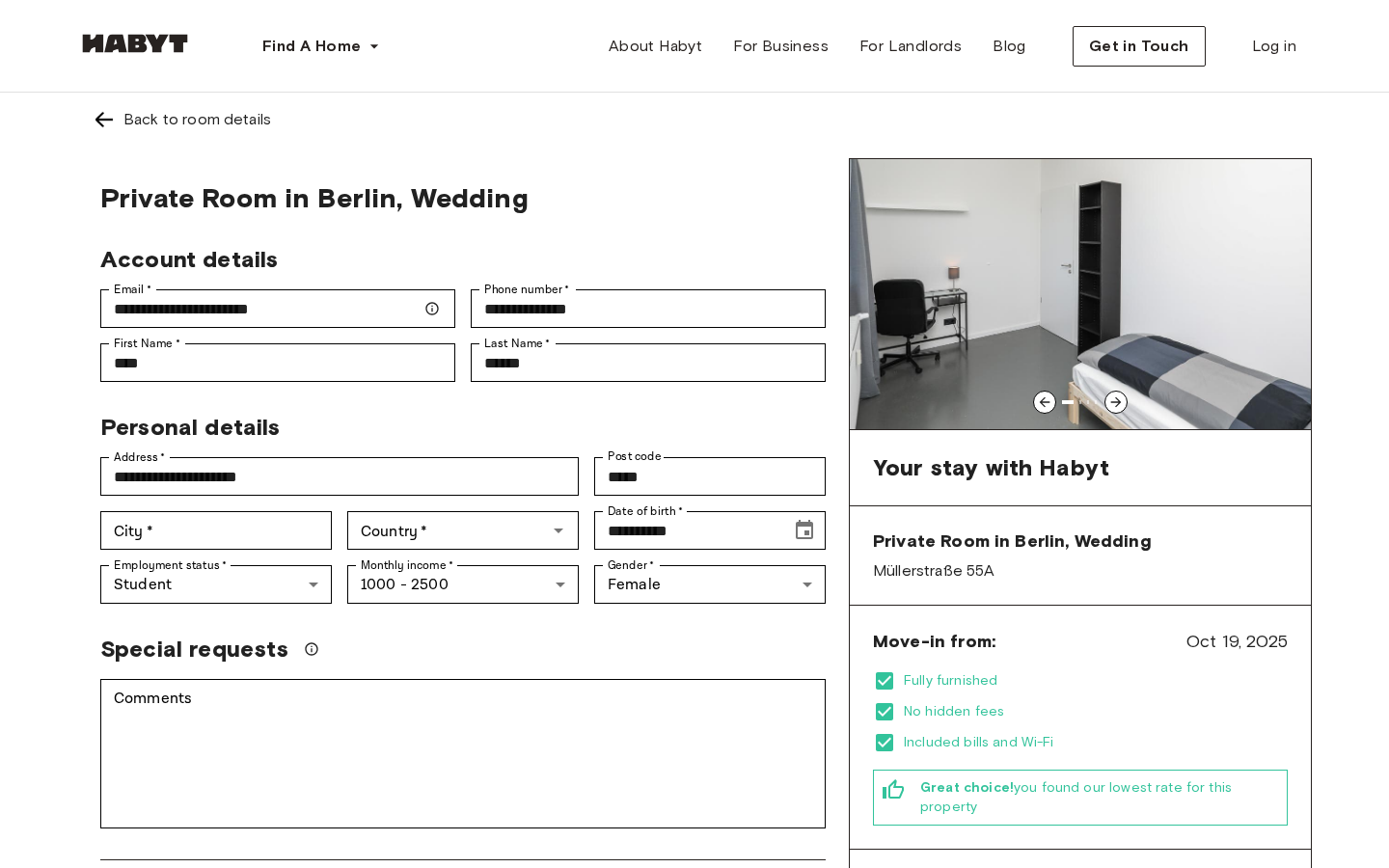 scroll, scrollTop: 0, scrollLeft: 0, axis: both 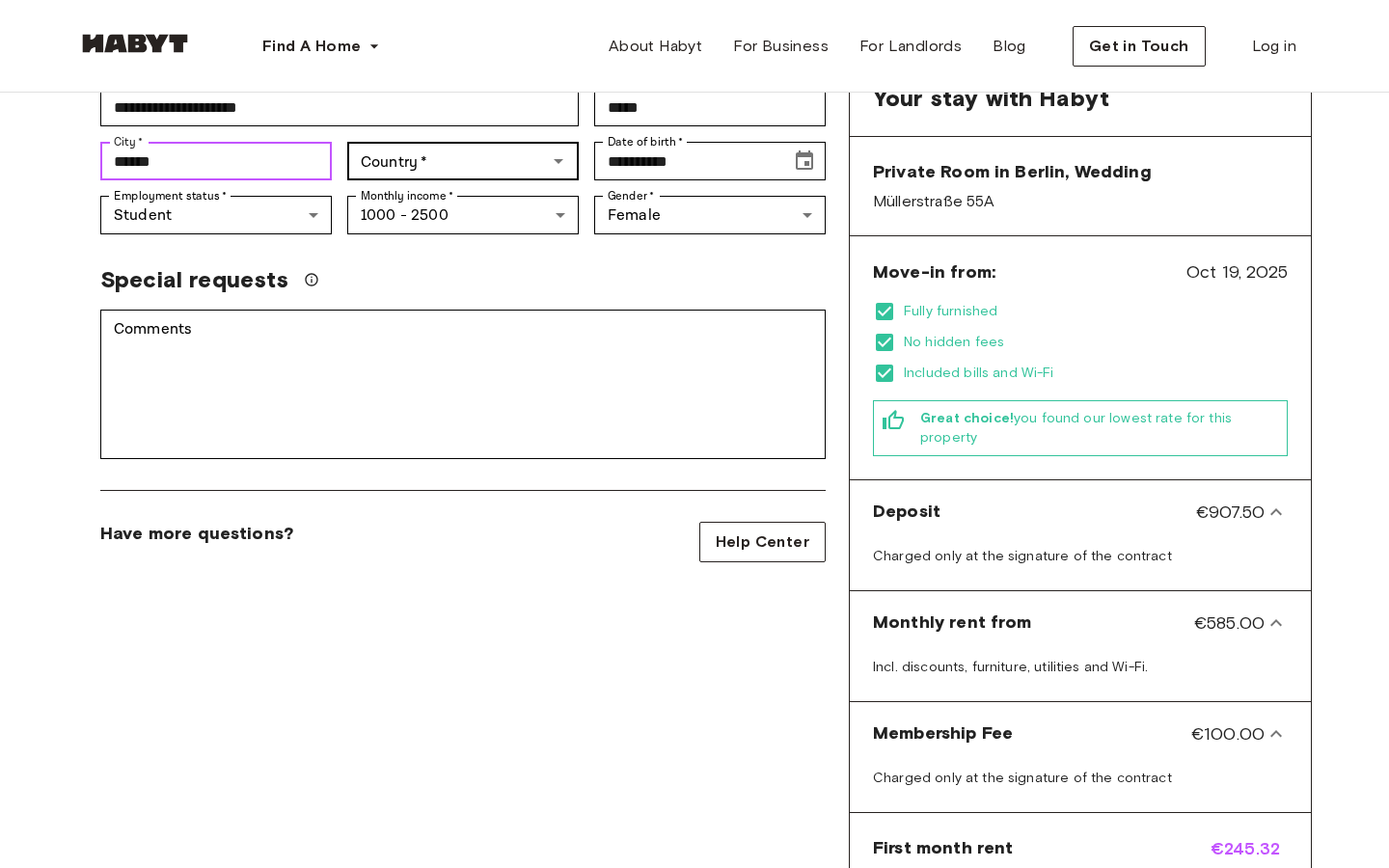 type on "******" 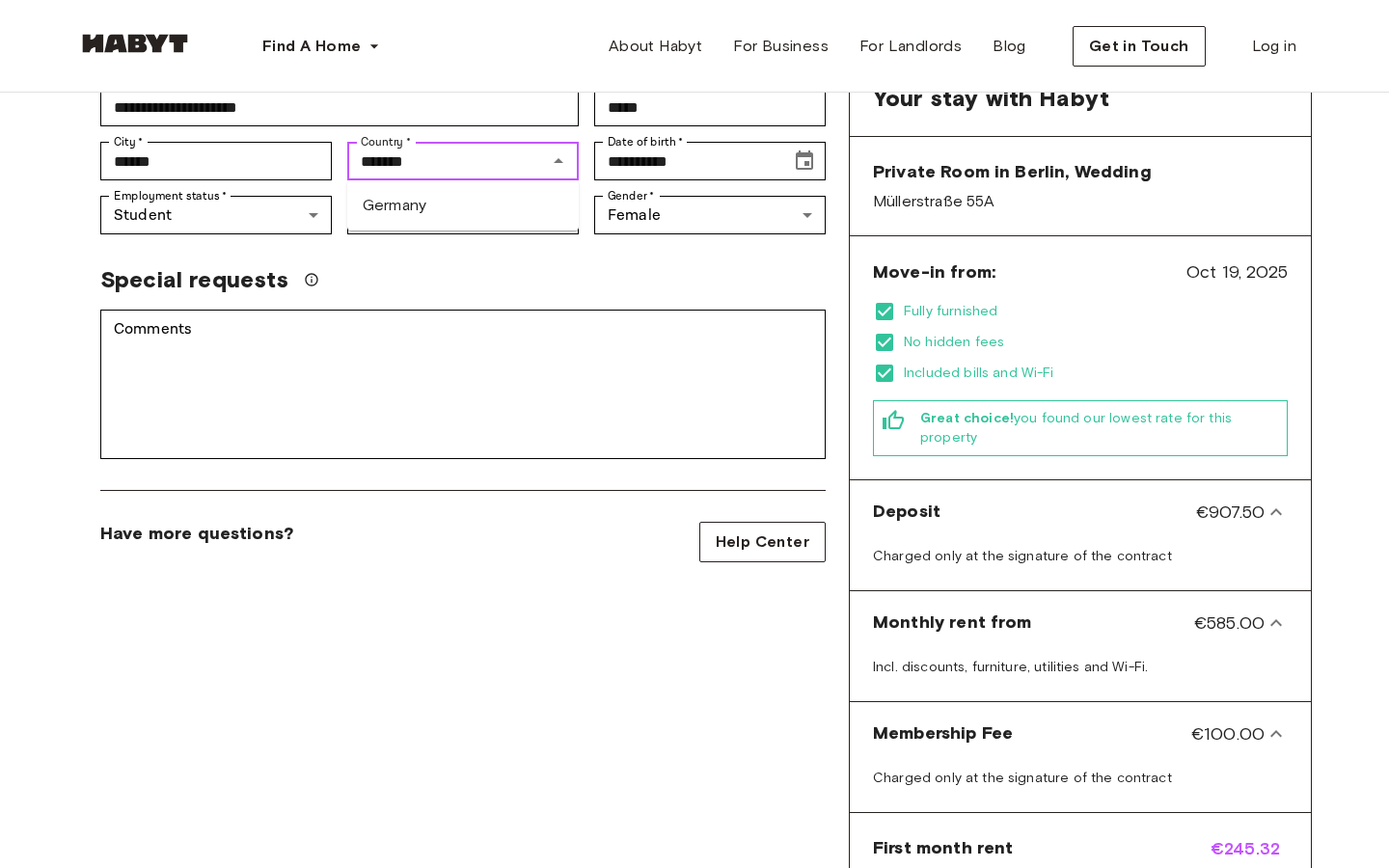 click on "Germany" at bounding box center [463, 205] 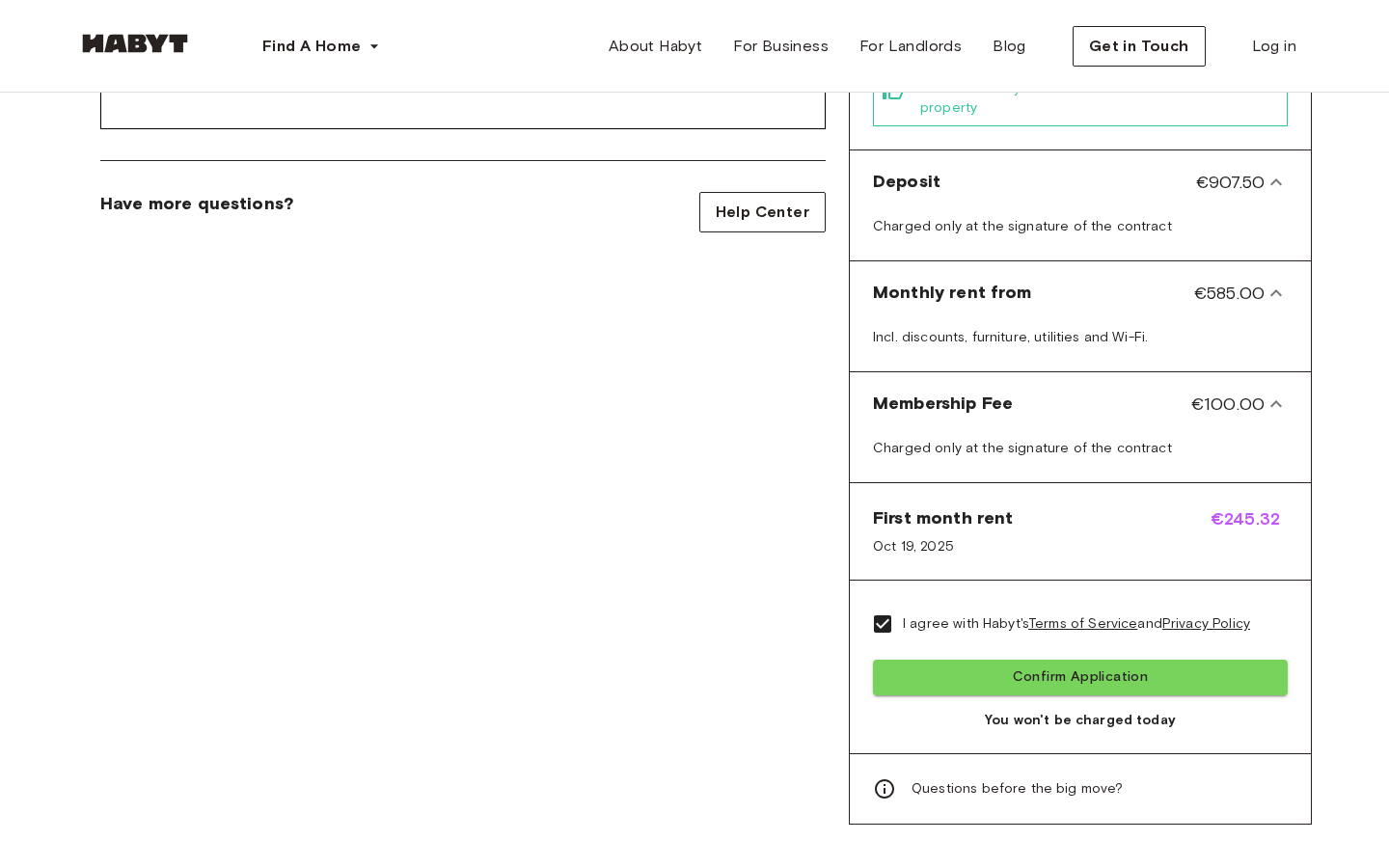 scroll, scrollTop: 824, scrollLeft: 0, axis: vertical 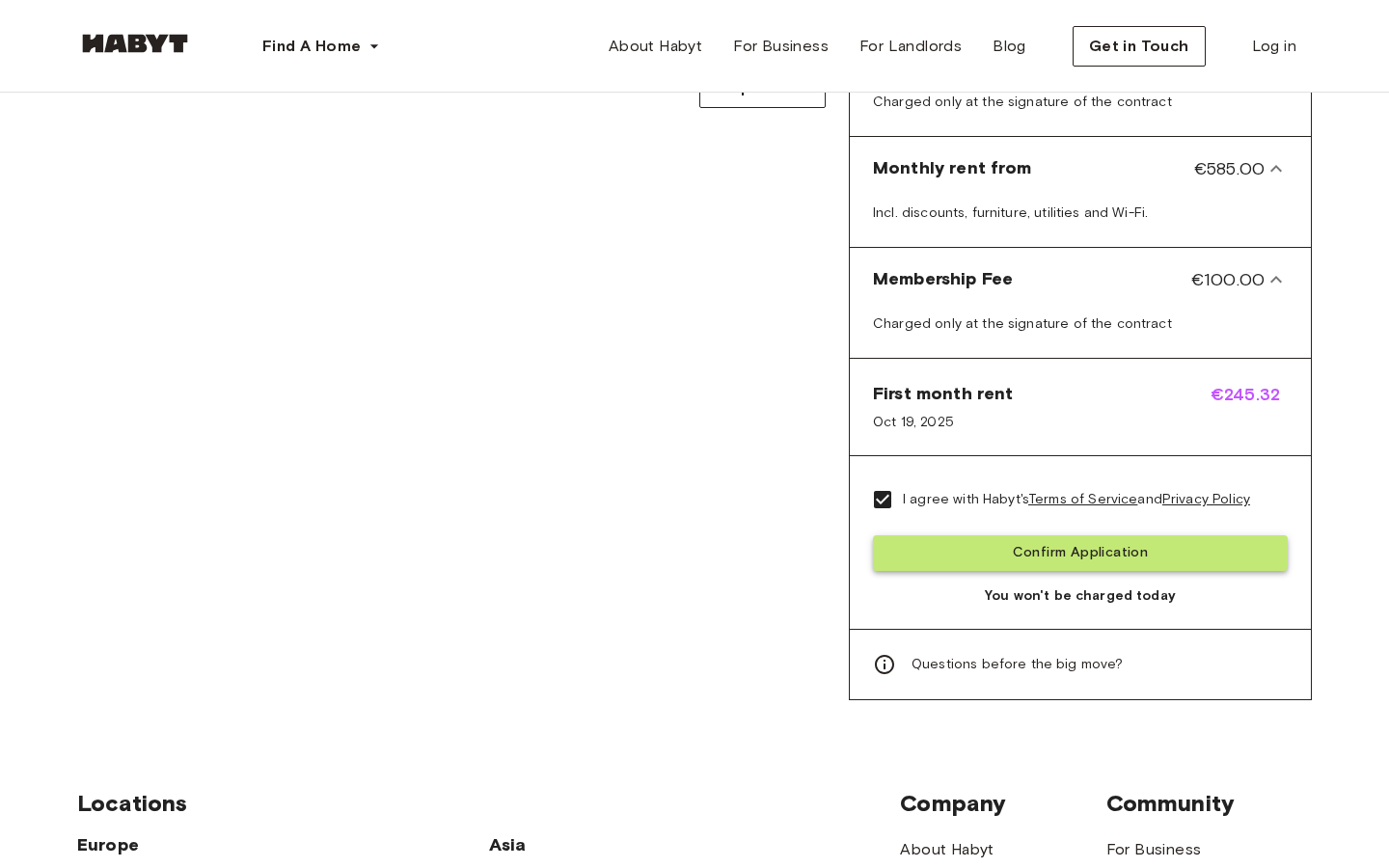 click on "Confirm Application" at bounding box center (1080, 553) 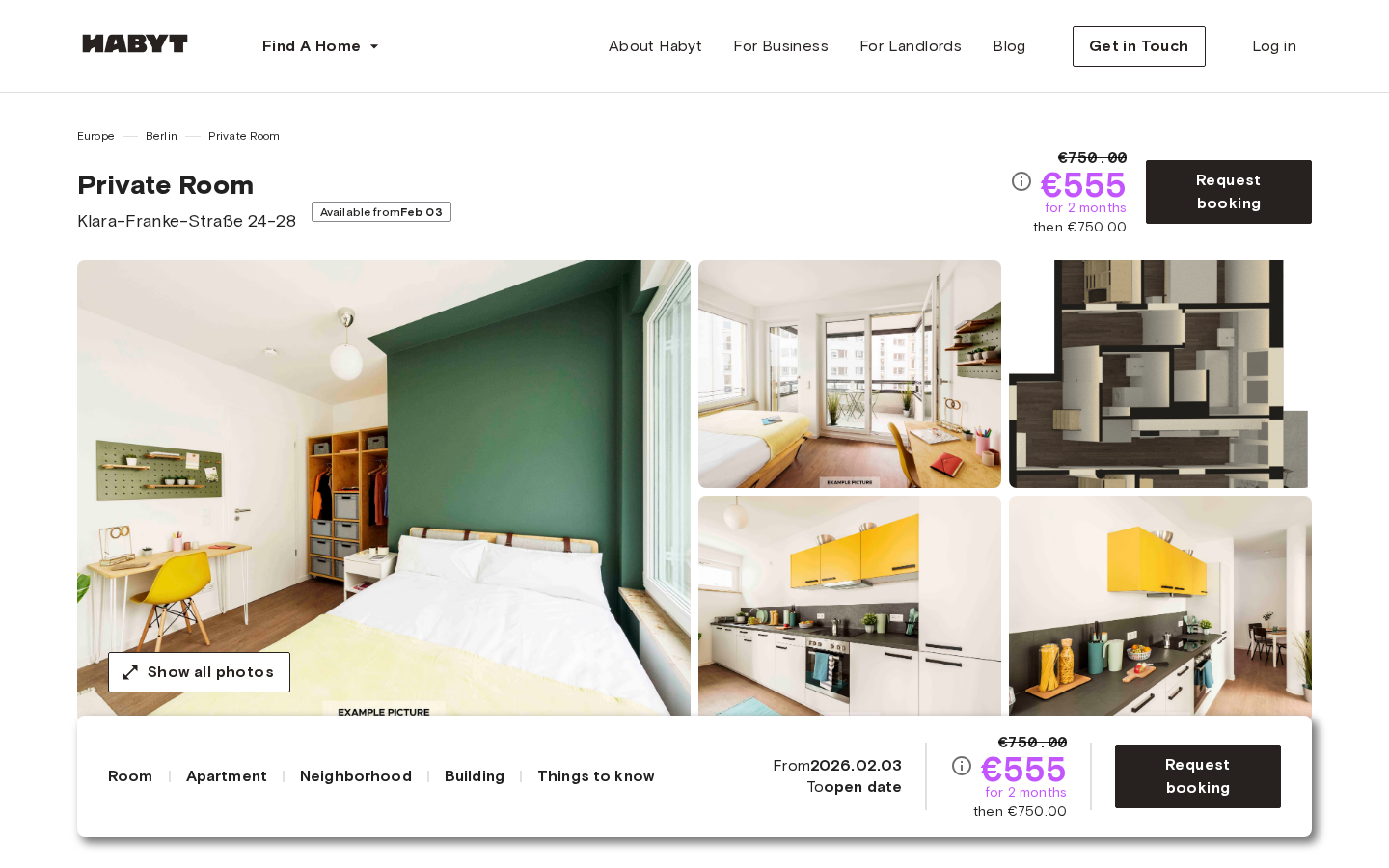 scroll, scrollTop: 0, scrollLeft: 0, axis: both 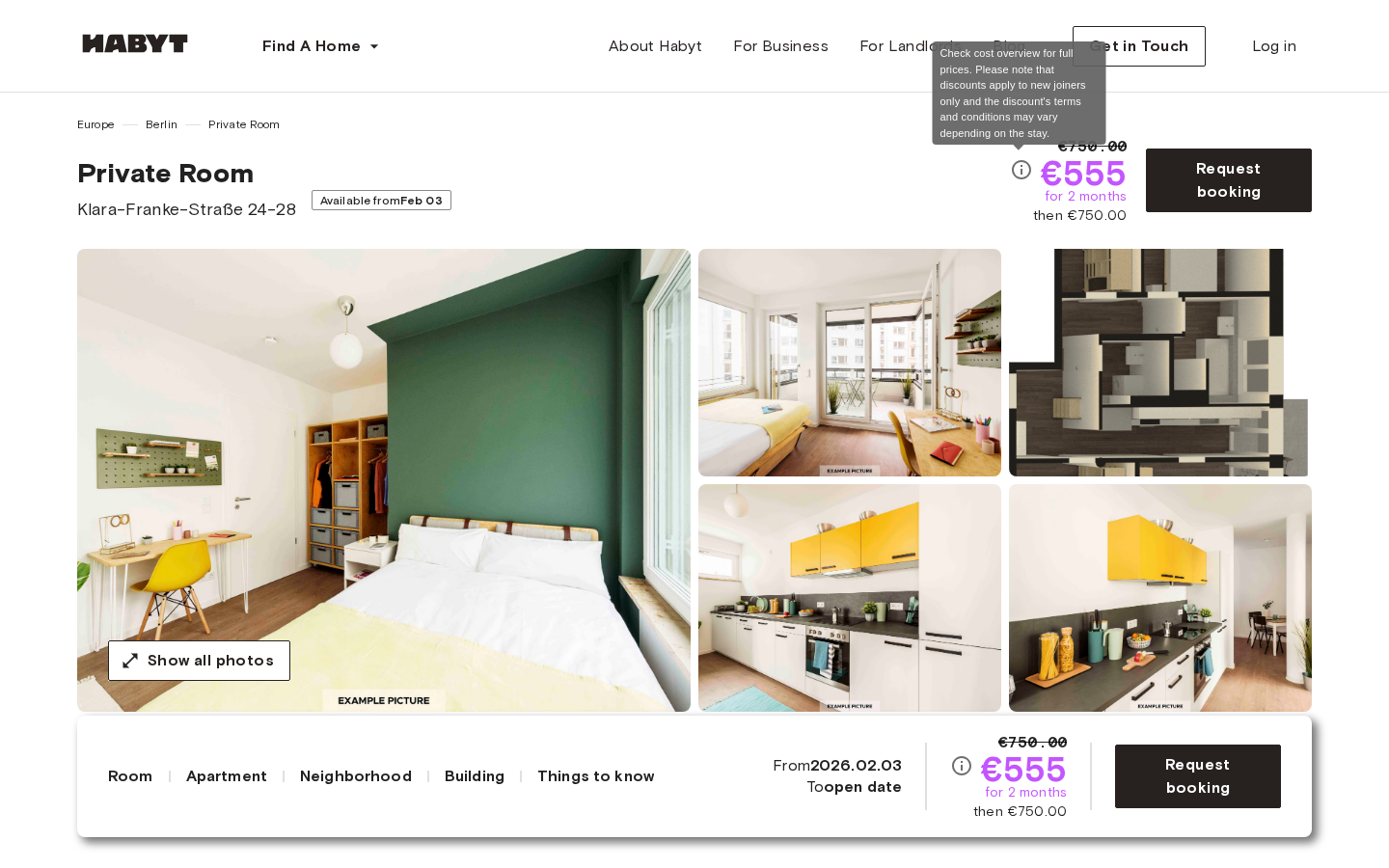click 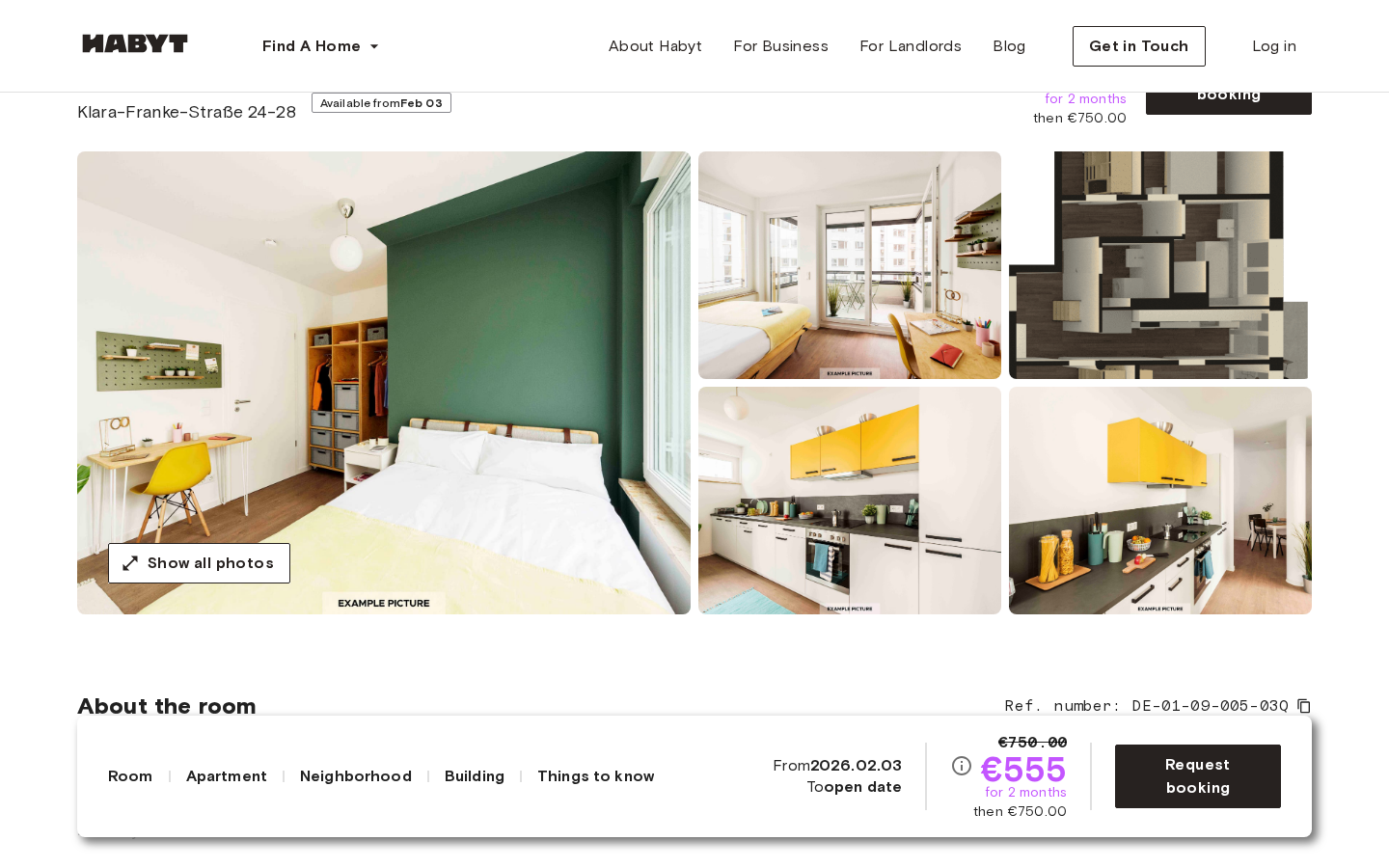 scroll, scrollTop: 200, scrollLeft: 0, axis: vertical 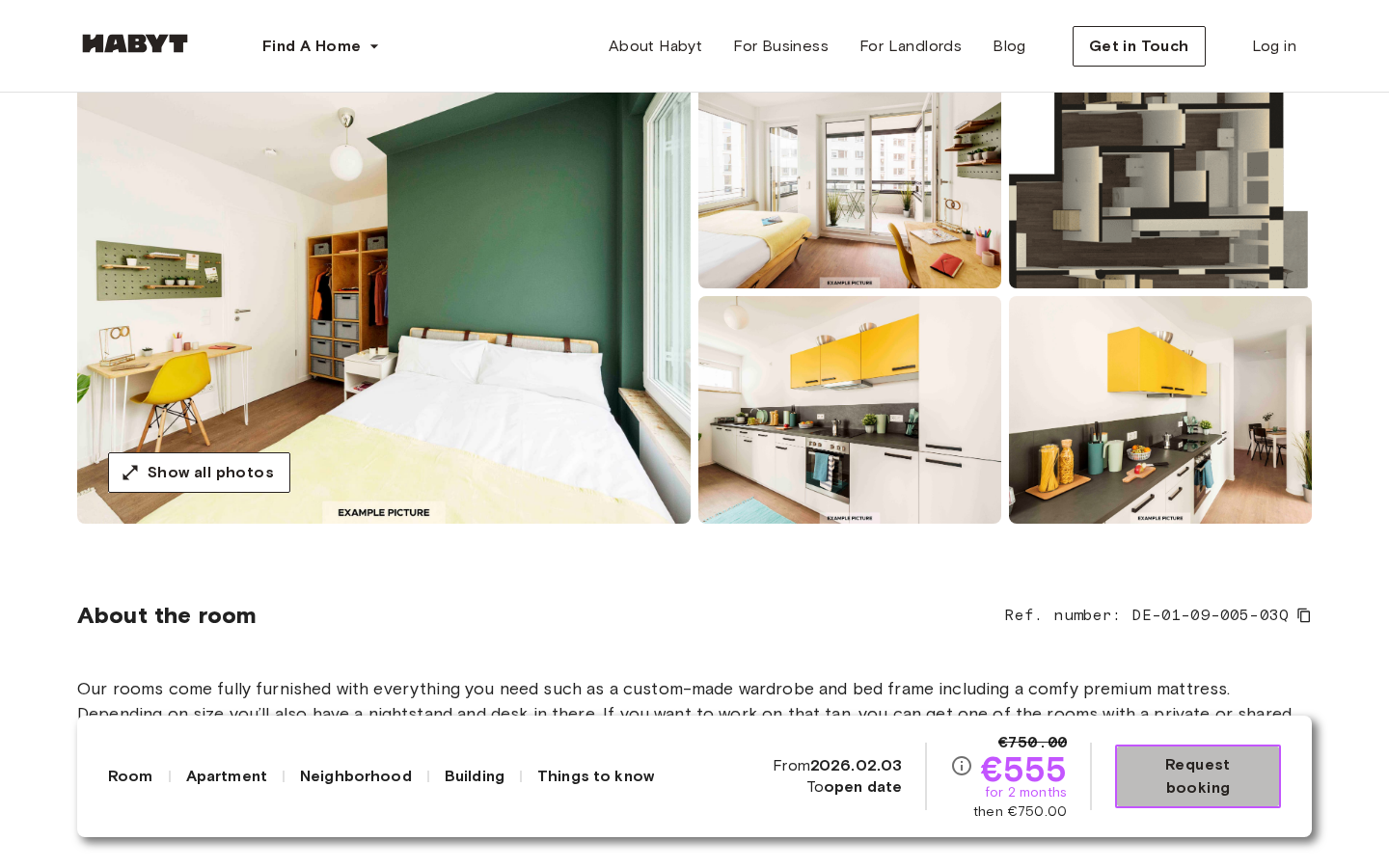 click on "Request booking" at bounding box center [1198, 776] 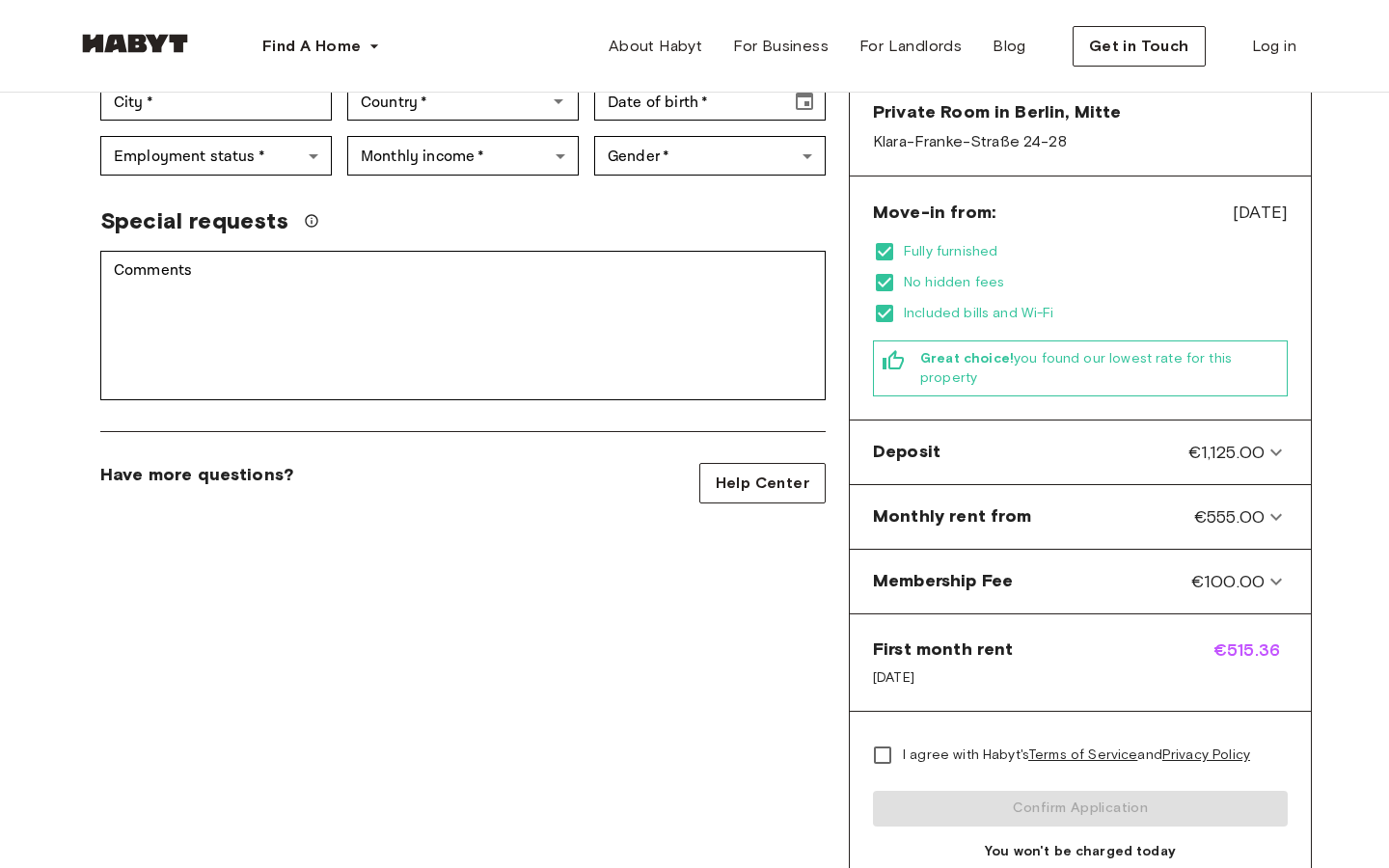 scroll, scrollTop: 433, scrollLeft: 0, axis: vertical 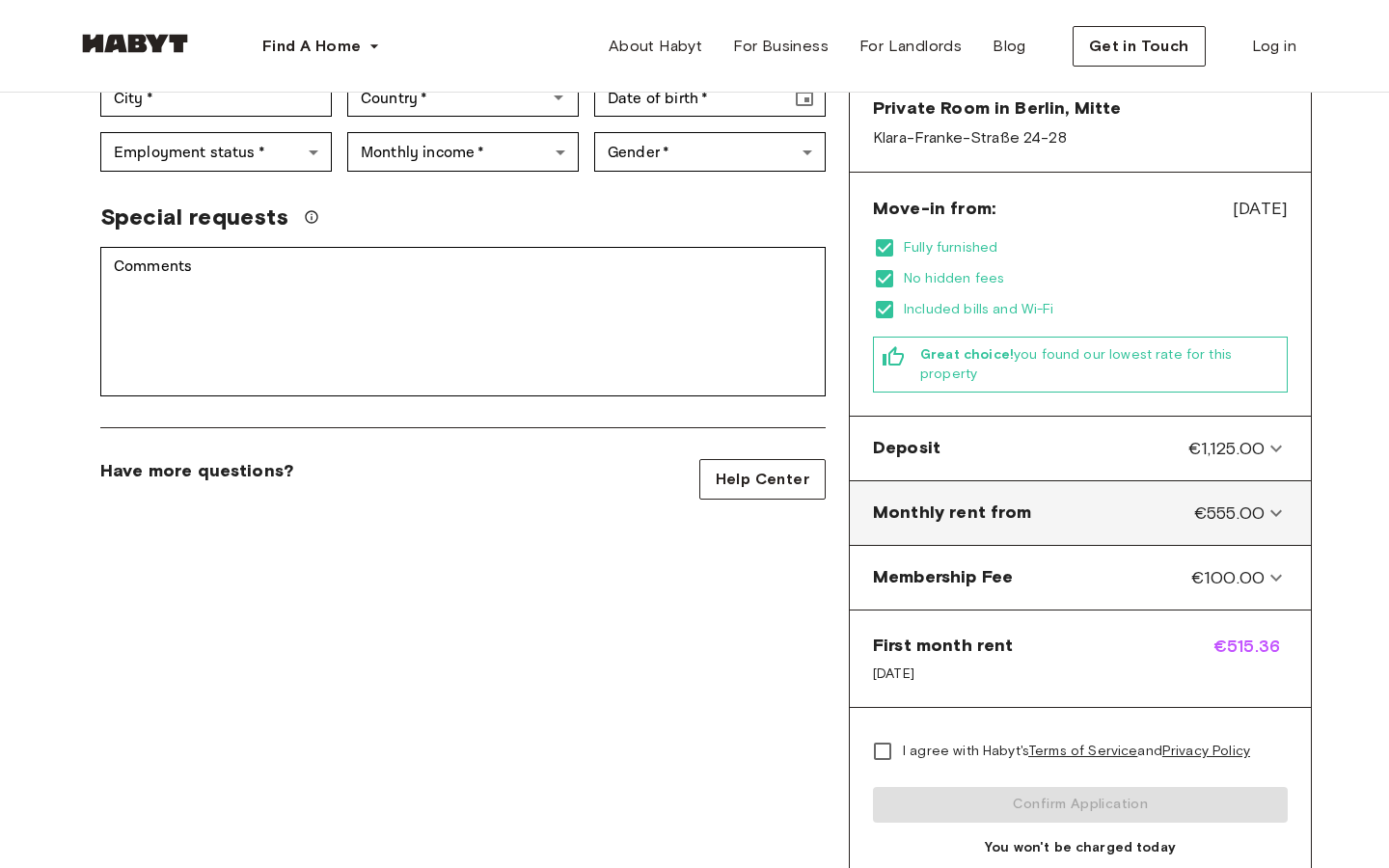 click on "€555.00" at bounding box center [1229, 513] 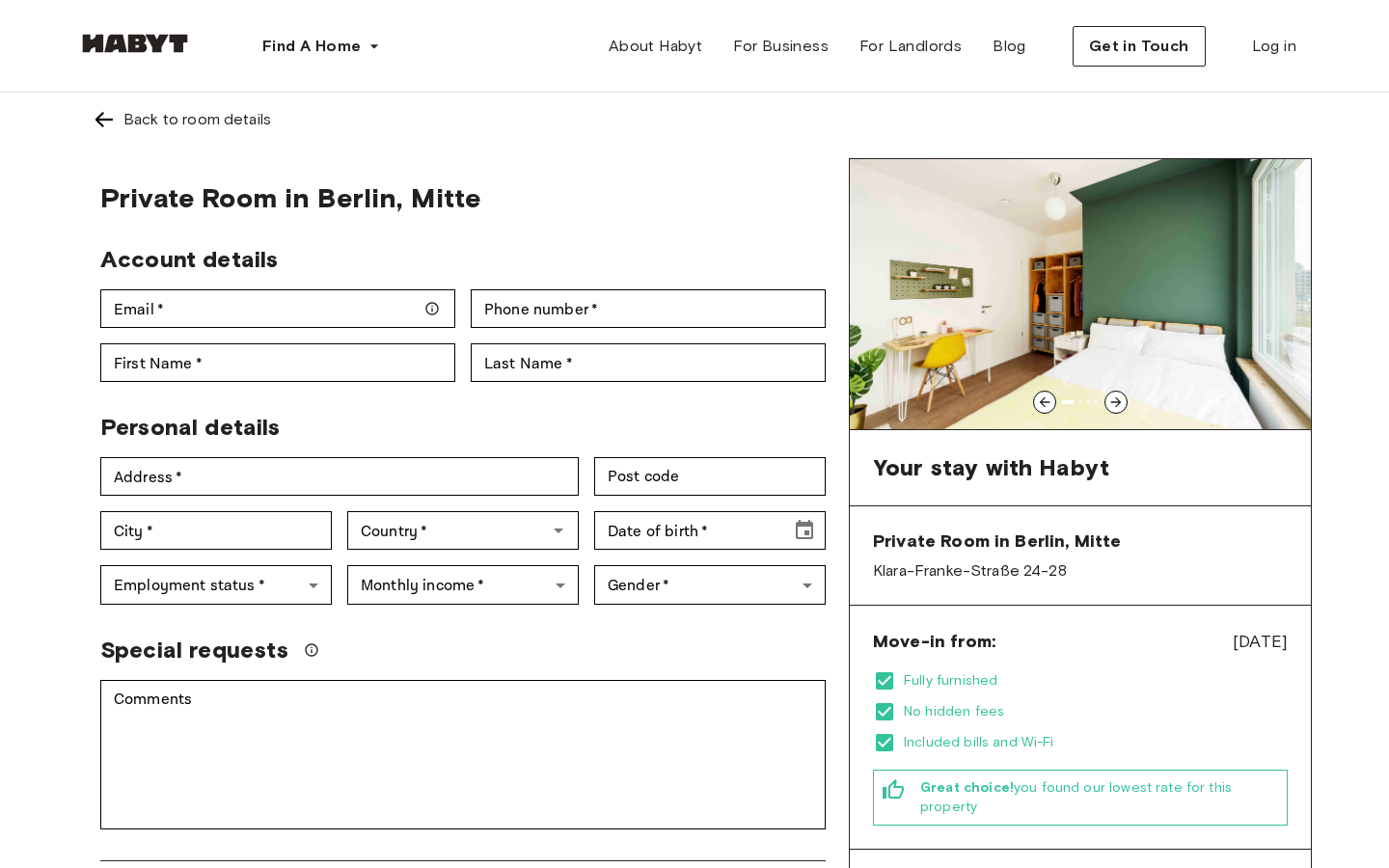 scroll, scrollTop: 0, scrollLeft: 0, axis: both 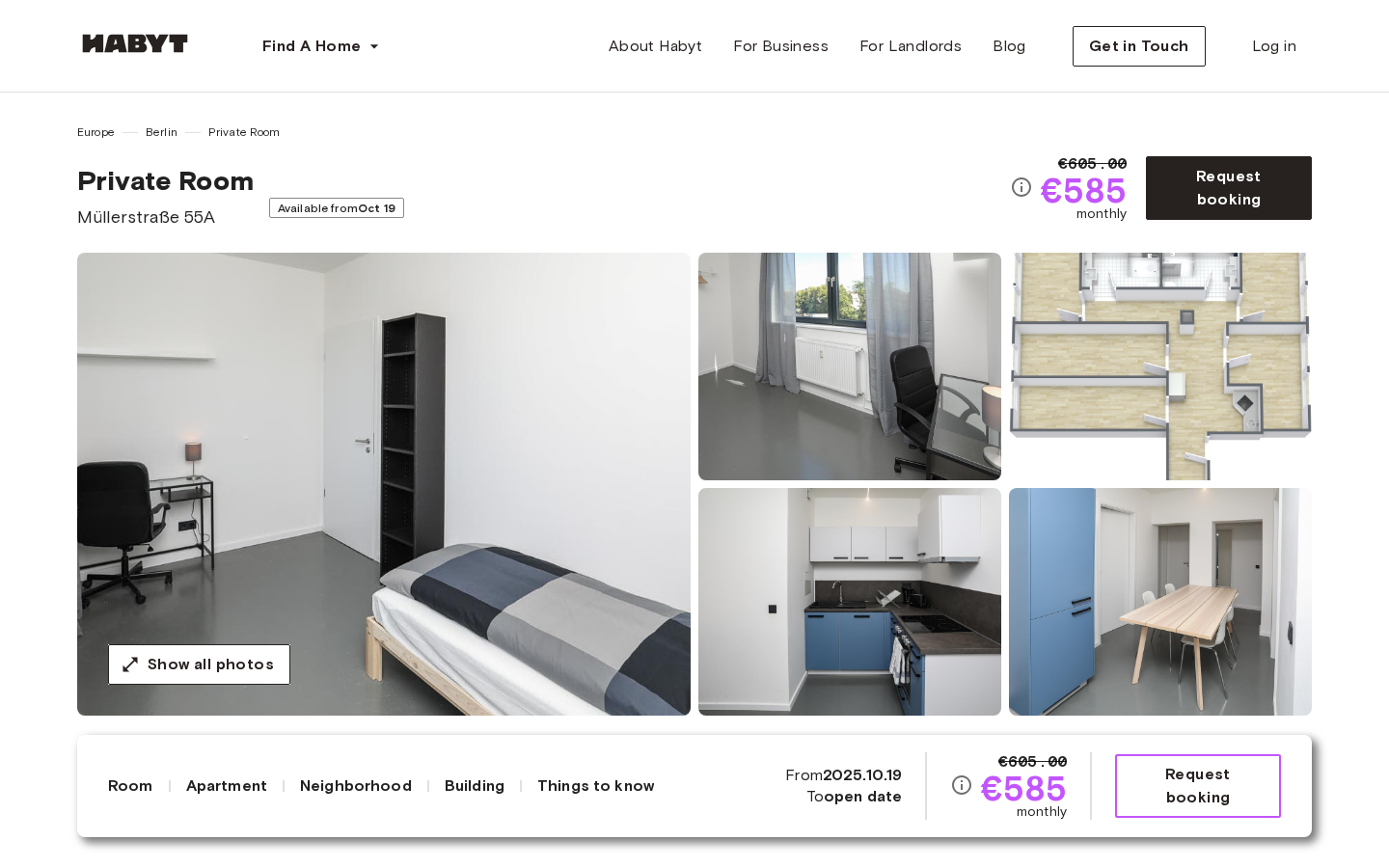 click on "Request booking" at bounding box center [1198, 786] 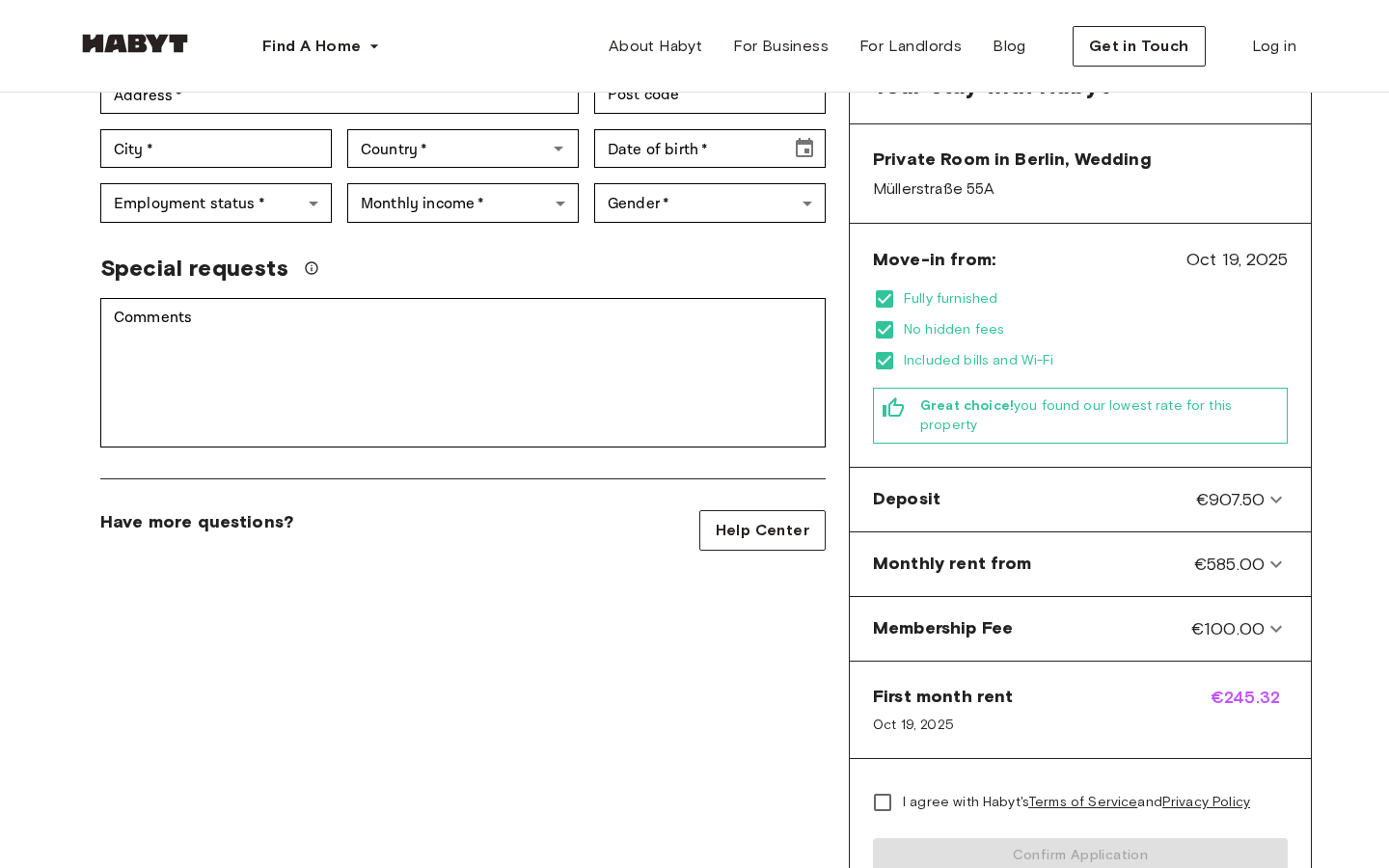 scroll, scrollTop: 510, scrollLeft: 0, axis: vertical 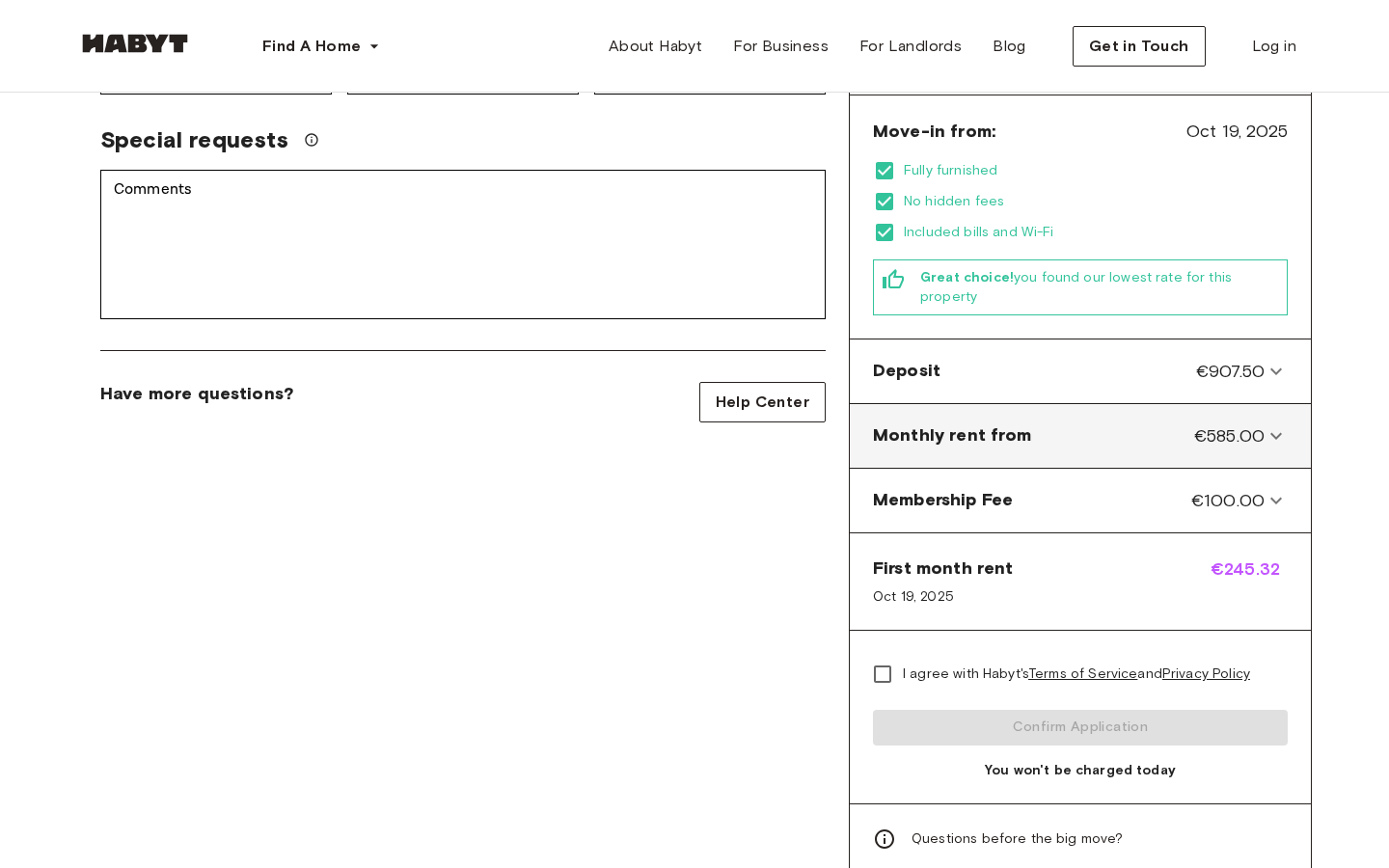 click on "Monthly rent from €585.00" at bounding box center [1080, 436] 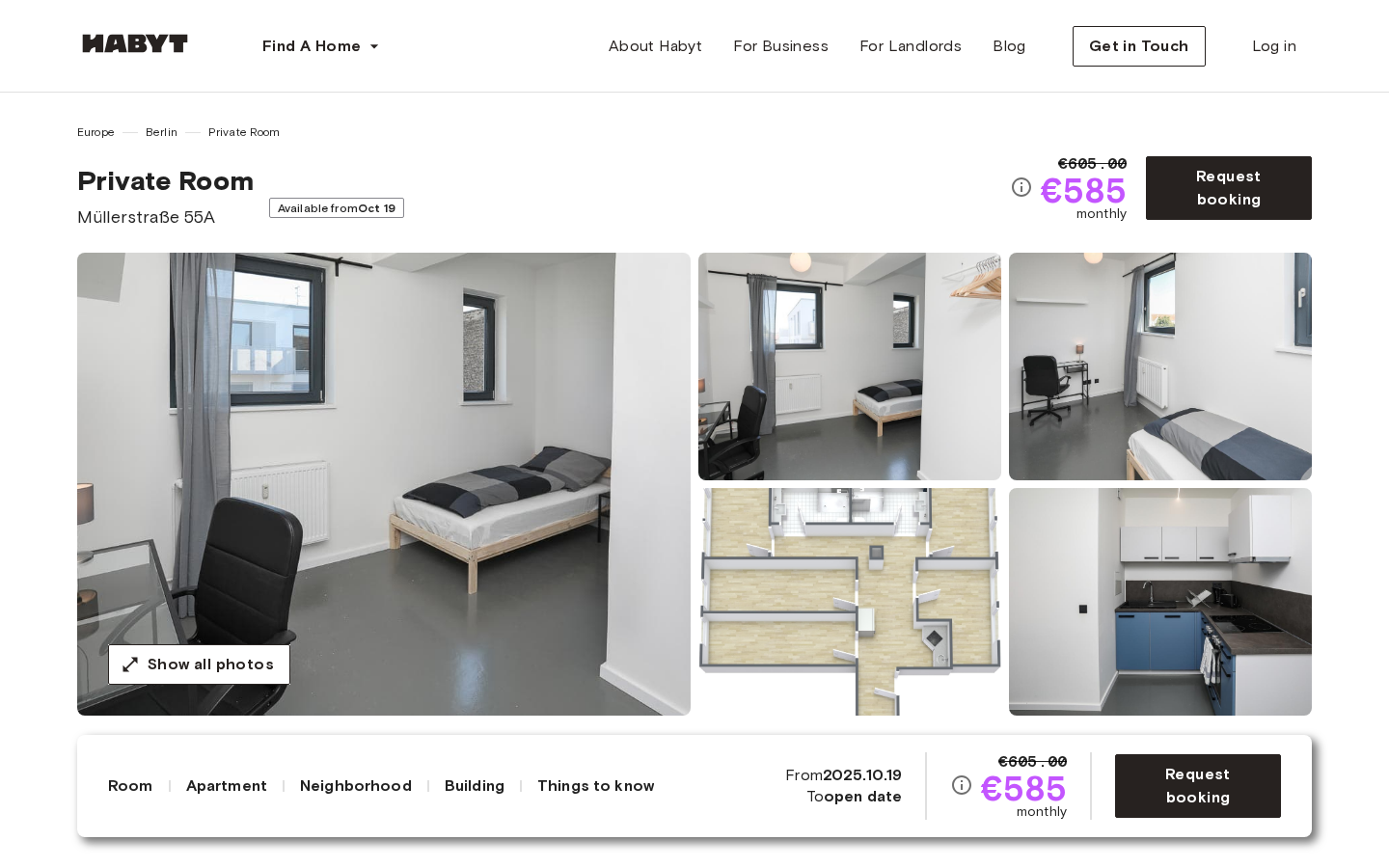 scroll, scrollTop: 0, scrollLeft: 0, axis: both 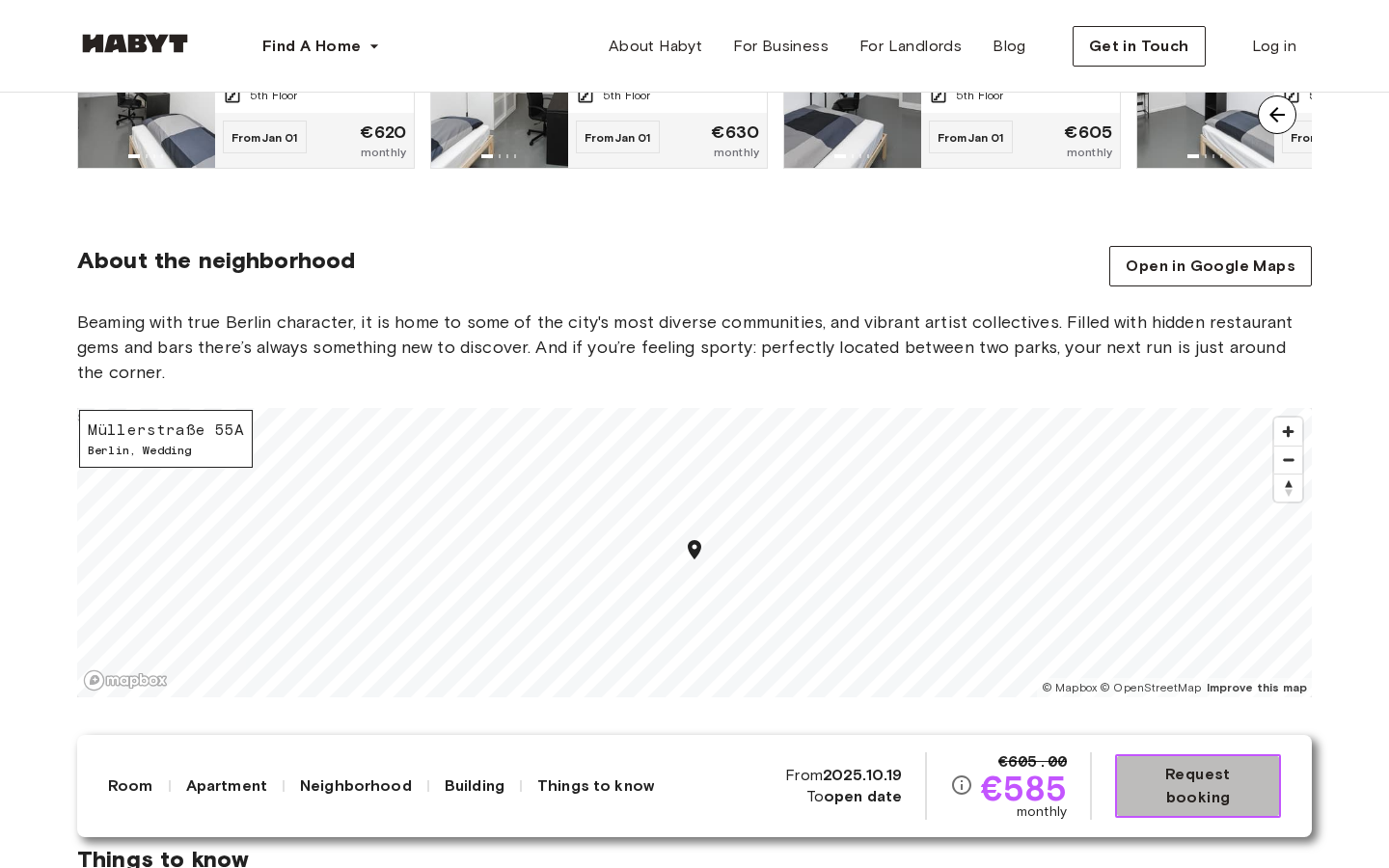 click on "Request booking" at bounding box center [1198, 786] 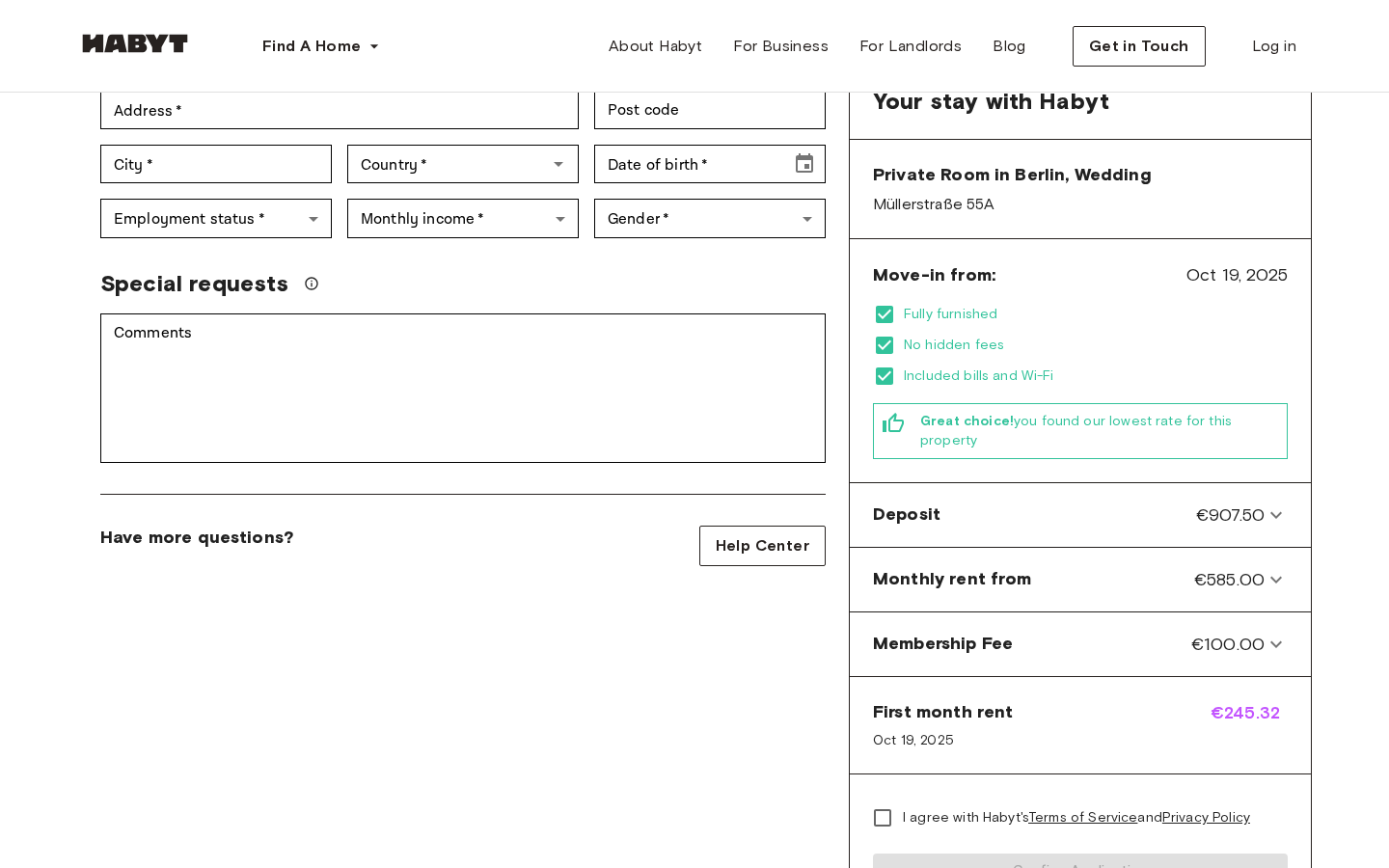 scroll, scrollTop: 415, scrollLeft: 0, axis: vertical 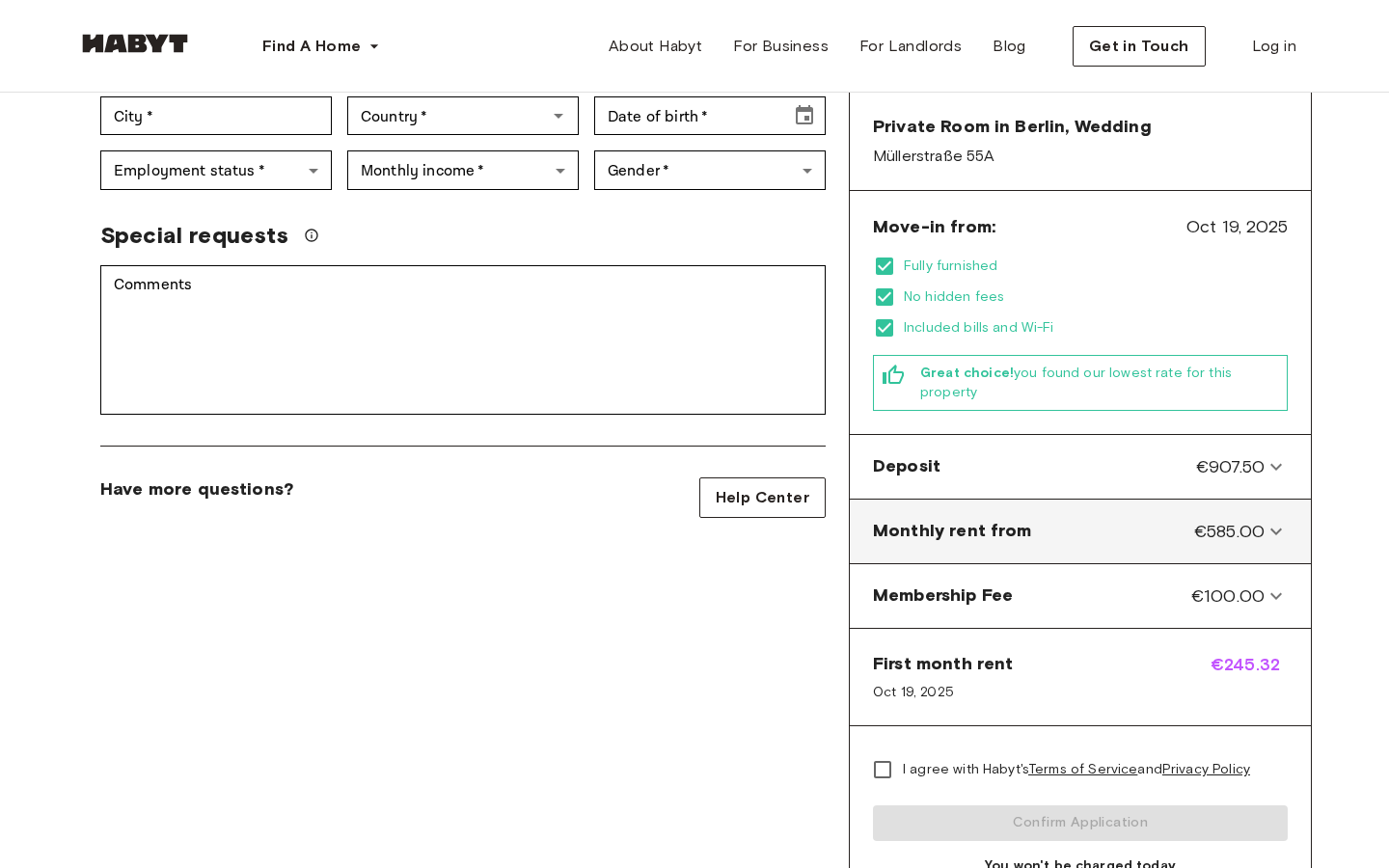 click on "Monthly rent from €585.00" at bounding box center (1080, 531) 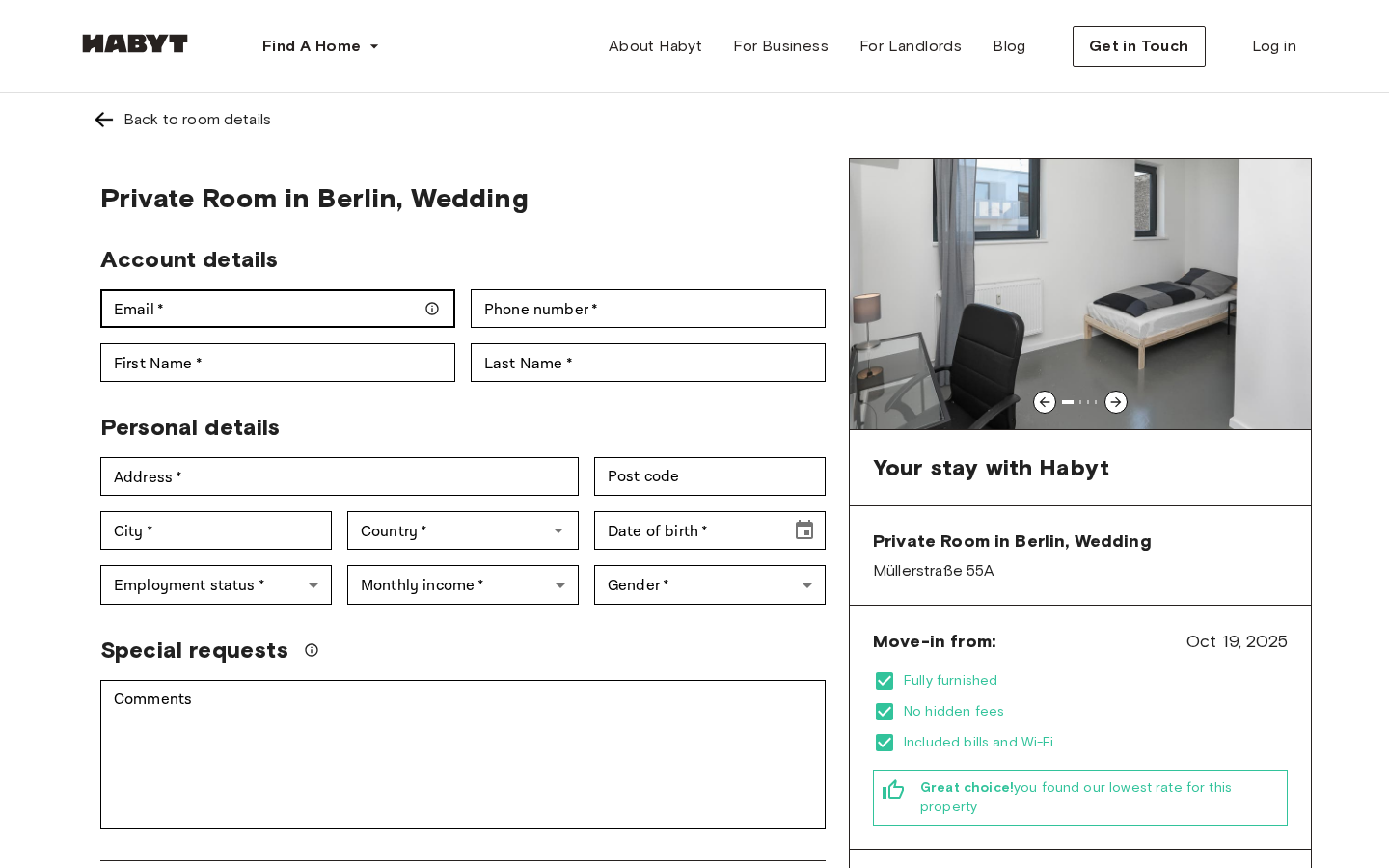 scroll, scrollTop: 0, scrollLeft: 0, axis: both 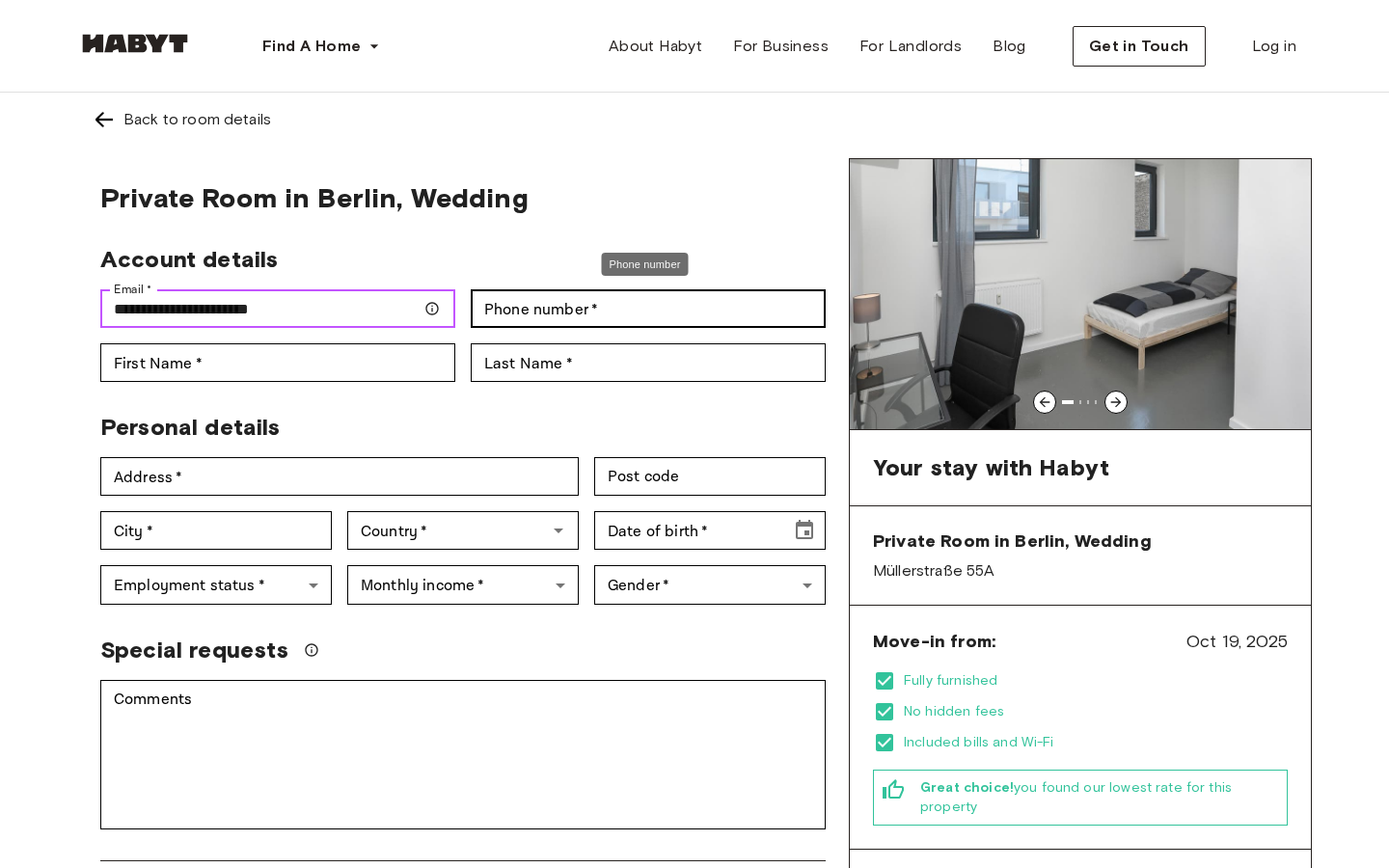 type on "**********" 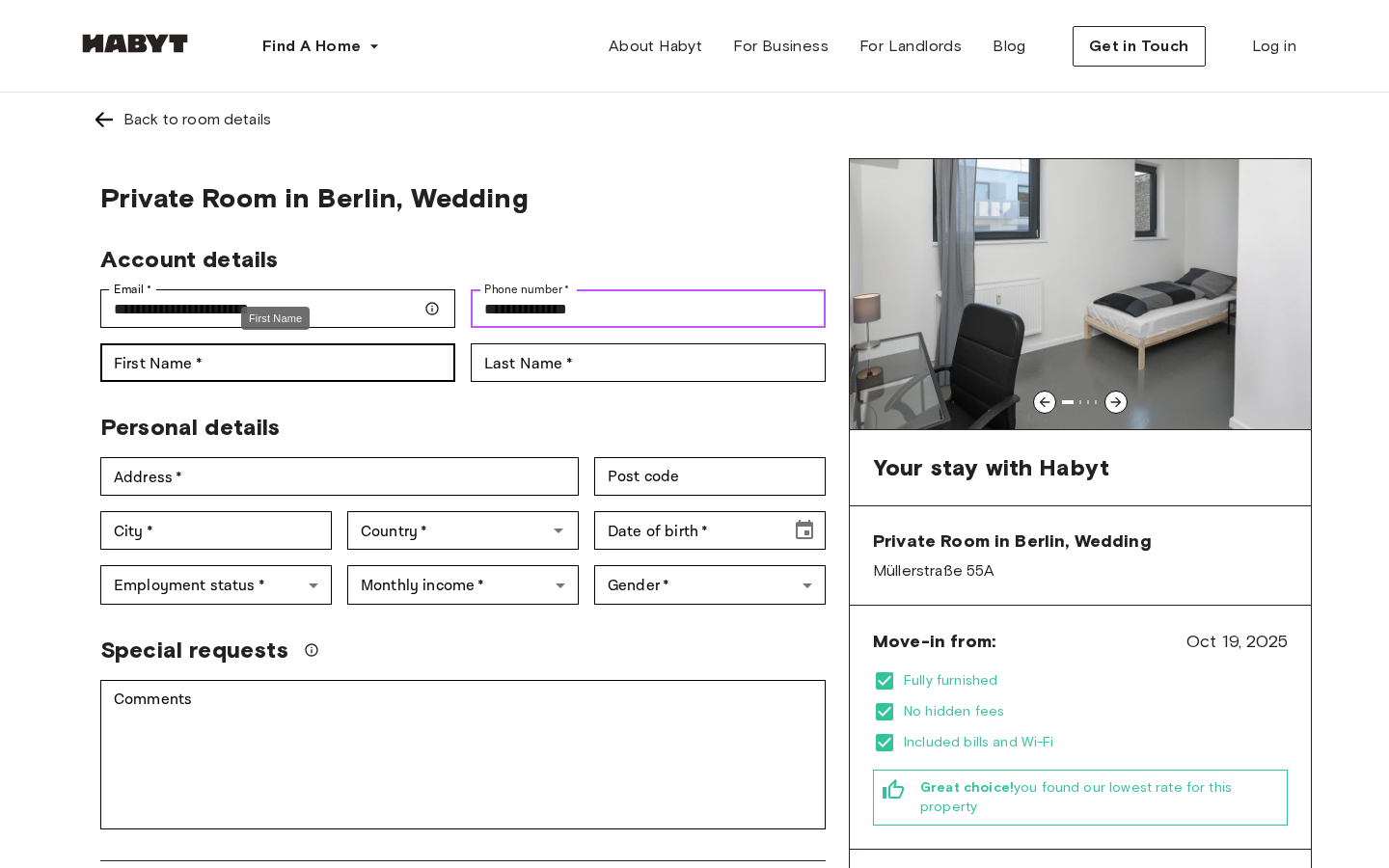 type on "**********" 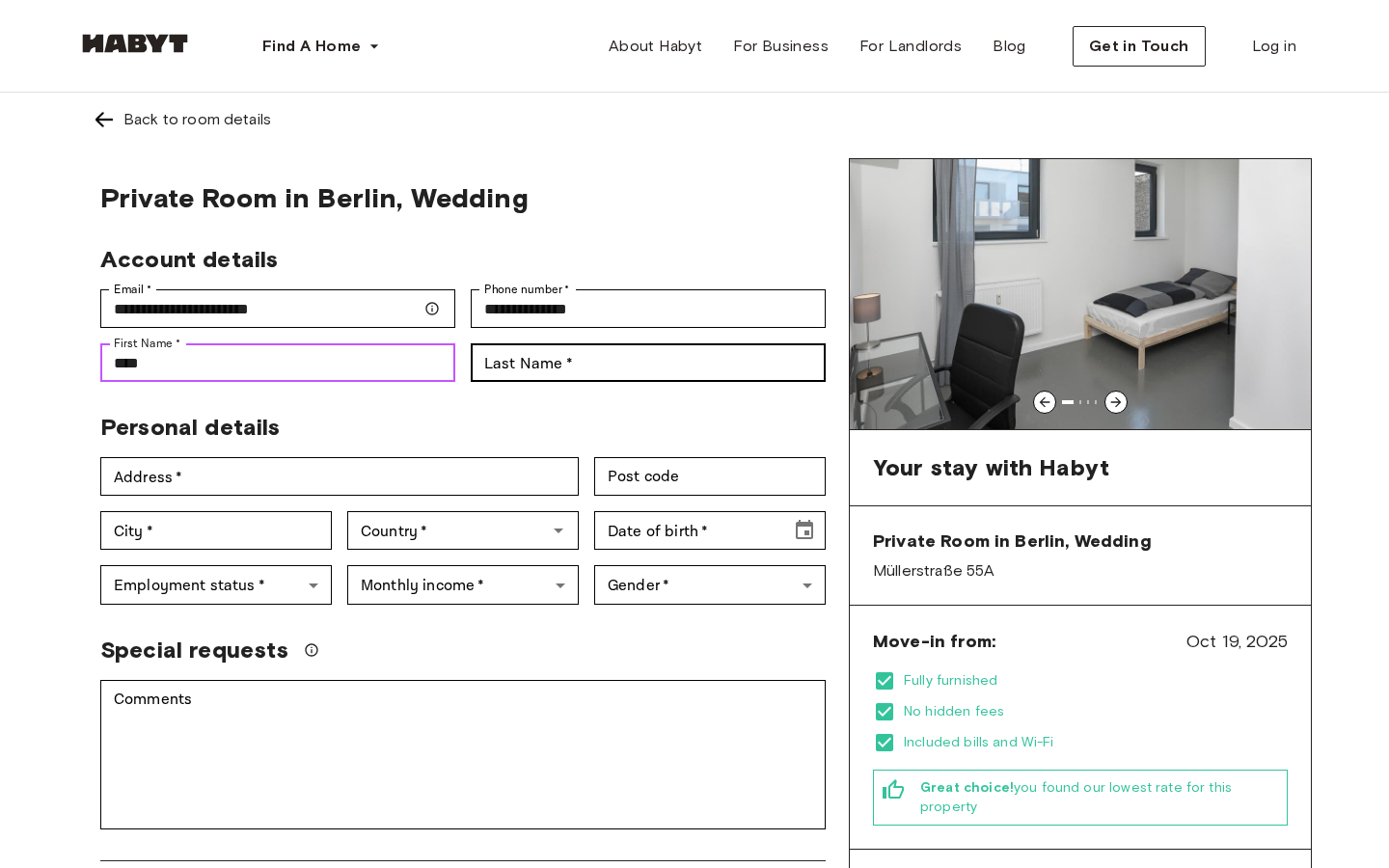 type on "****" 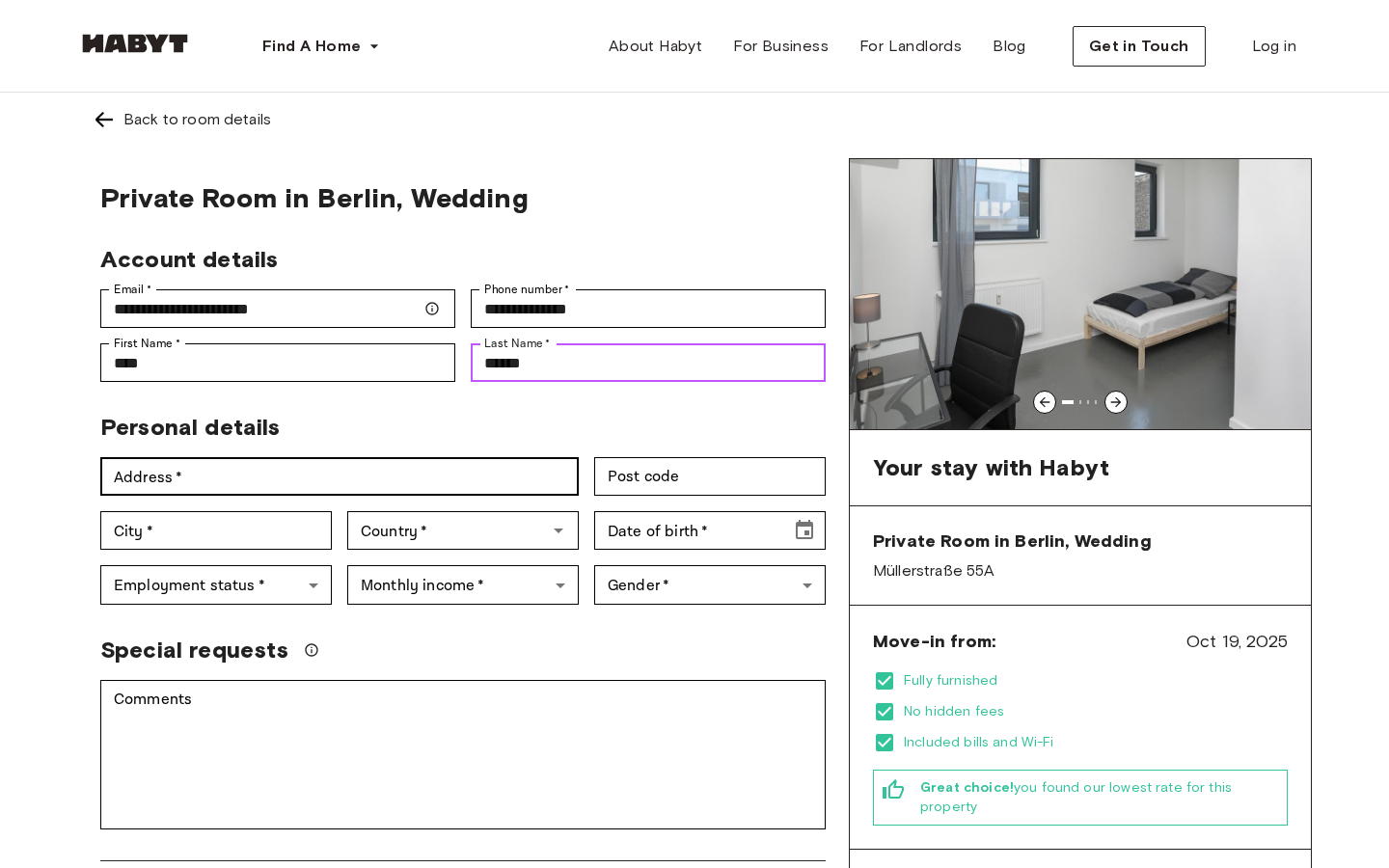 type on "******" 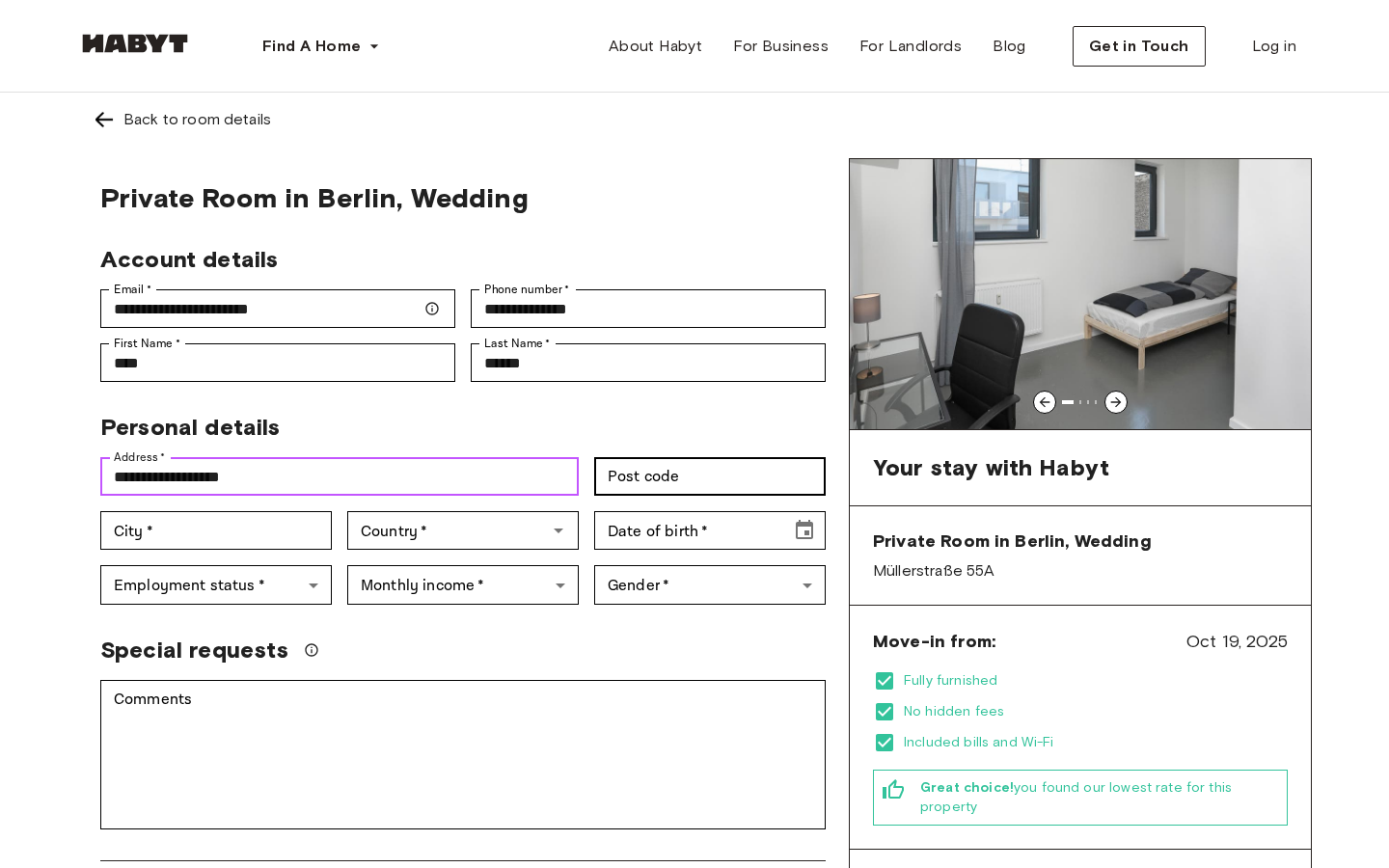 type on "**********" 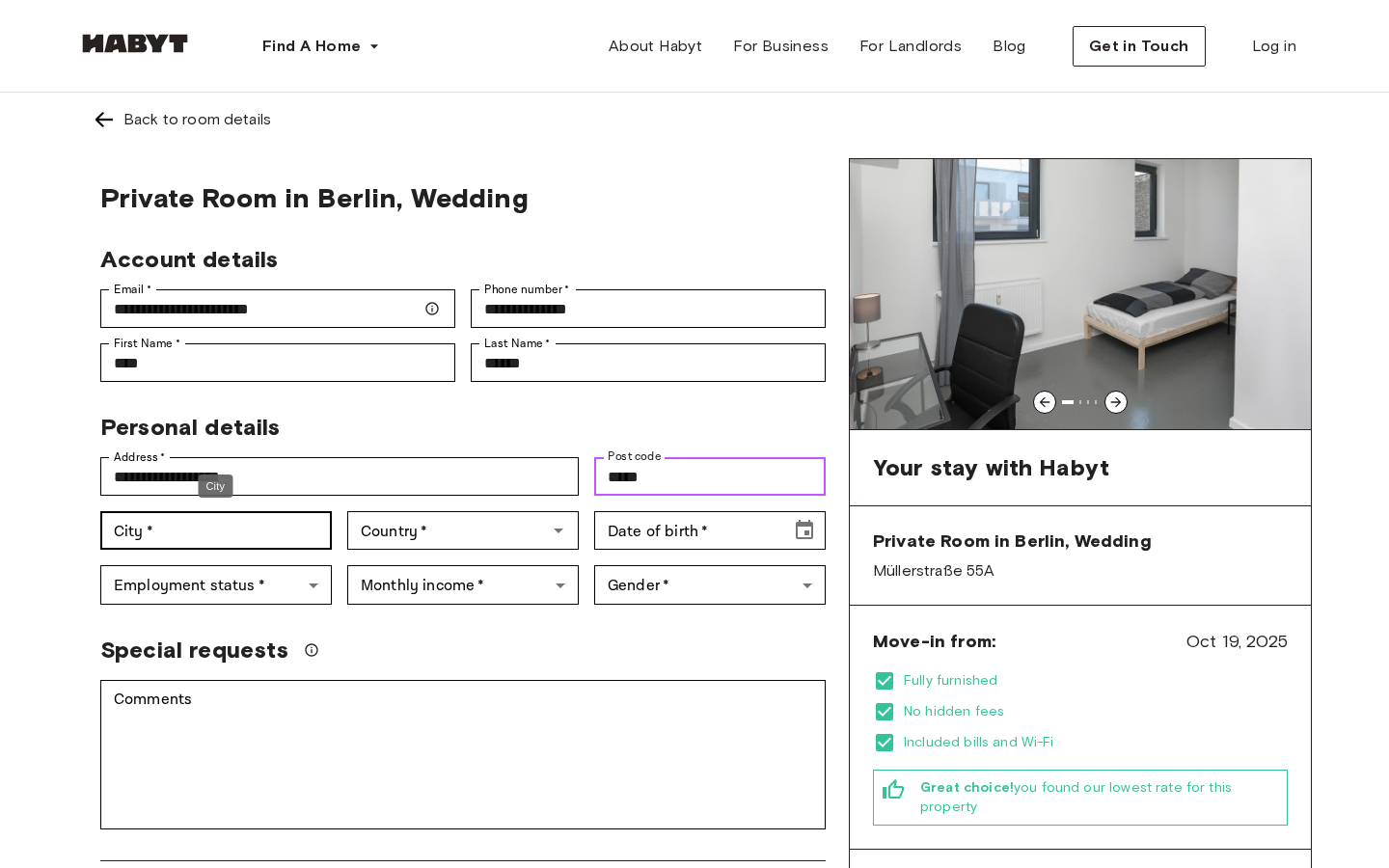 type on "*****" 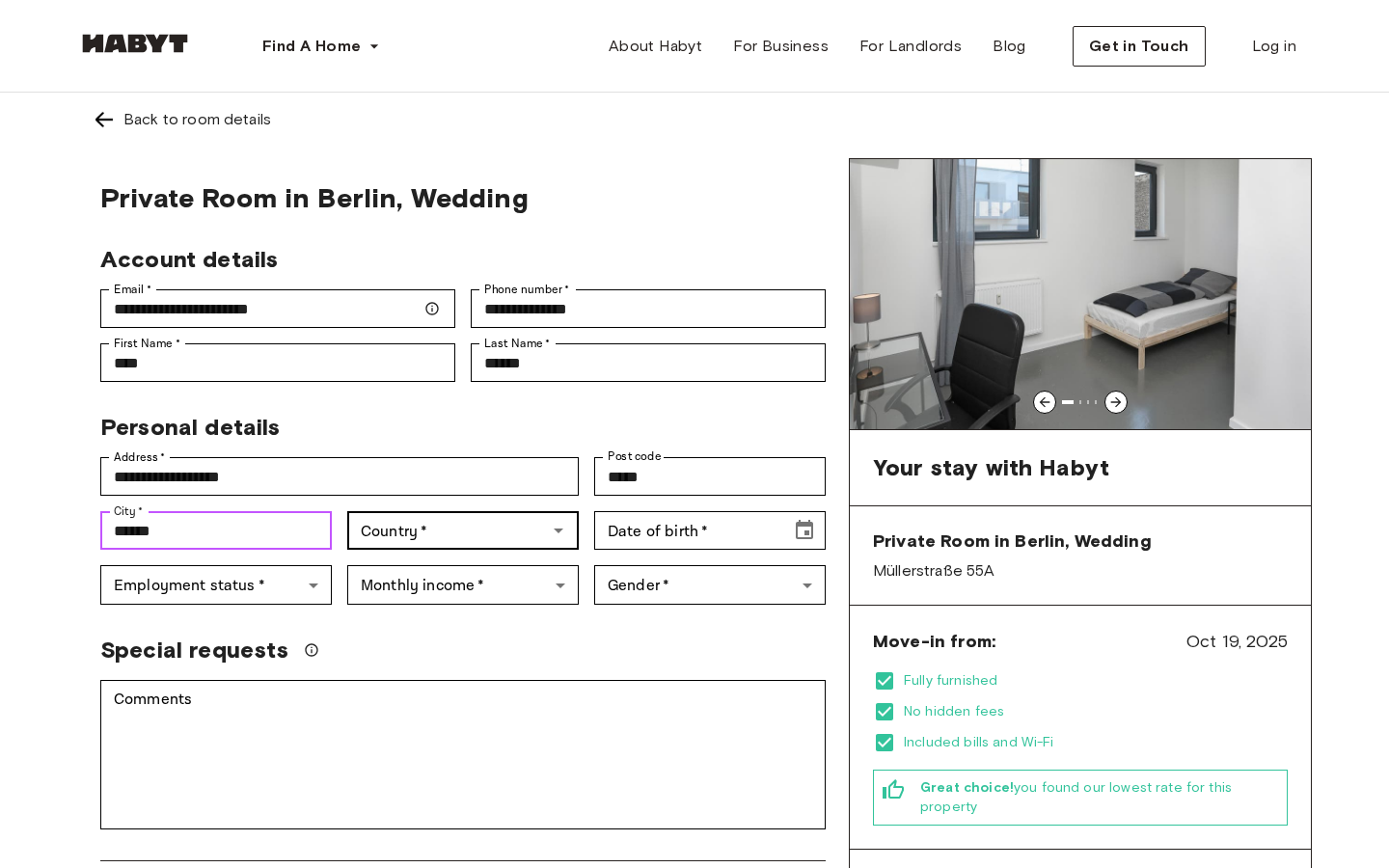 click on "Country   *" at bounding box center [463, 530] 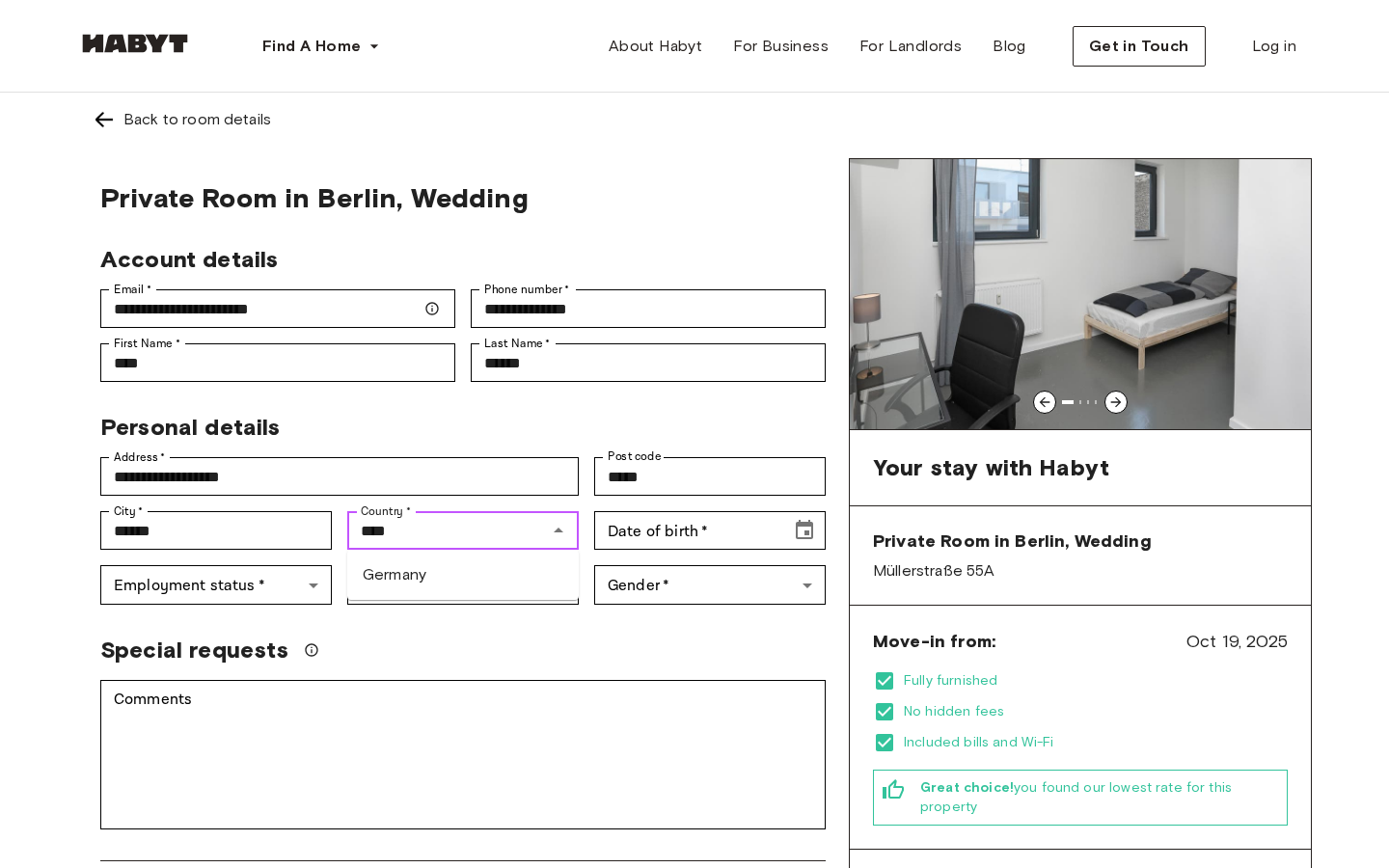 click on "Germany" at bounding box center (463, 575) 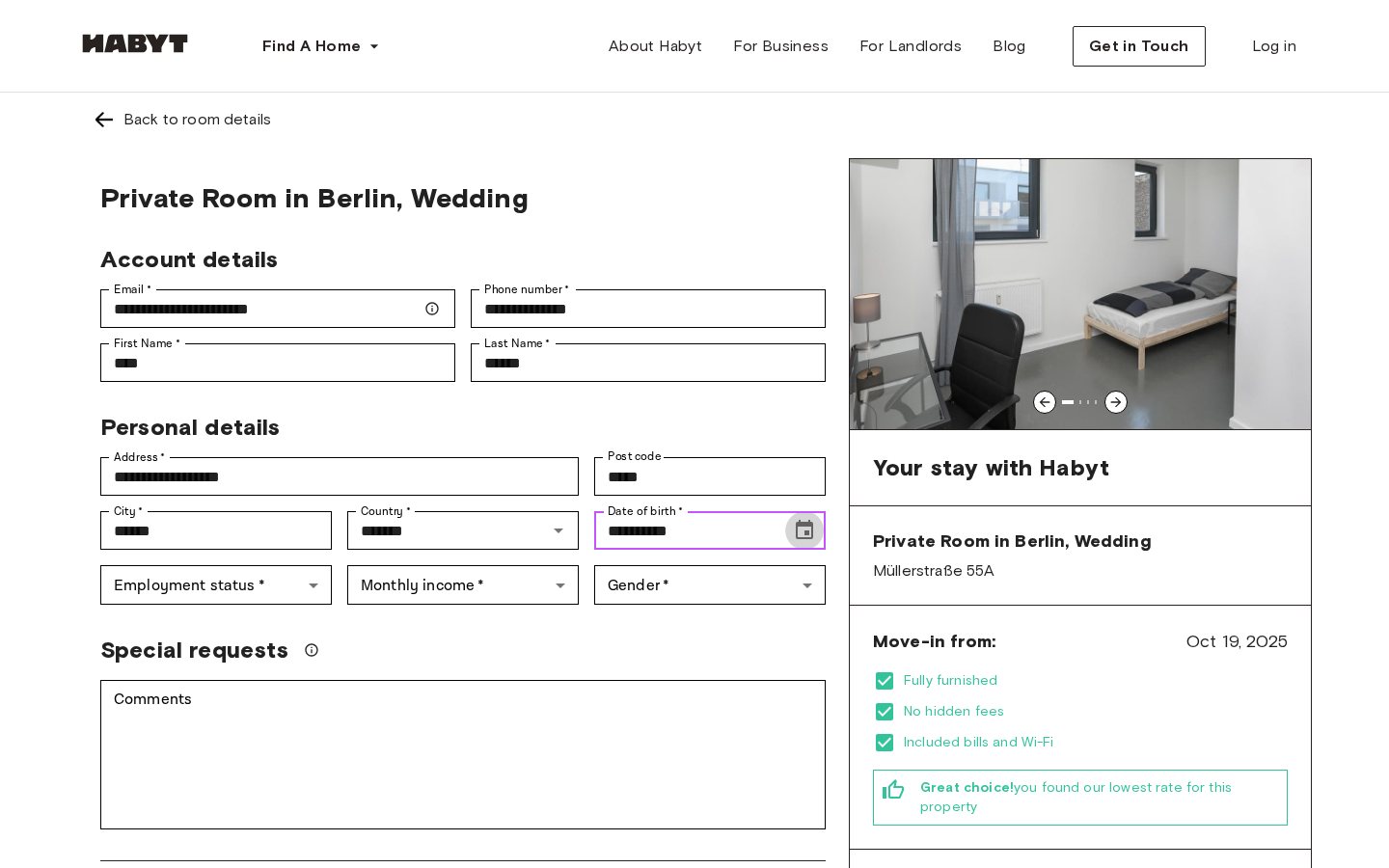 click 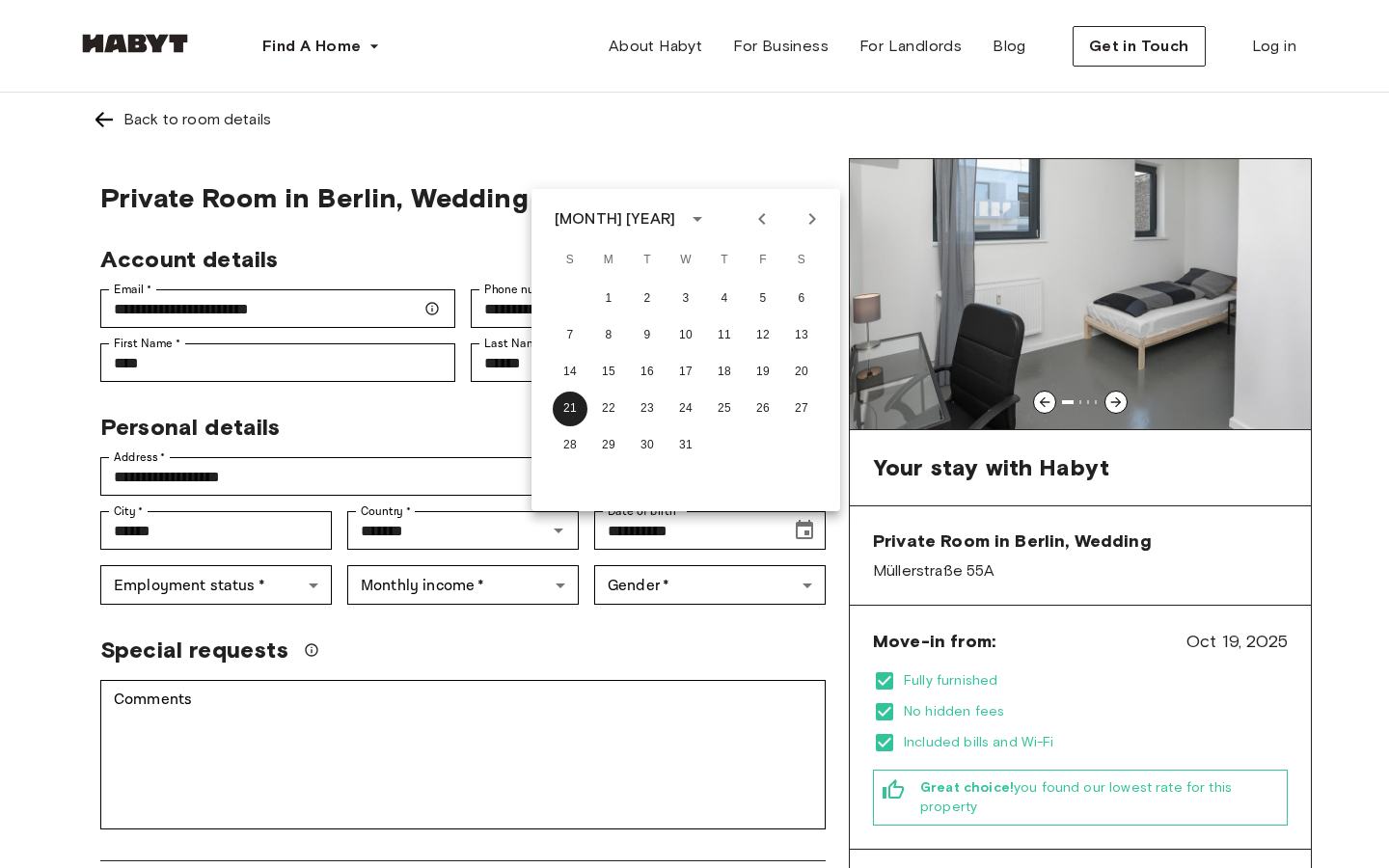 click 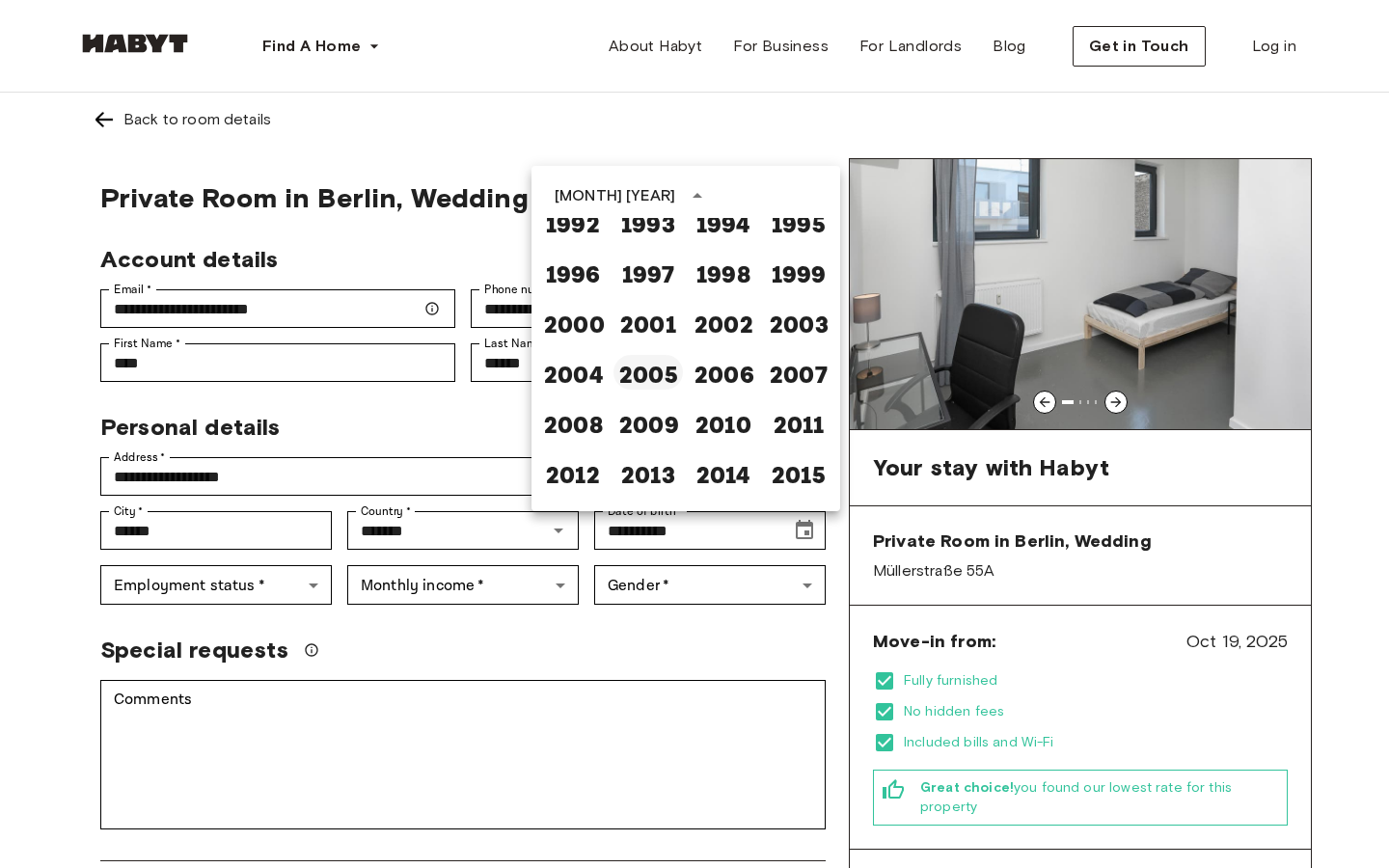 scroll, scrollTop: 1129, scrollLeft: 0, axis: vertical 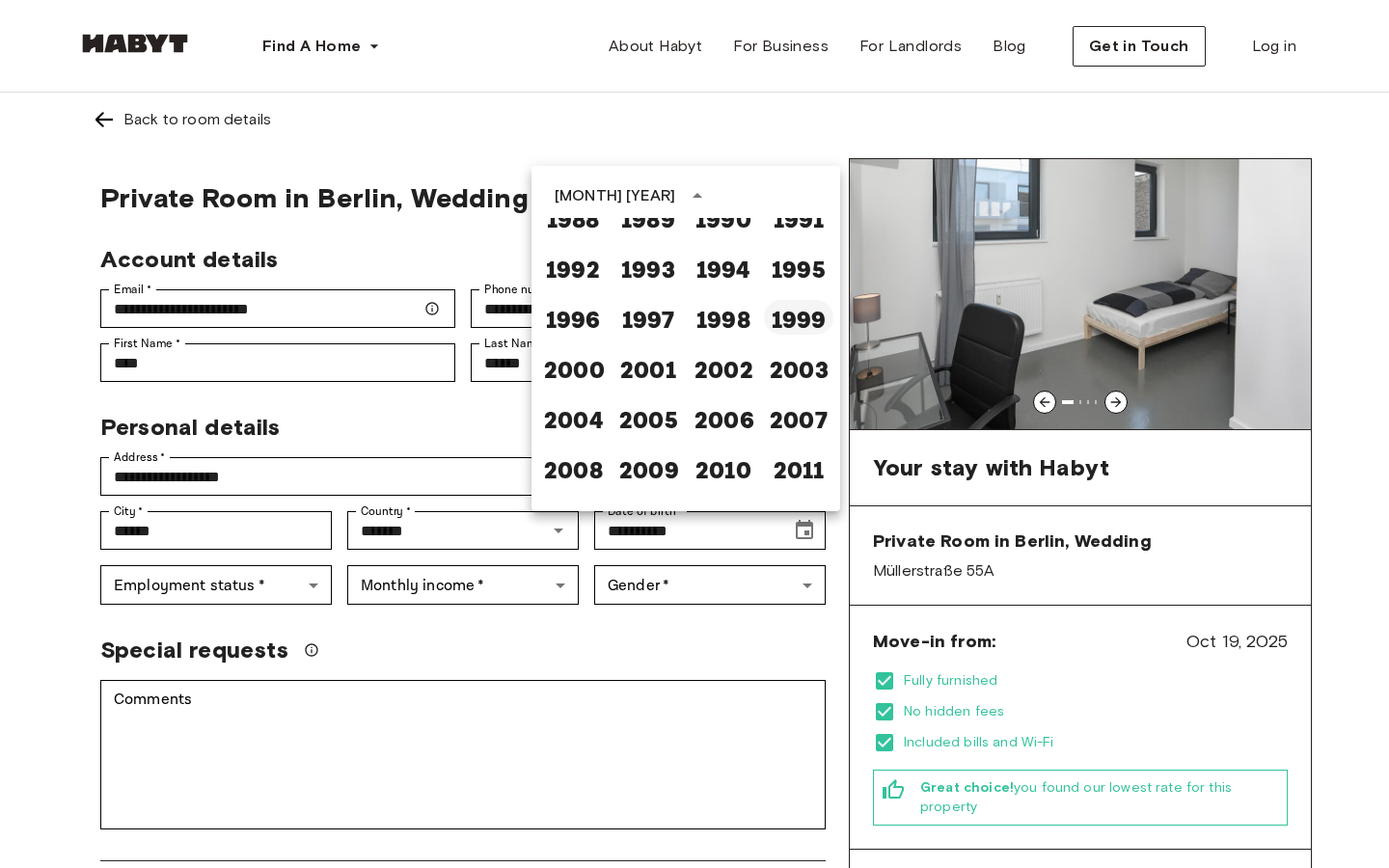 click on "1999" at bounding box center [799, 317] 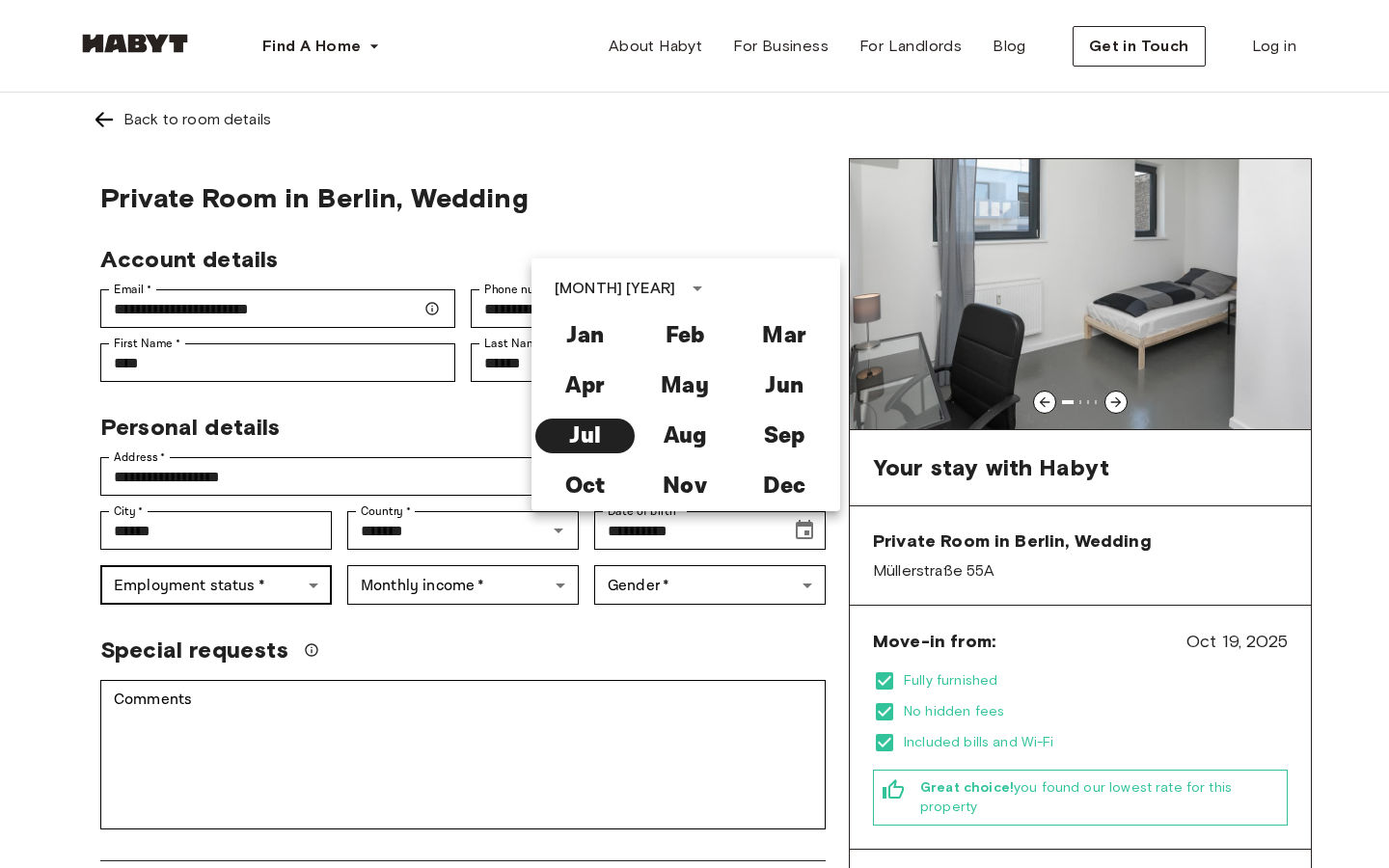 click on "**********" at bounding box center (694, 1172) 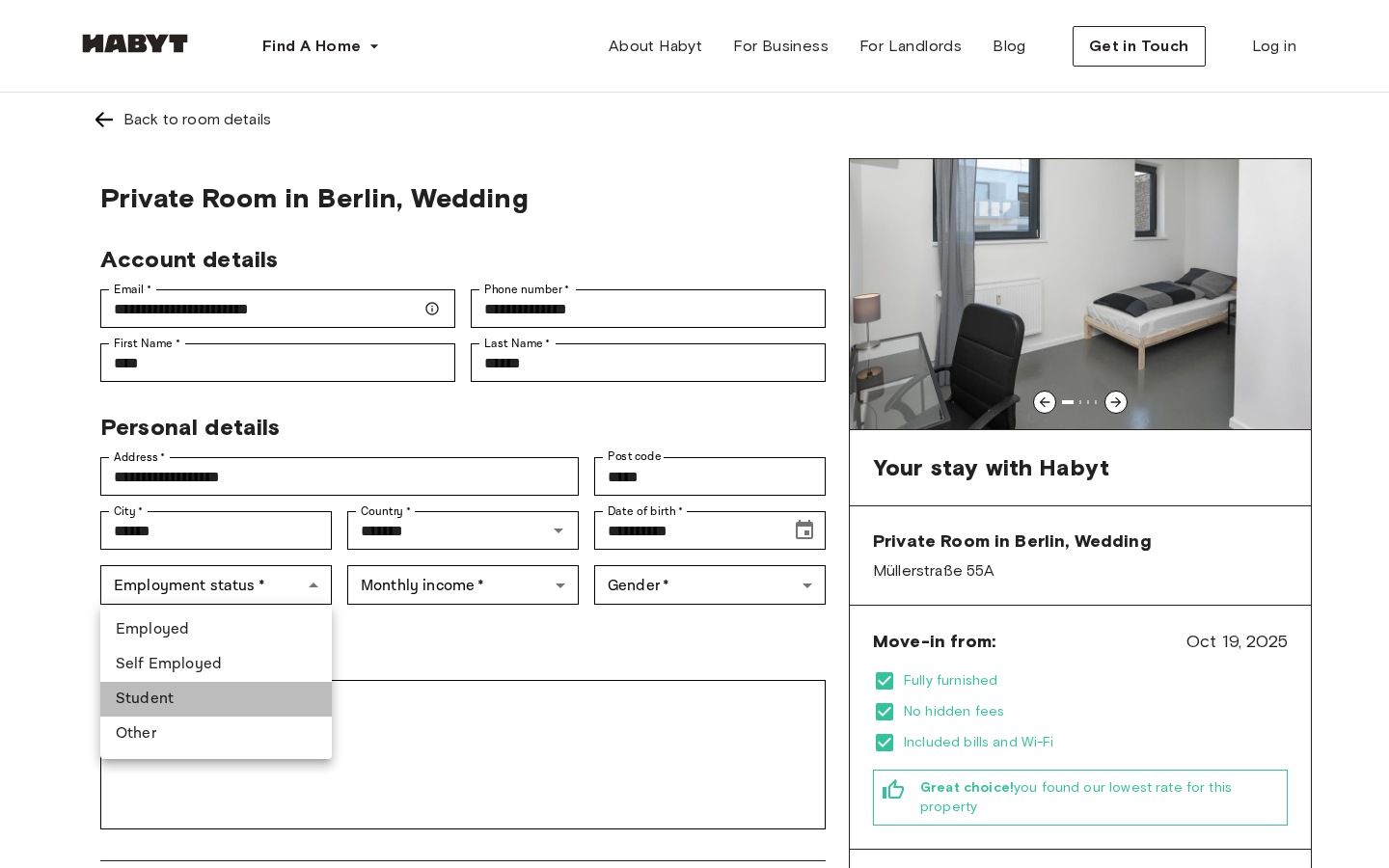 click on "Student" at bounding box center (216, 699) 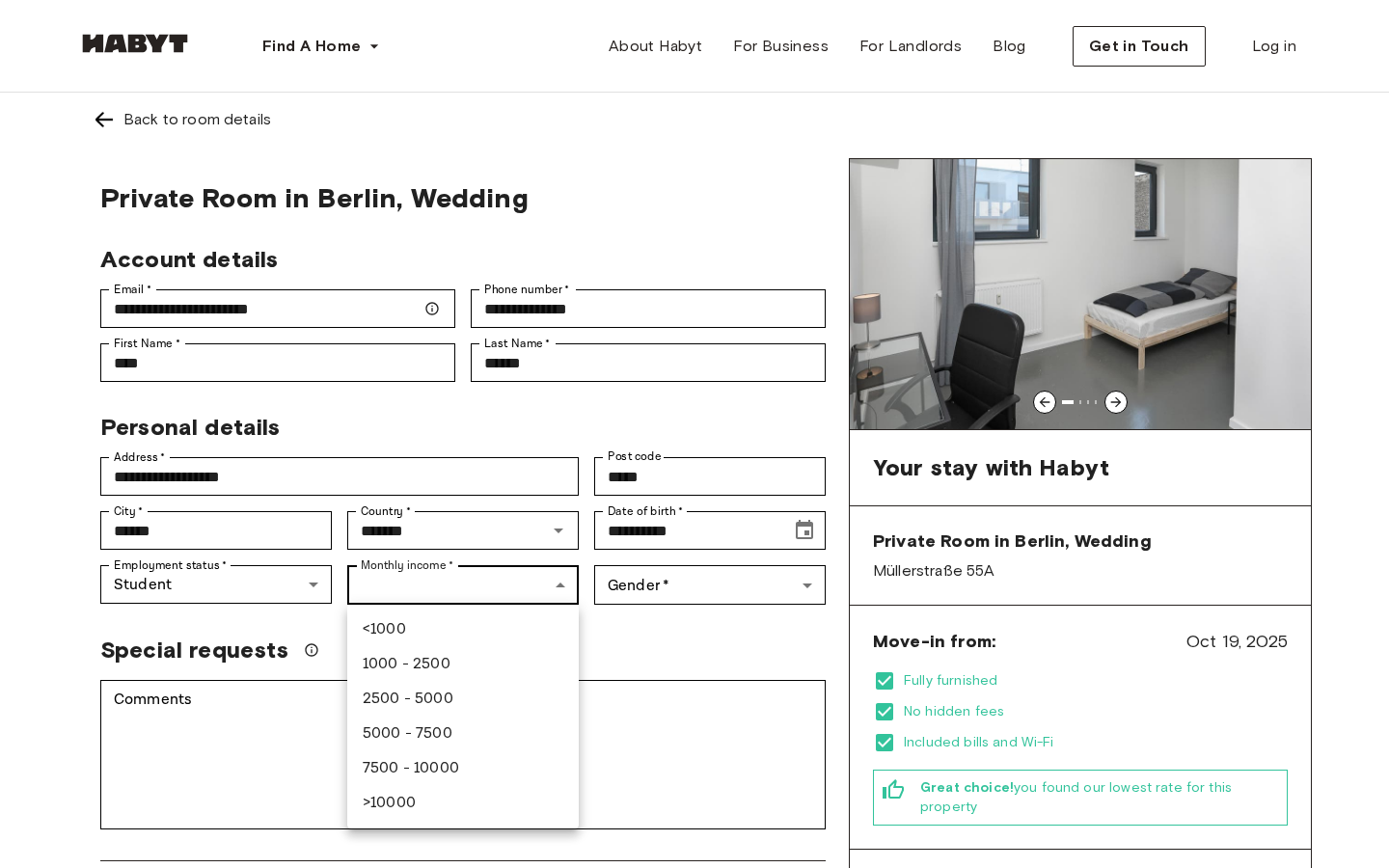 click on "**********" at bounding box center (694, 1172) 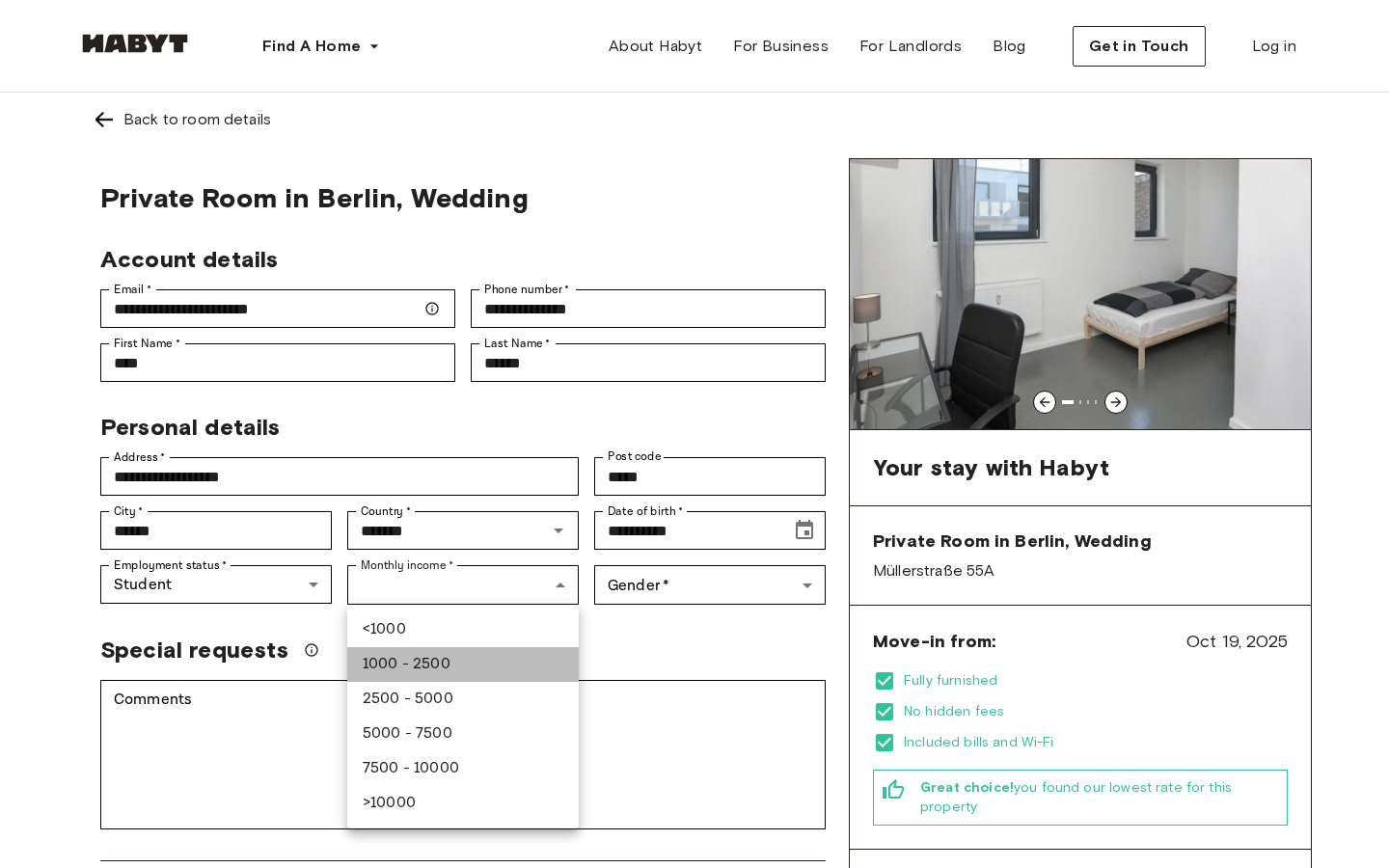 click on "1000 - 2500" at bounding box center [463, 665] 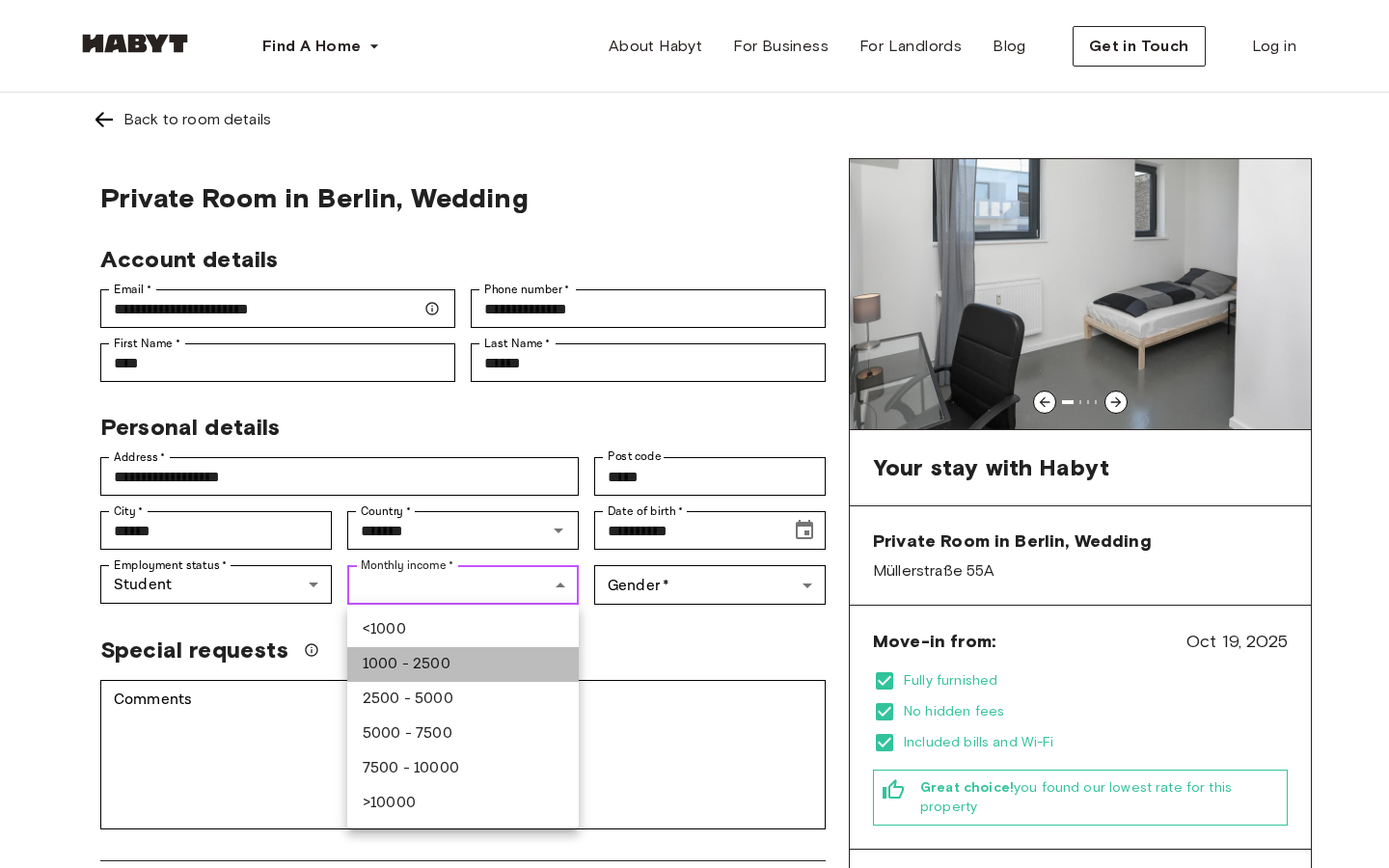 type on "***" 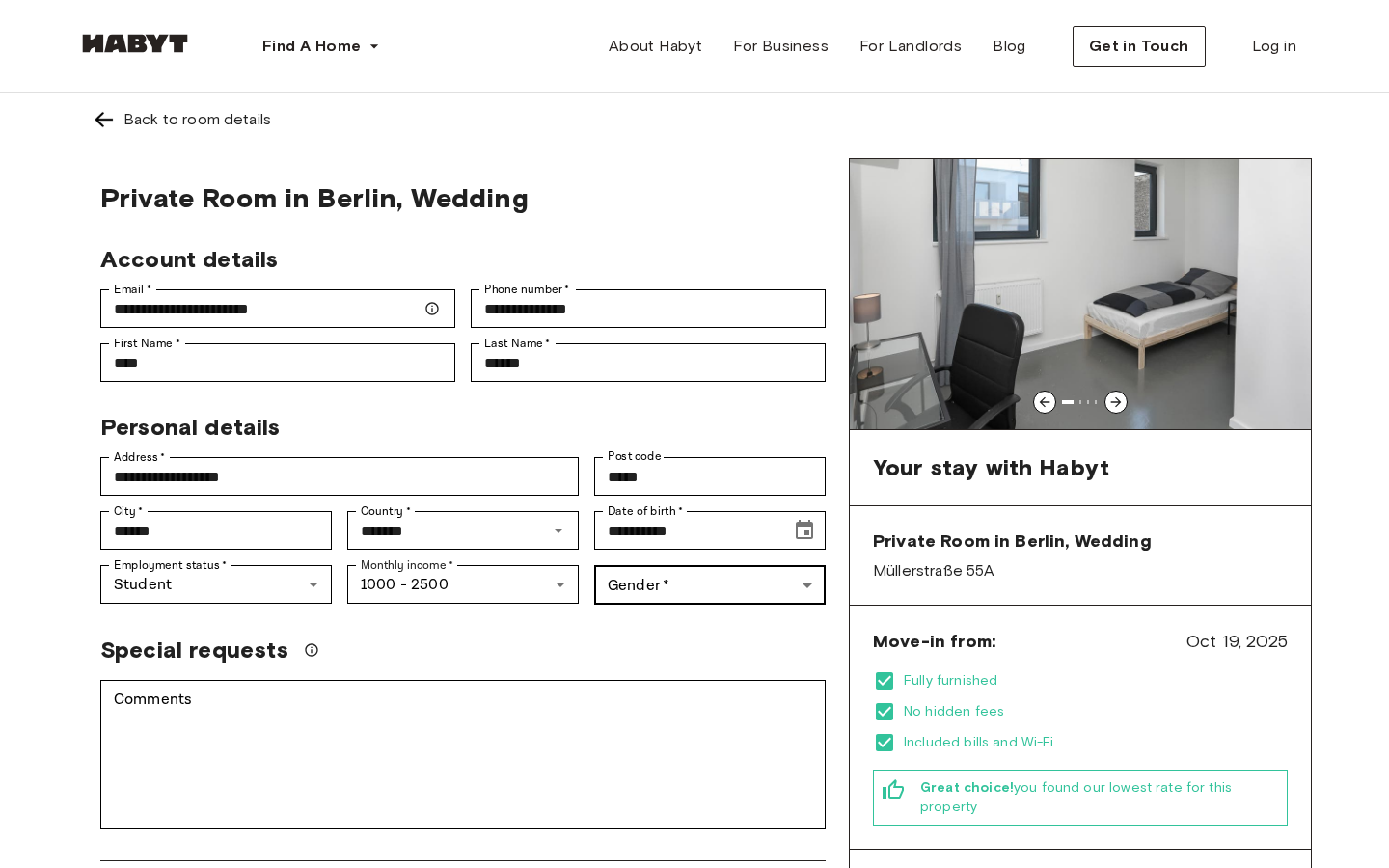 click on "**********" at bounding box center [694, 1172] 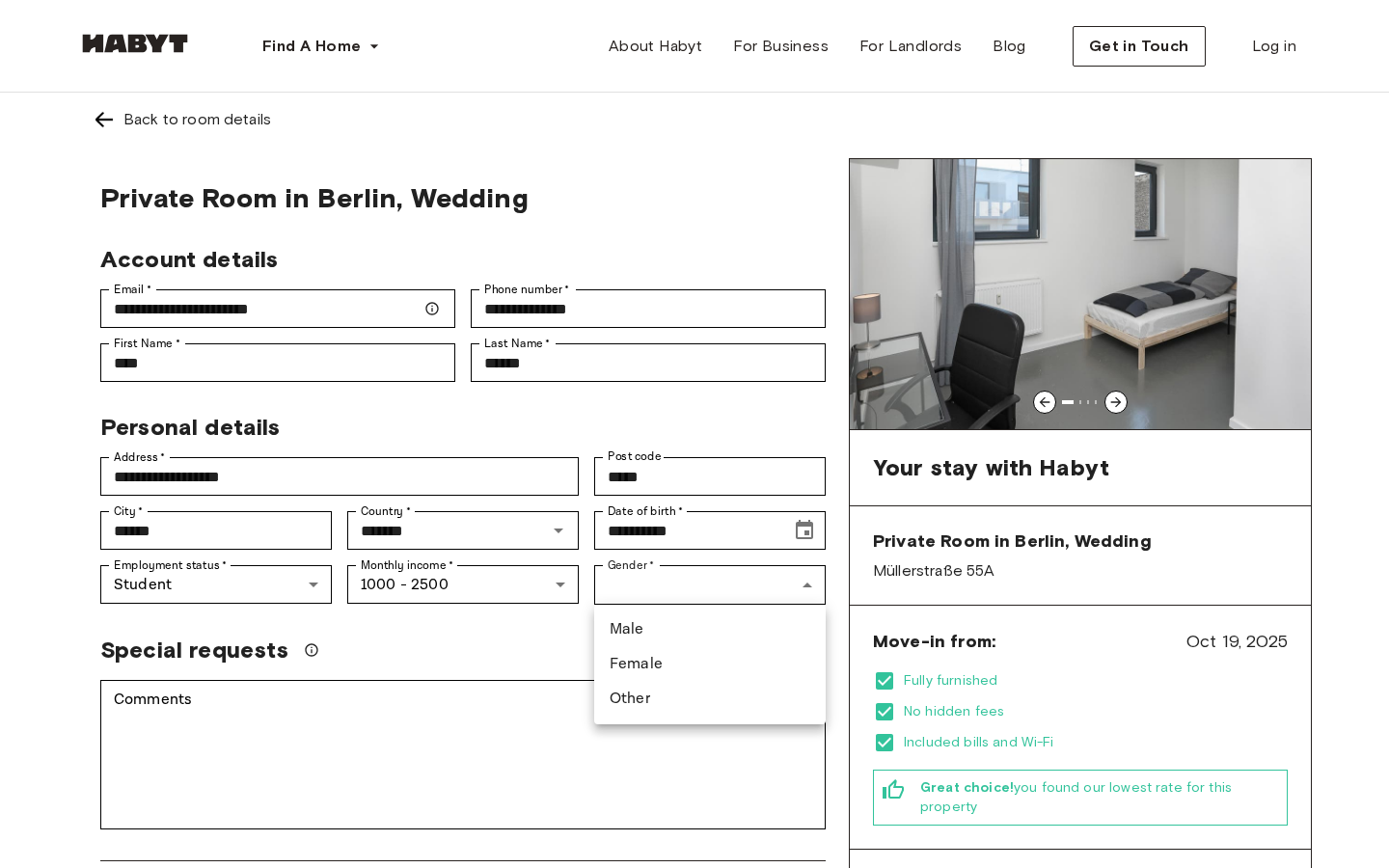 click on "Female" at bounding box center [710, 665] 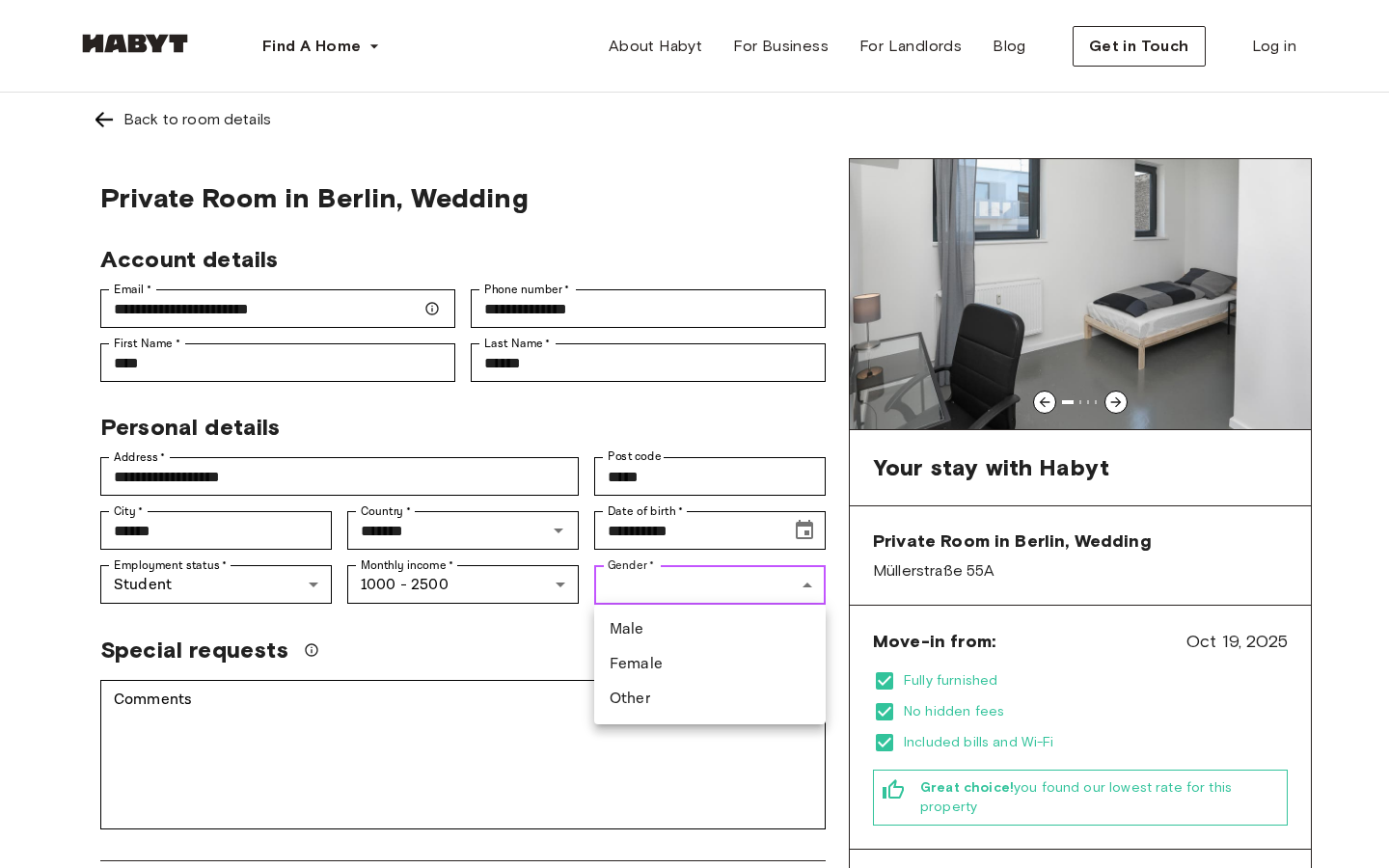 type on "******" 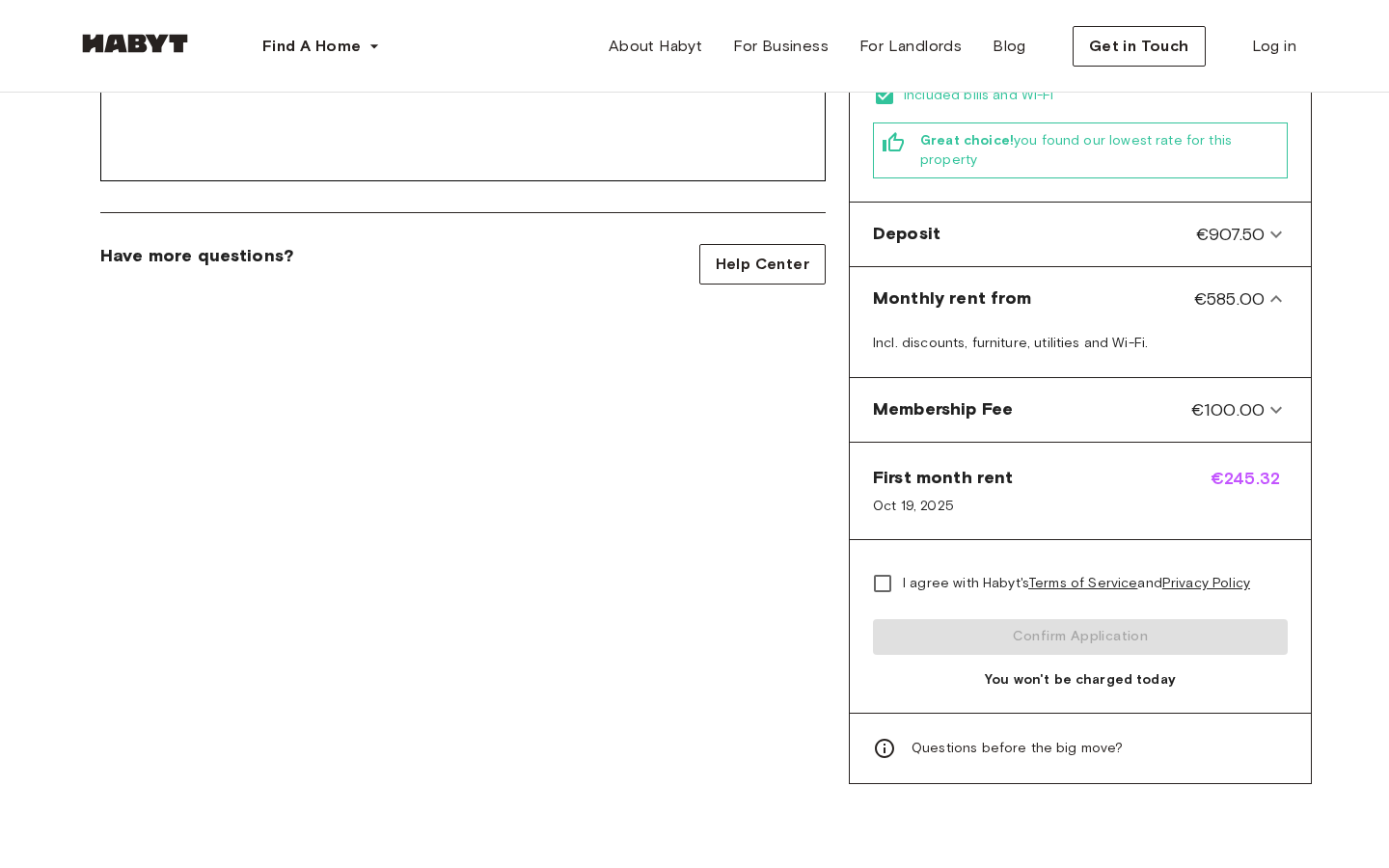 scroll, scrollTop: 661, scrollLeft: 0, axis: vertical 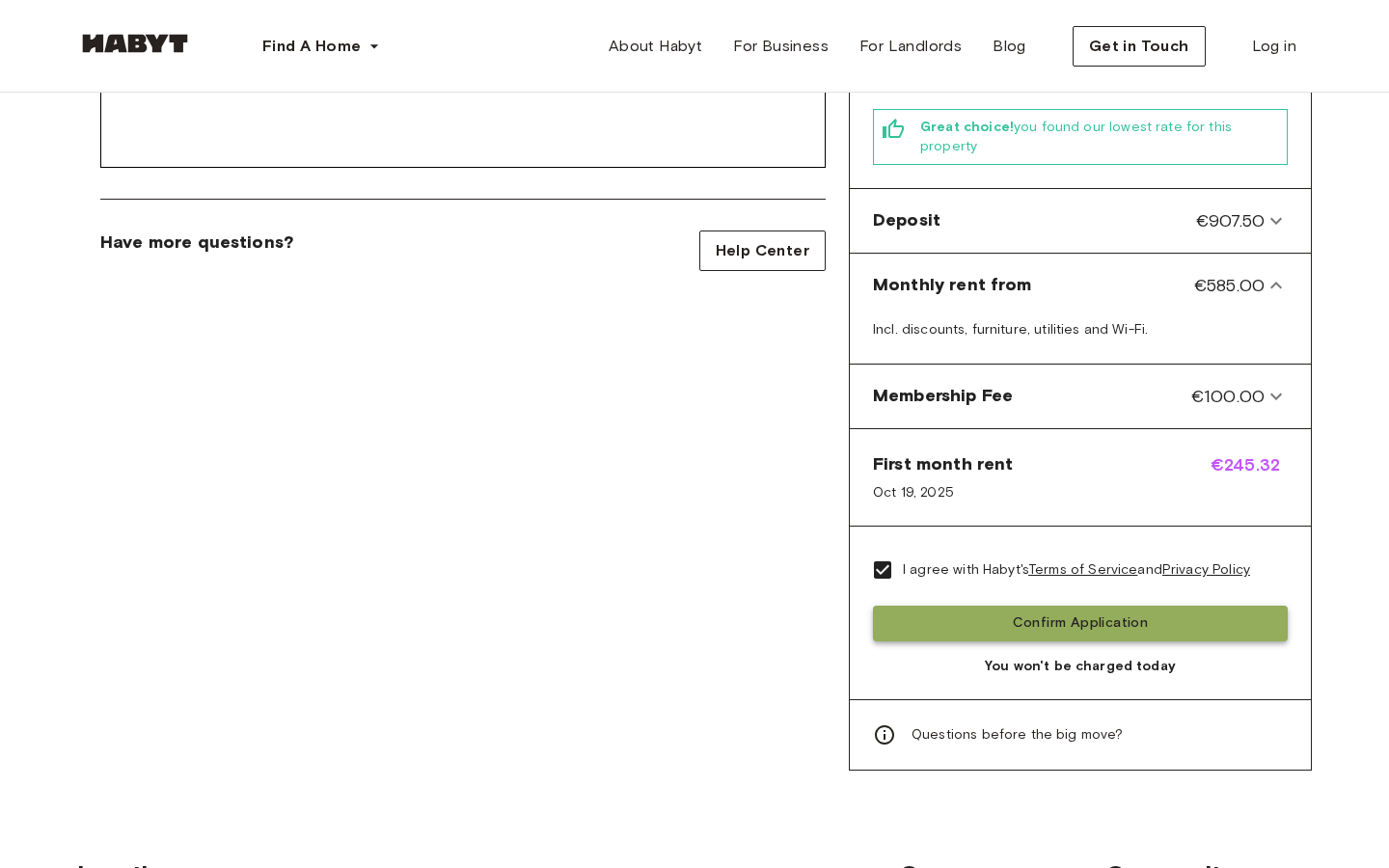 click on "Confirm Application" at bounding box center (1080, 623) 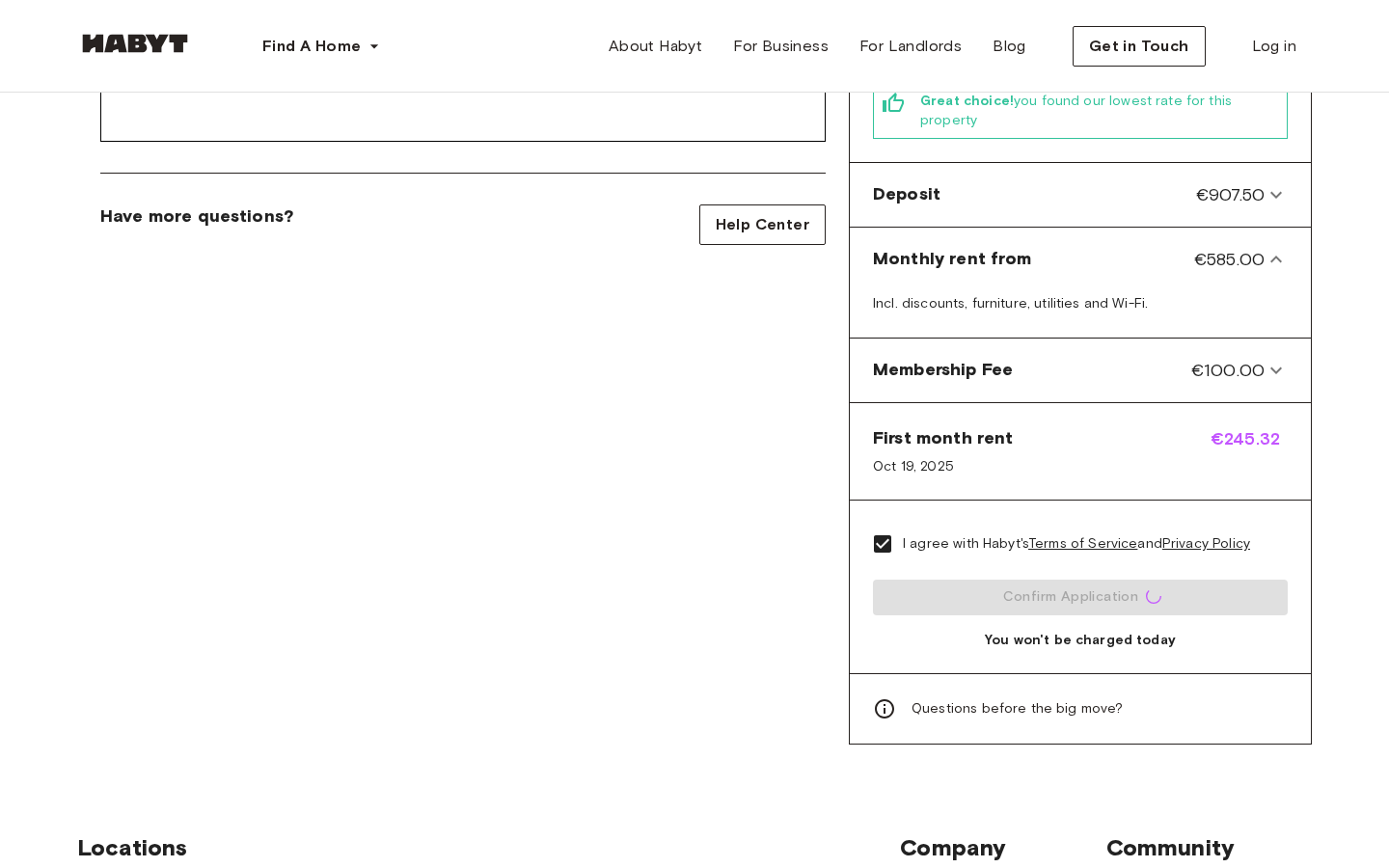 scroll, scrollTop: 689, scrollLeft: 0, axis: vertical 